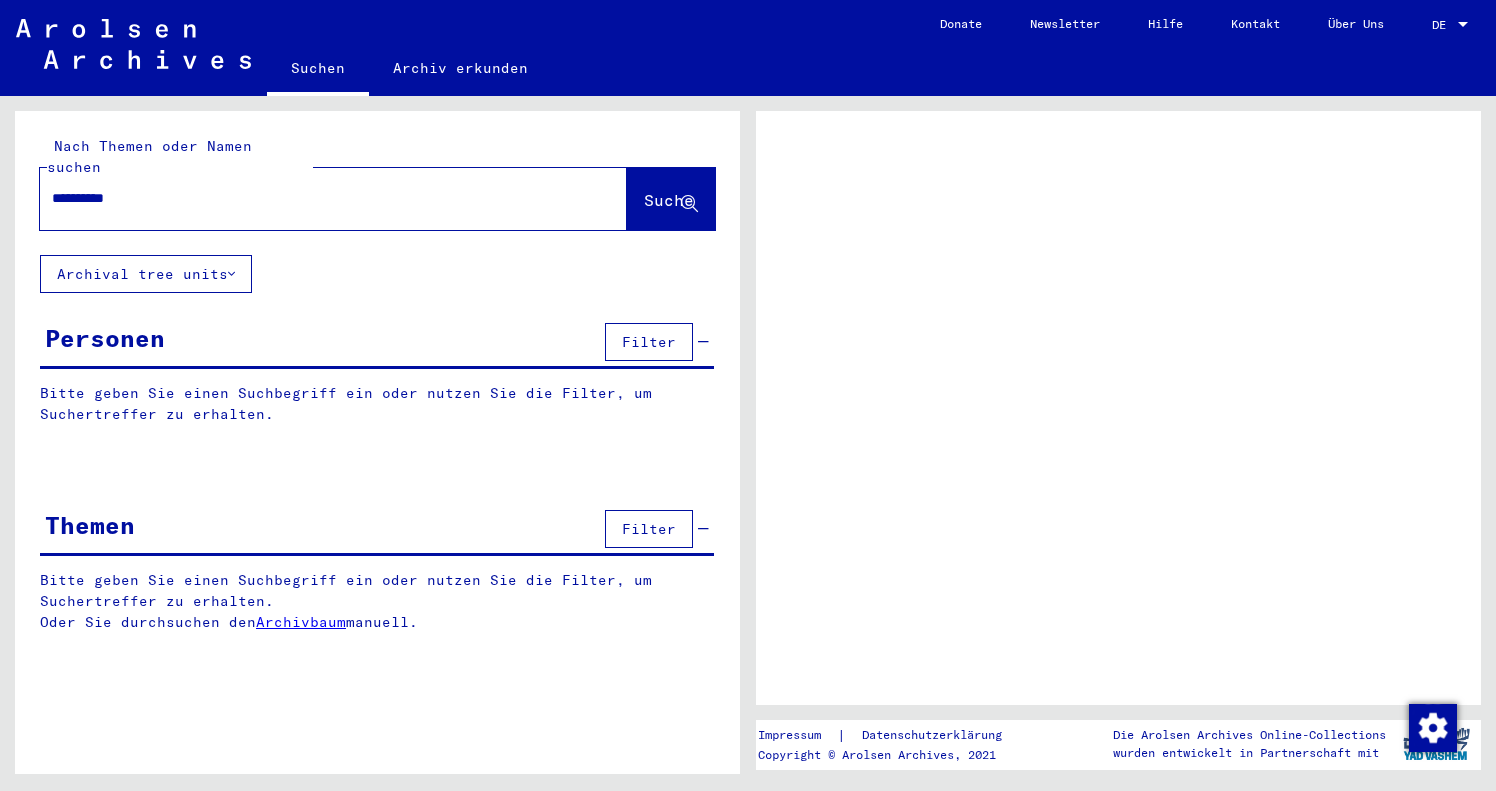 scroll, scrollTop: 0, scrollLeft: 0, axis: both 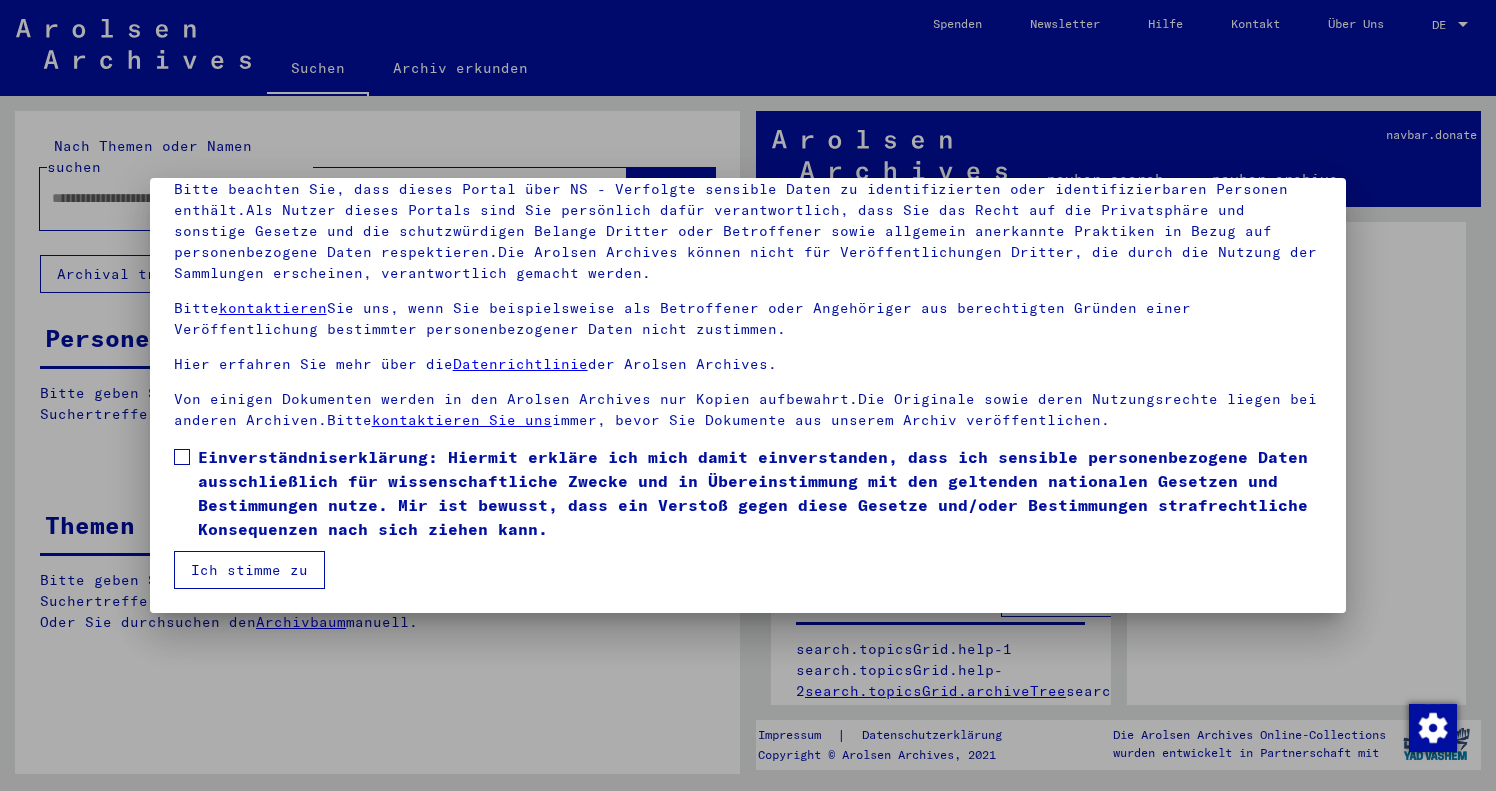 click on "Ich stimme zu" at bounding box center (249, 570) 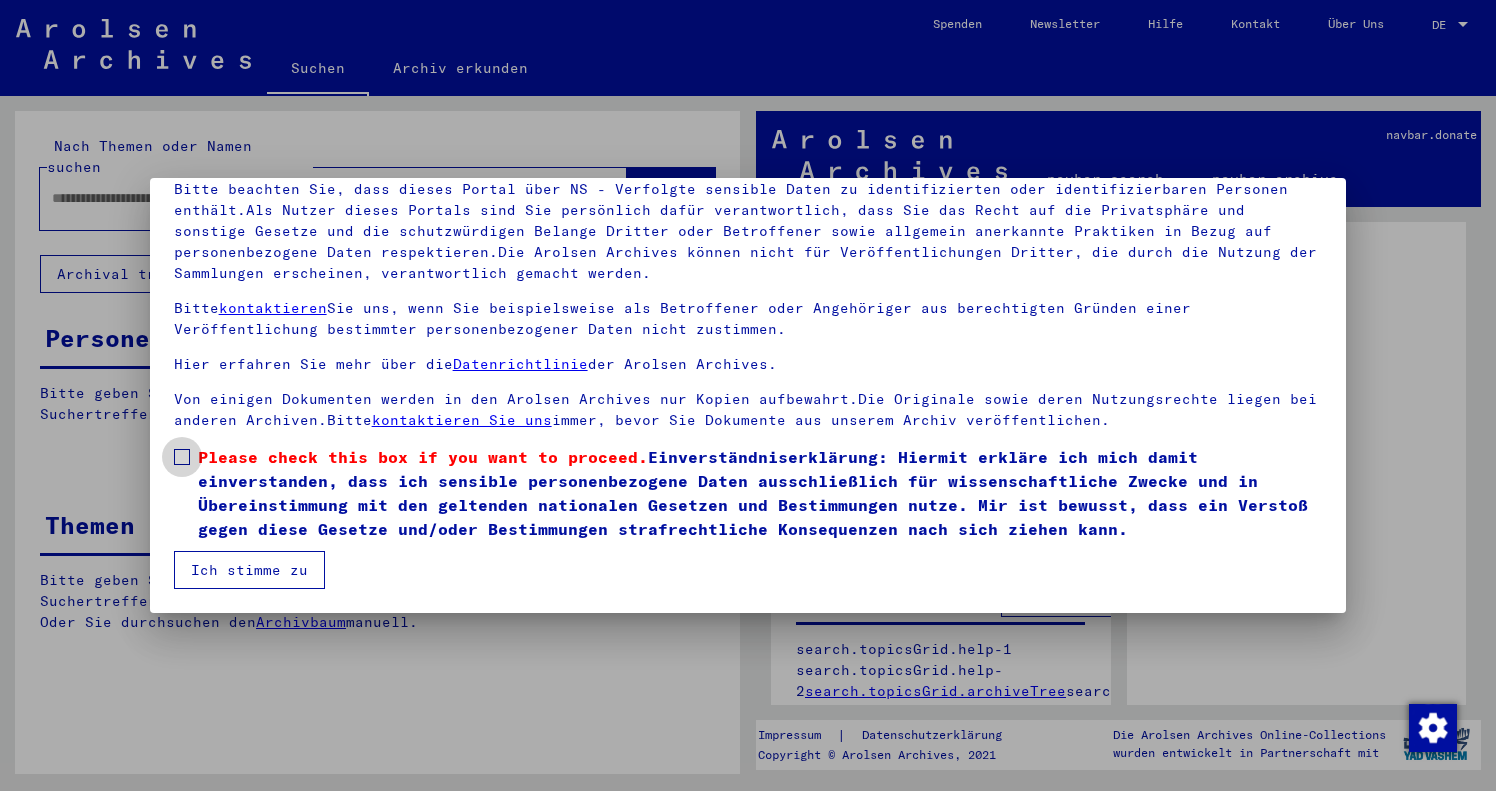 click on "Please check this box if you want to proceed.    Einverständniserklärung: Hiermit erkläre ich mich damit einverstanden, dass ich sensible personenbezogene Daten ausschließlich für wissenschaftliche Zwecke und in Übereinstimmung mit den geltenden nationalen Gesetzen und Bestimmungen nutze. Mir ist bewusst, dass ein Verstoß gegen diese Gesetze und/oder Bestimmungen strafrechtliche Konsequenzen nach sich ziehen kann." at bounding box center [748, 493] 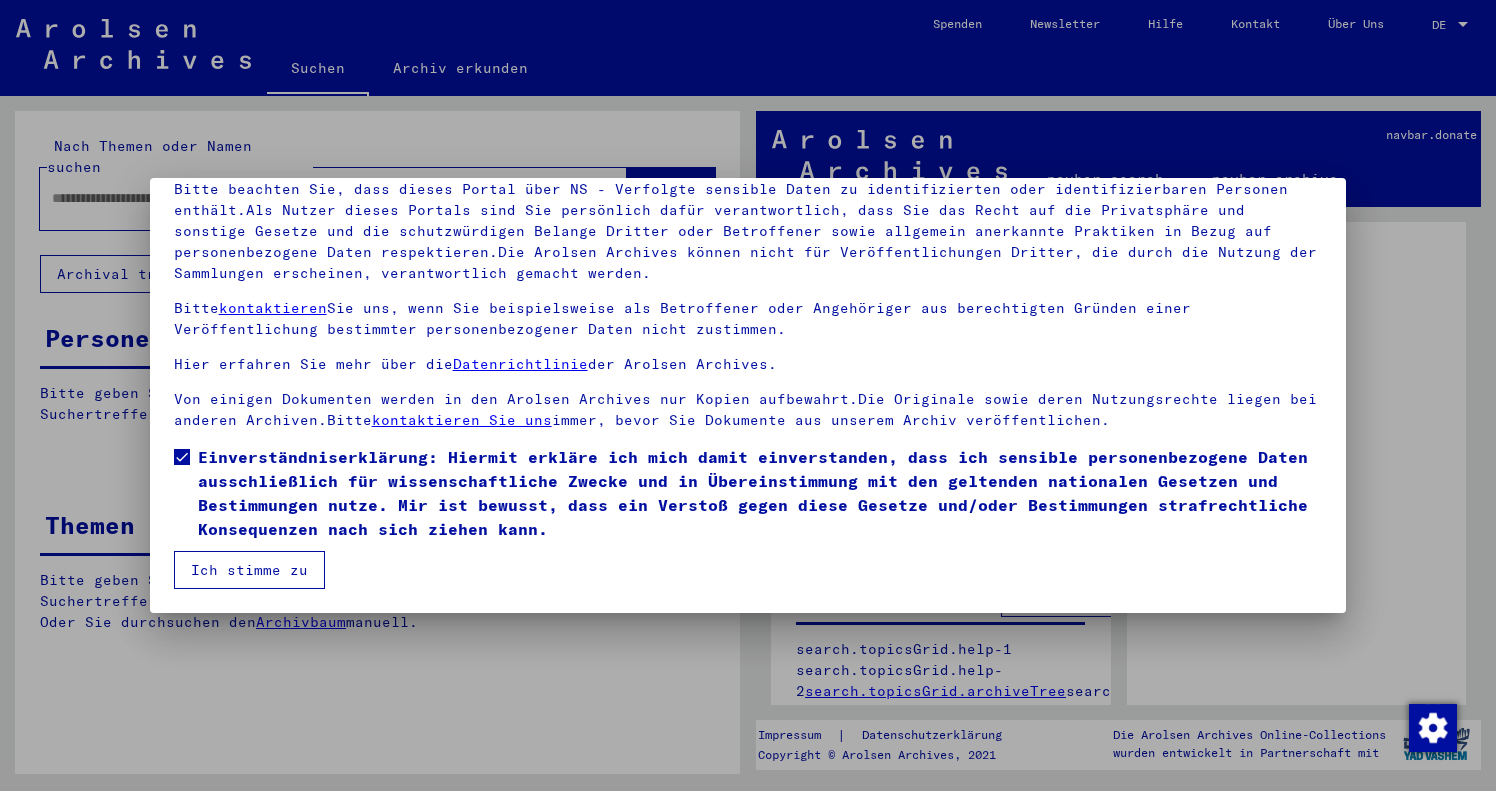 click on "Ich stimme zu" at bounding box center (249, 570) 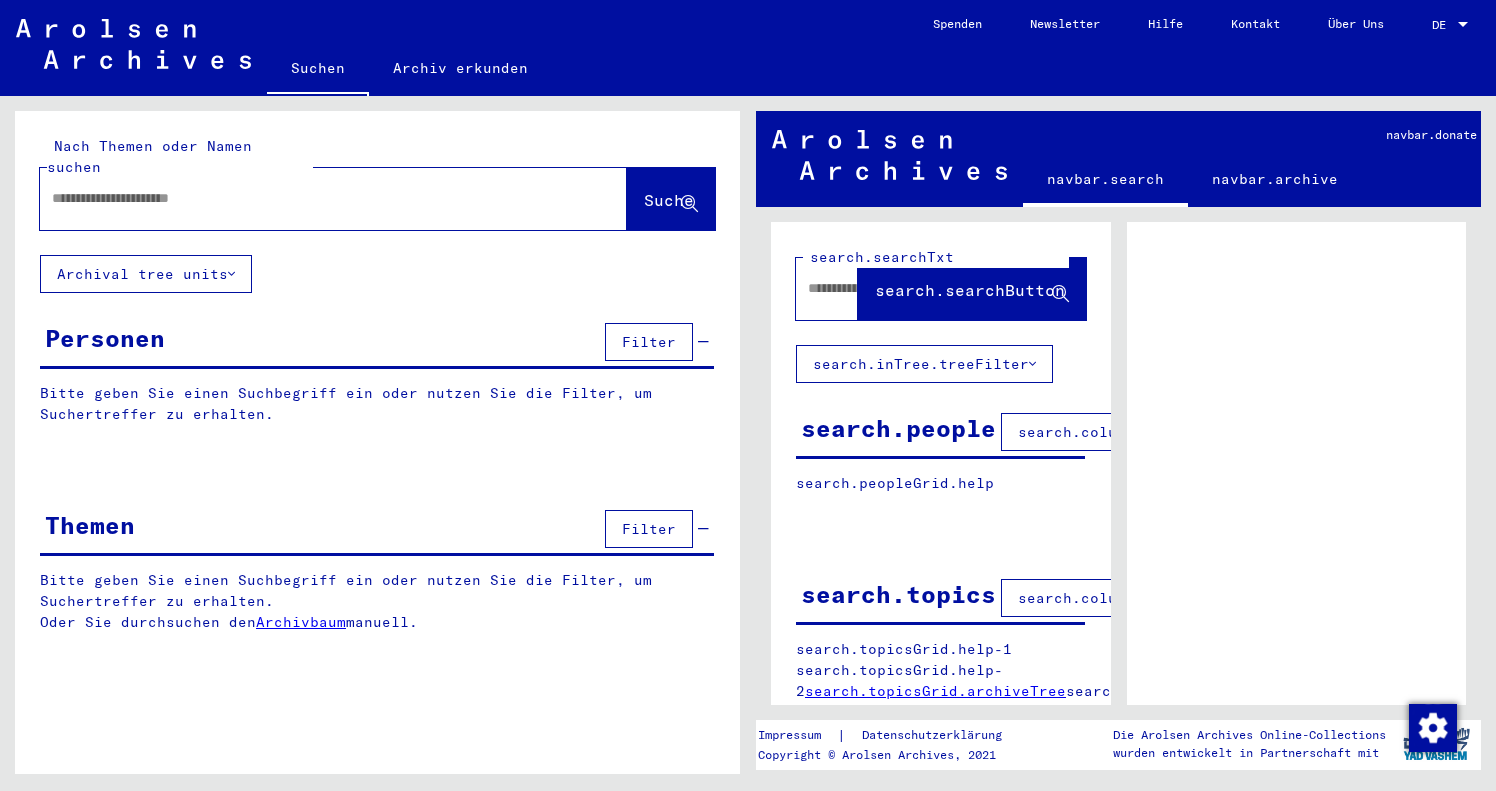 click on "Suche" 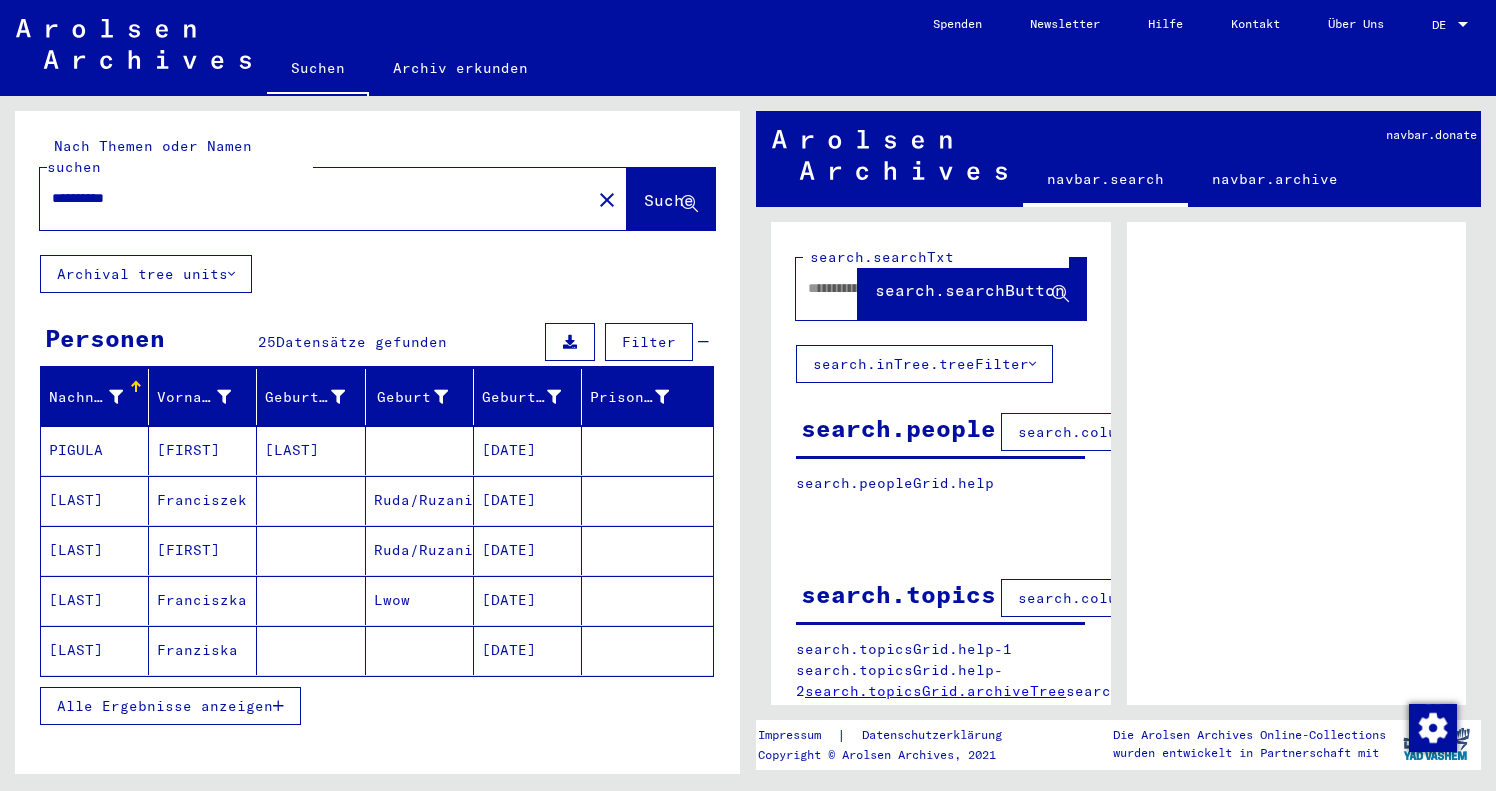 click on "Alle Ergebnisse anzeigen" at bounding box center [165, 706] 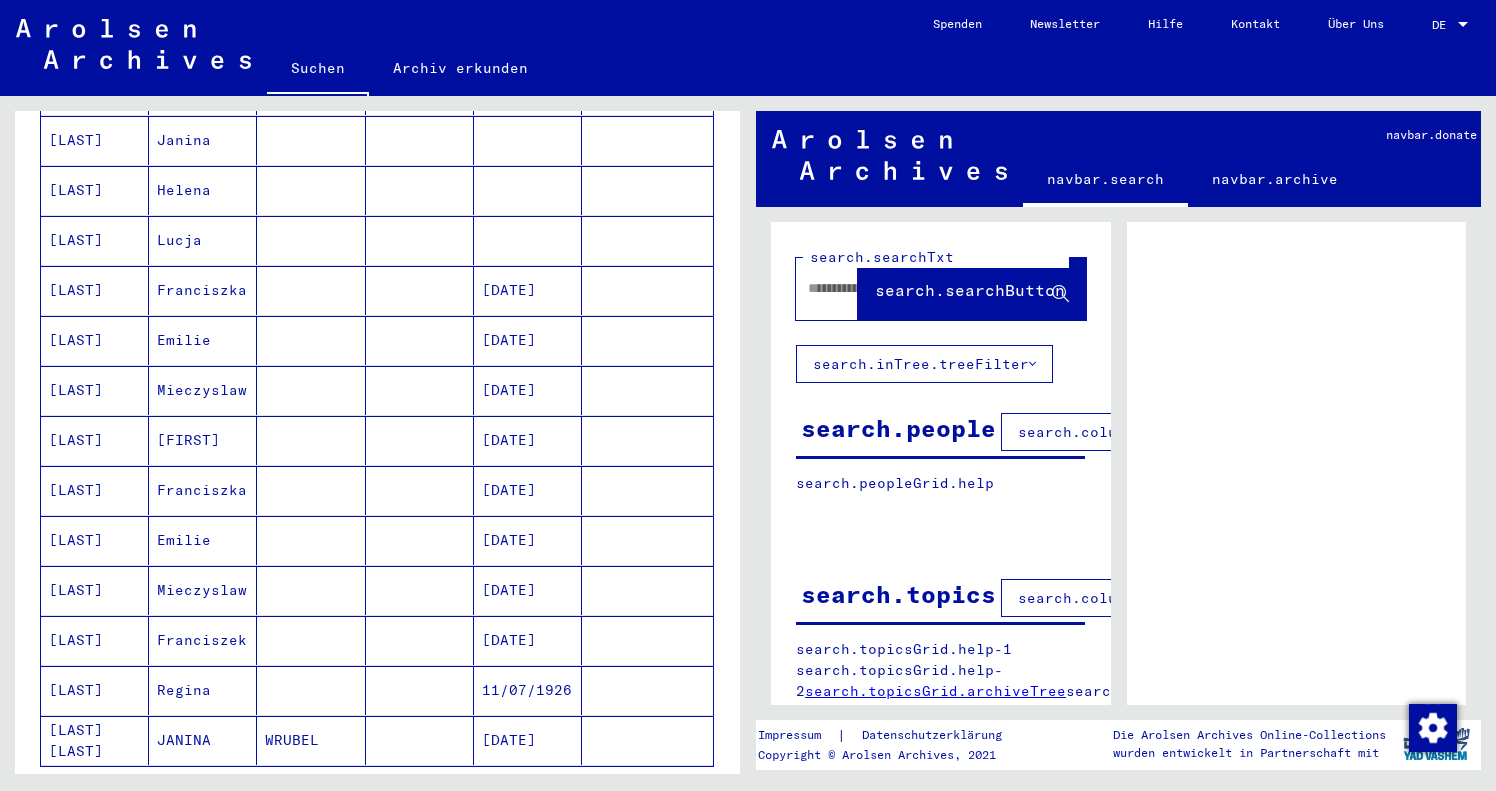 scroll, scrollTop: 1072, scrollLeft: 0, axis: vertical 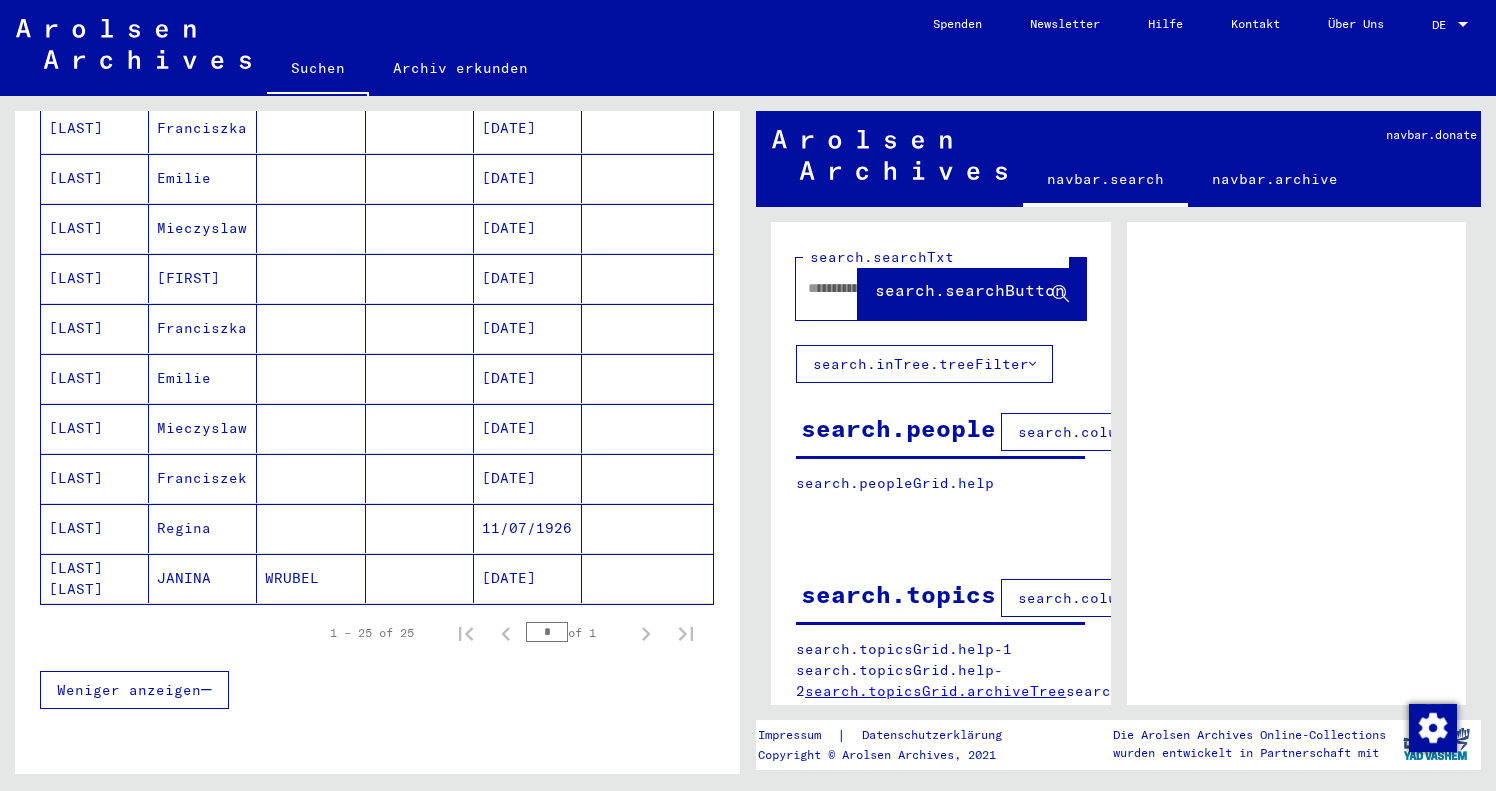 click on "Regina" at bounding box center (203, 578) 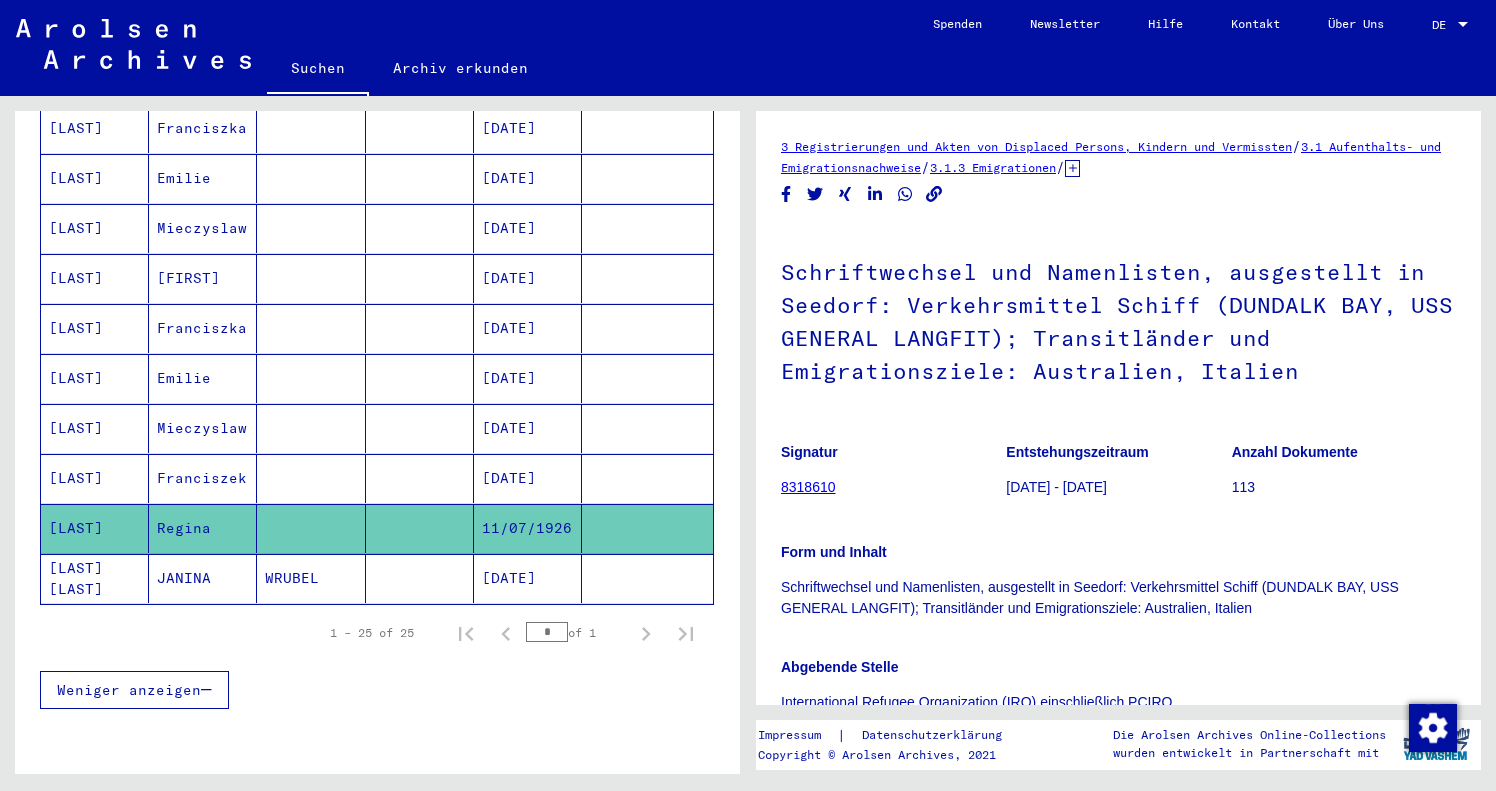 scroll, scrollTop: 208, scrollLeft: 0, axis: vertical 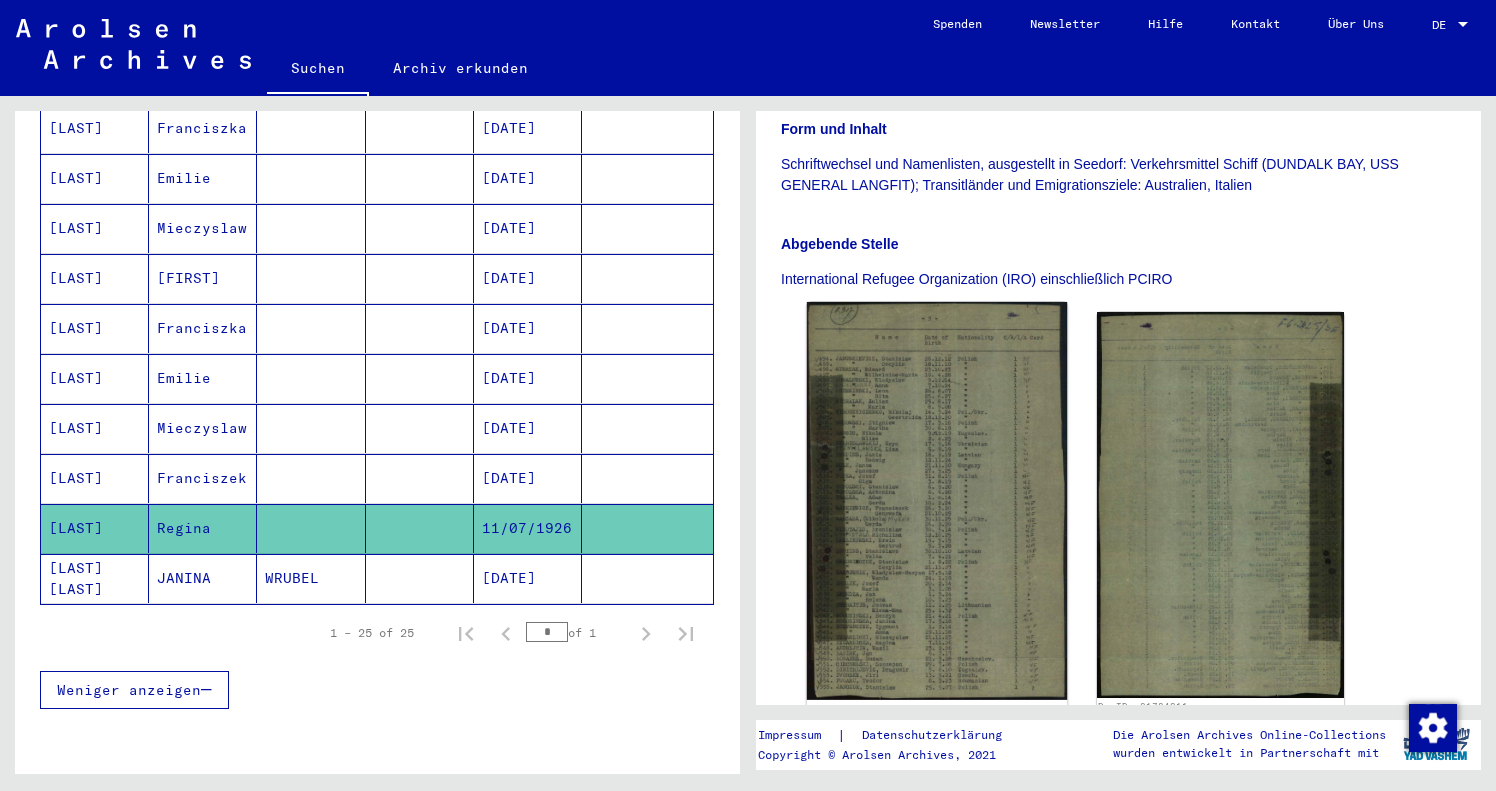 click 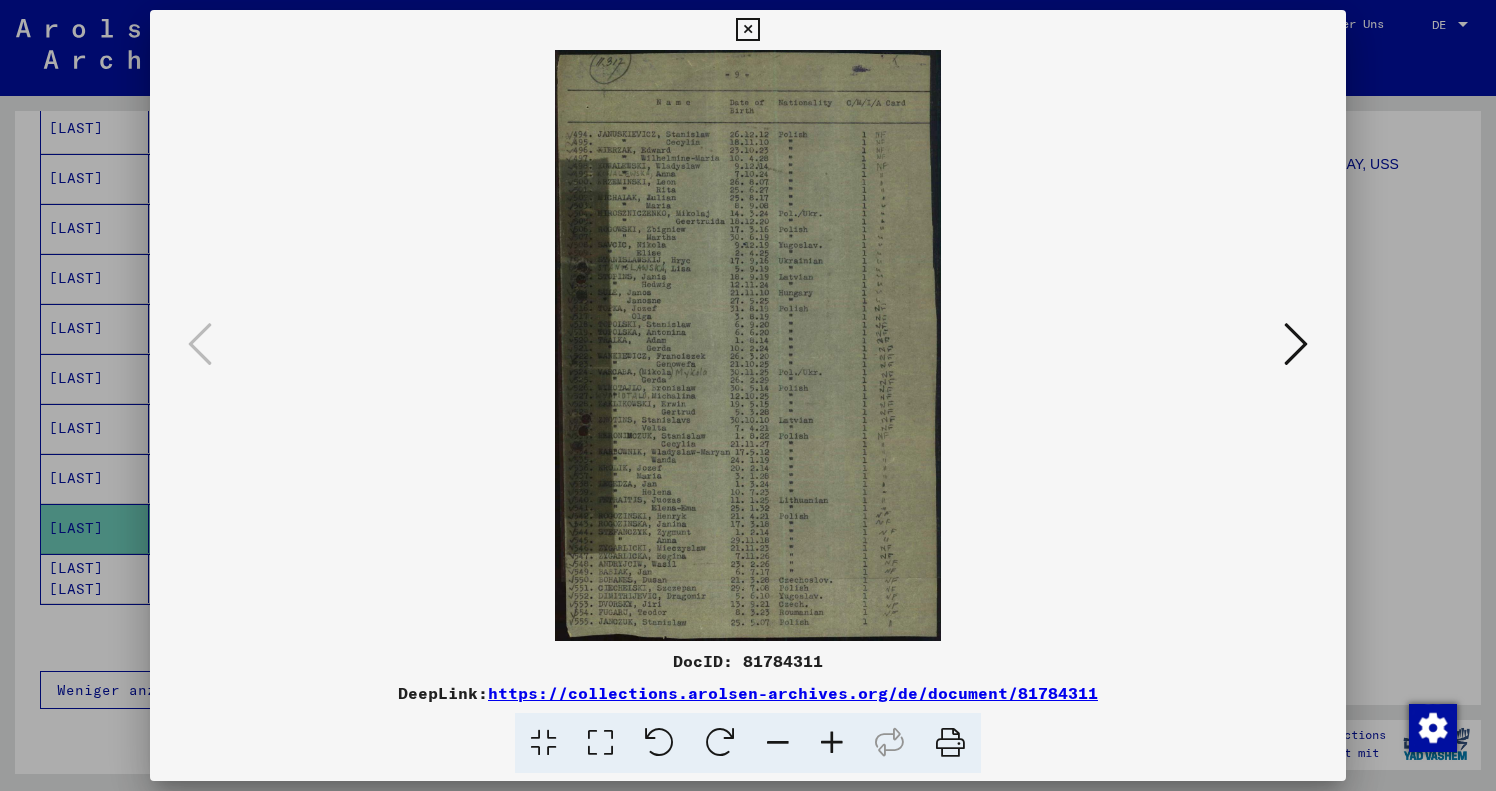 click at bounding box center (832, 743) 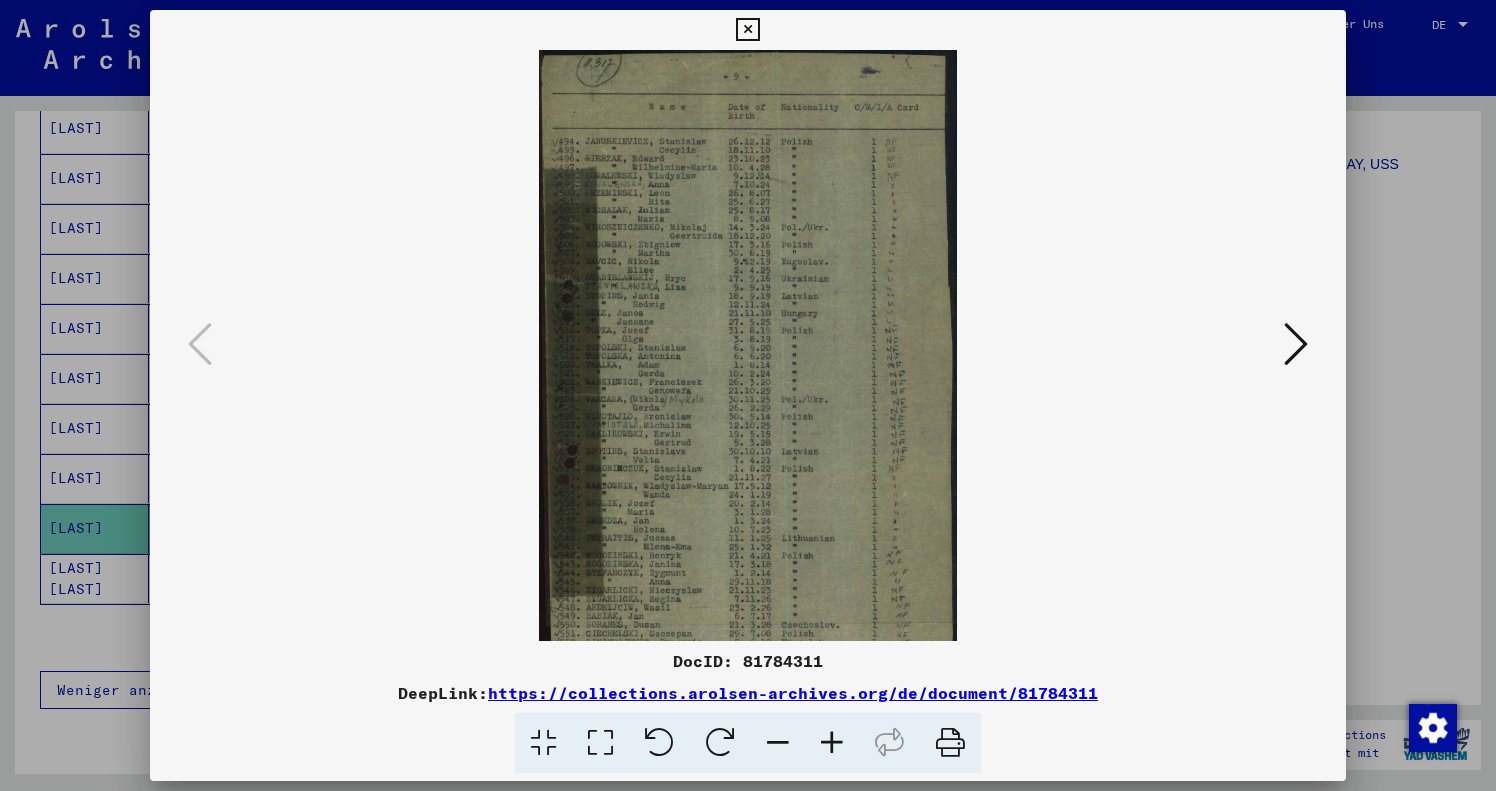 click at bounding box center [832, 743] 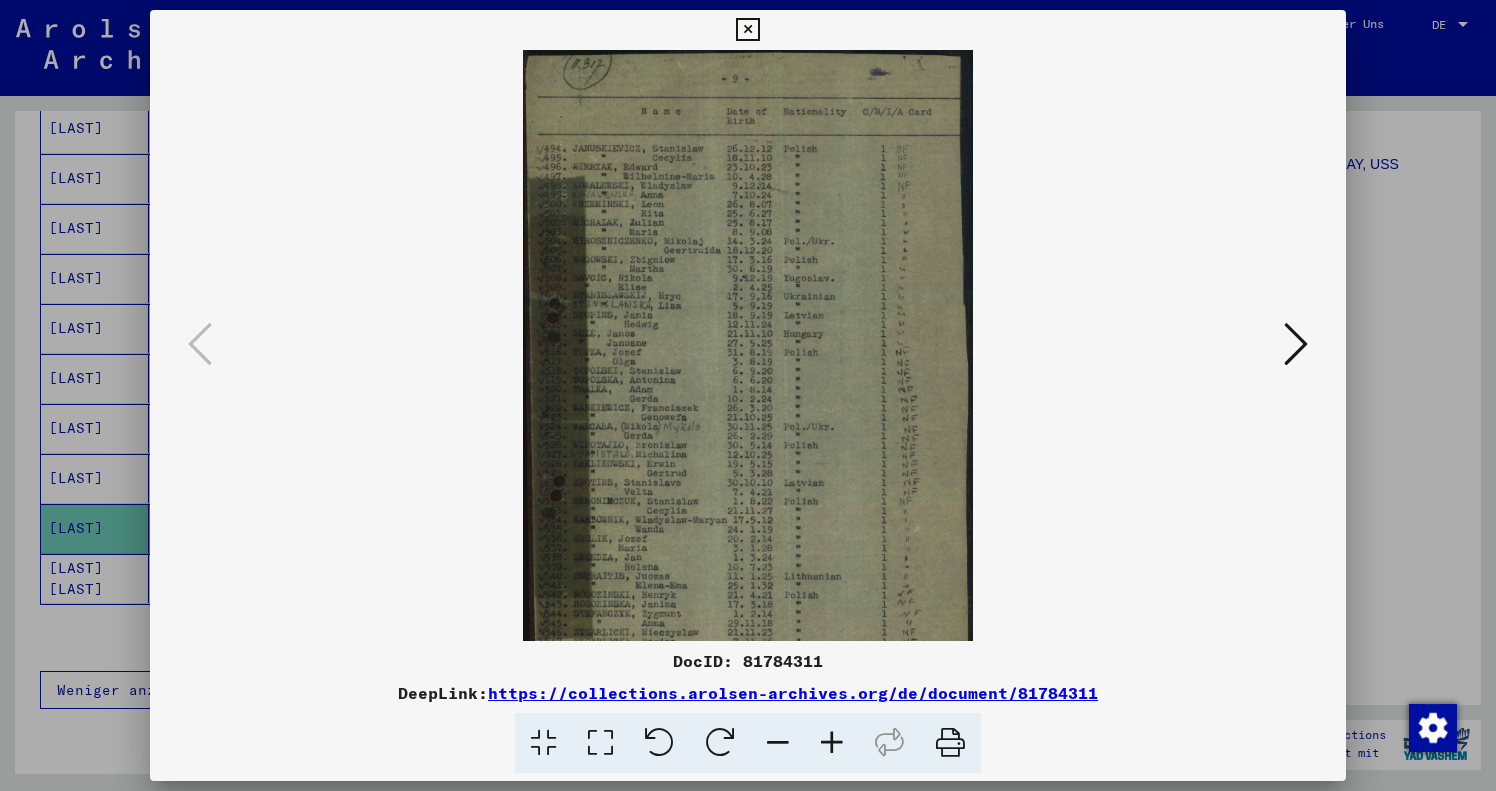 click at bounding box center [832, 743] 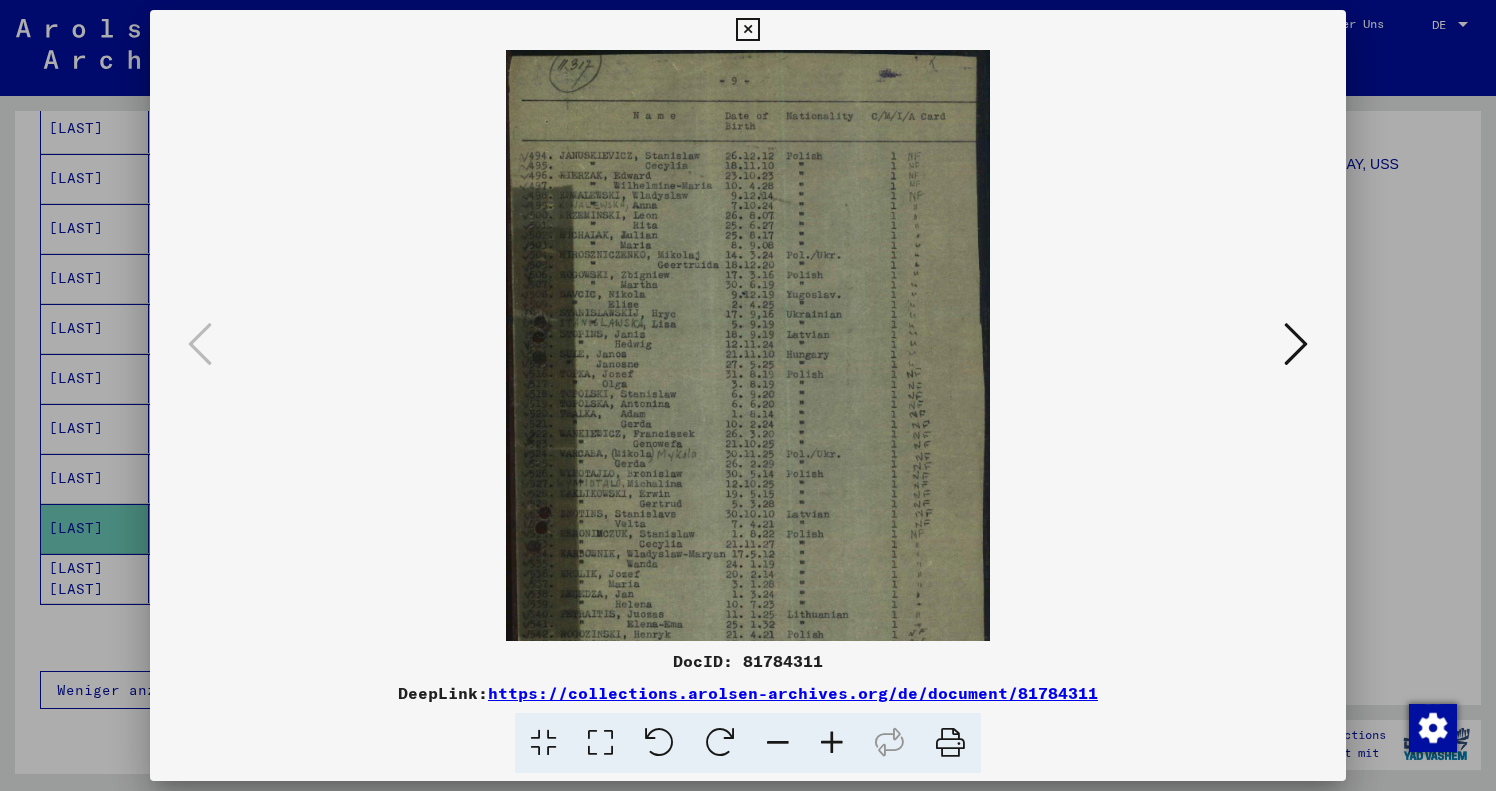 click at bounding box center (832, 743) 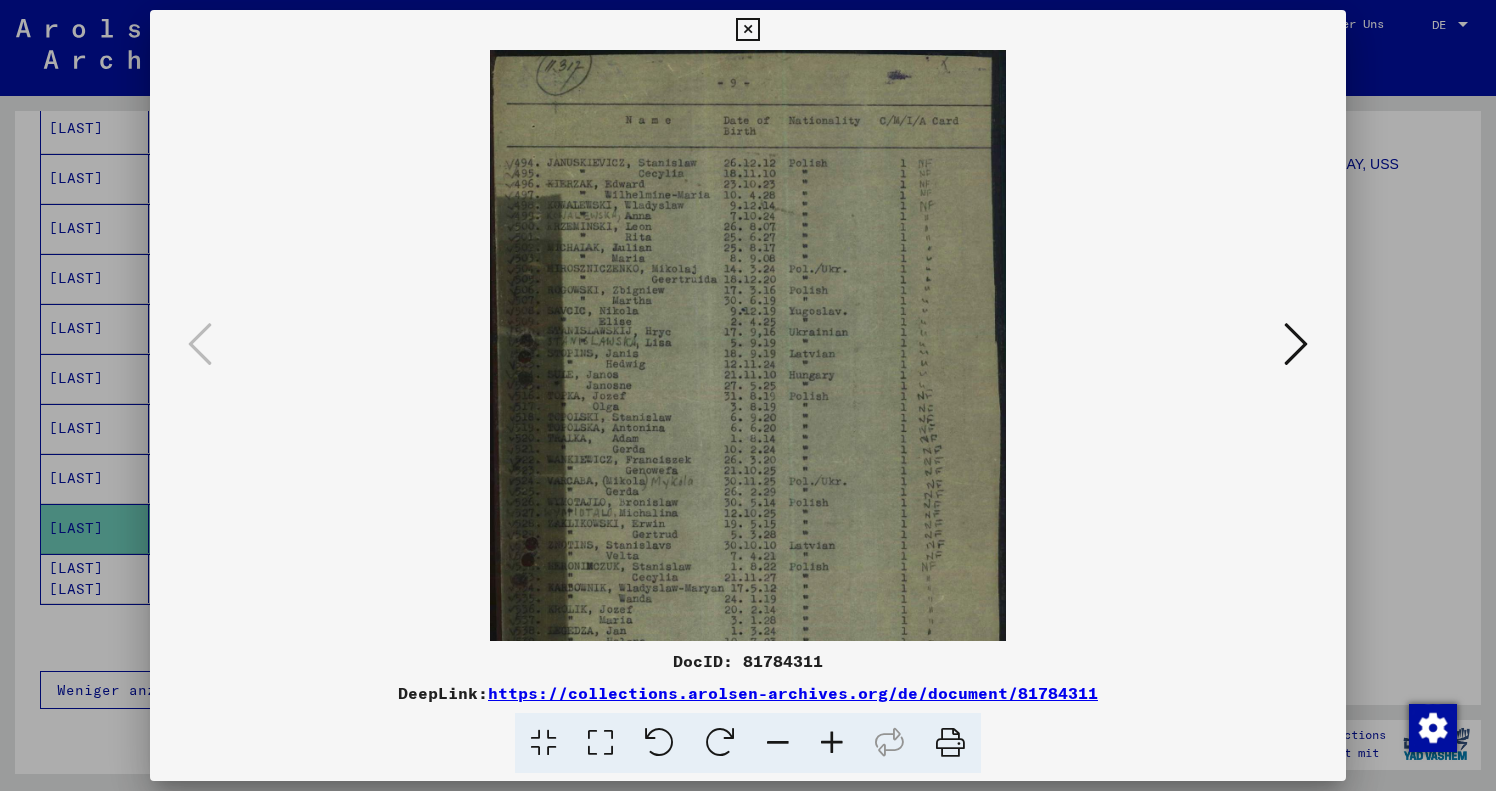 click at bounding box center (832, 743) 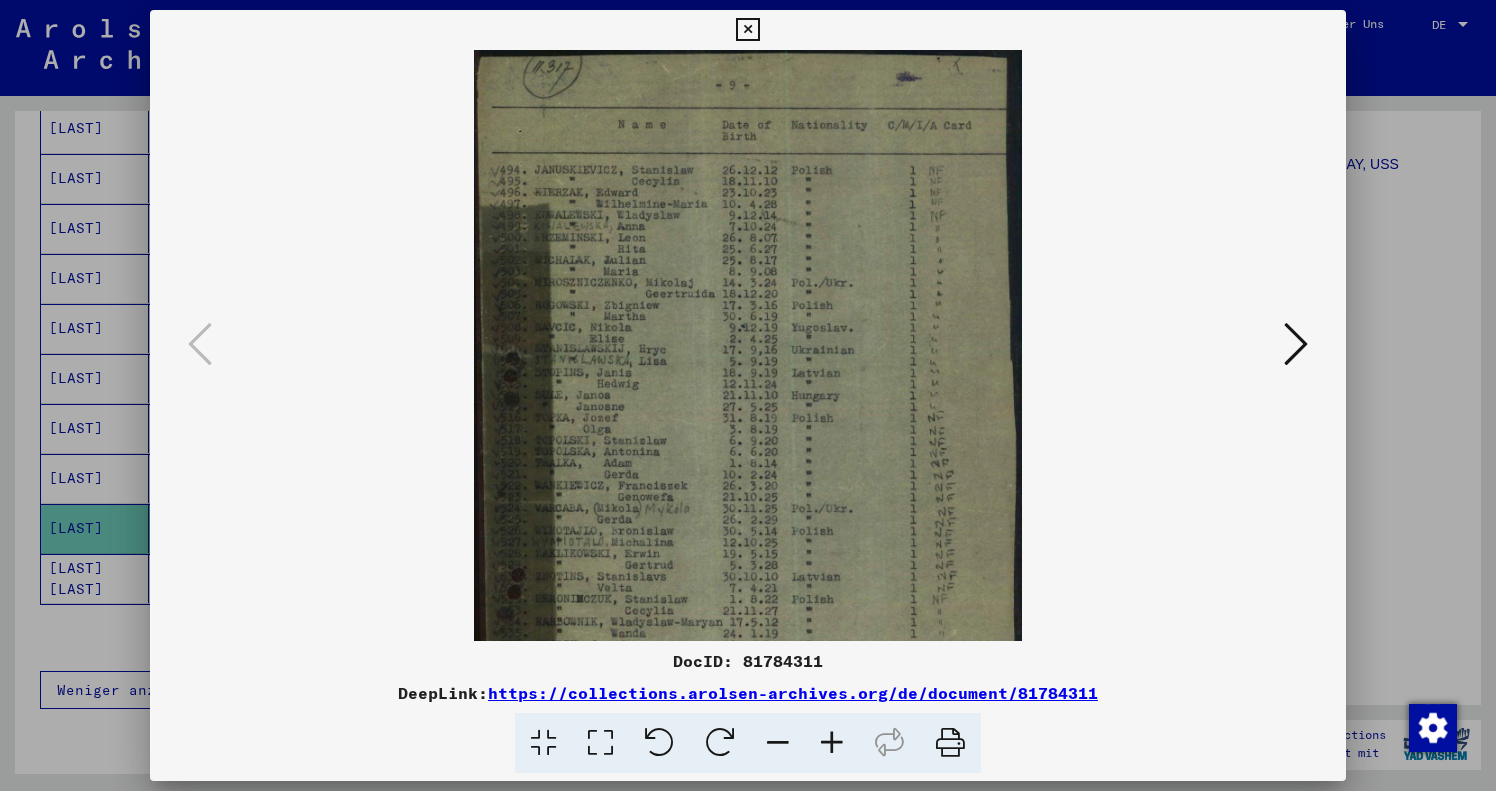 click at bounding box center (832, 743) 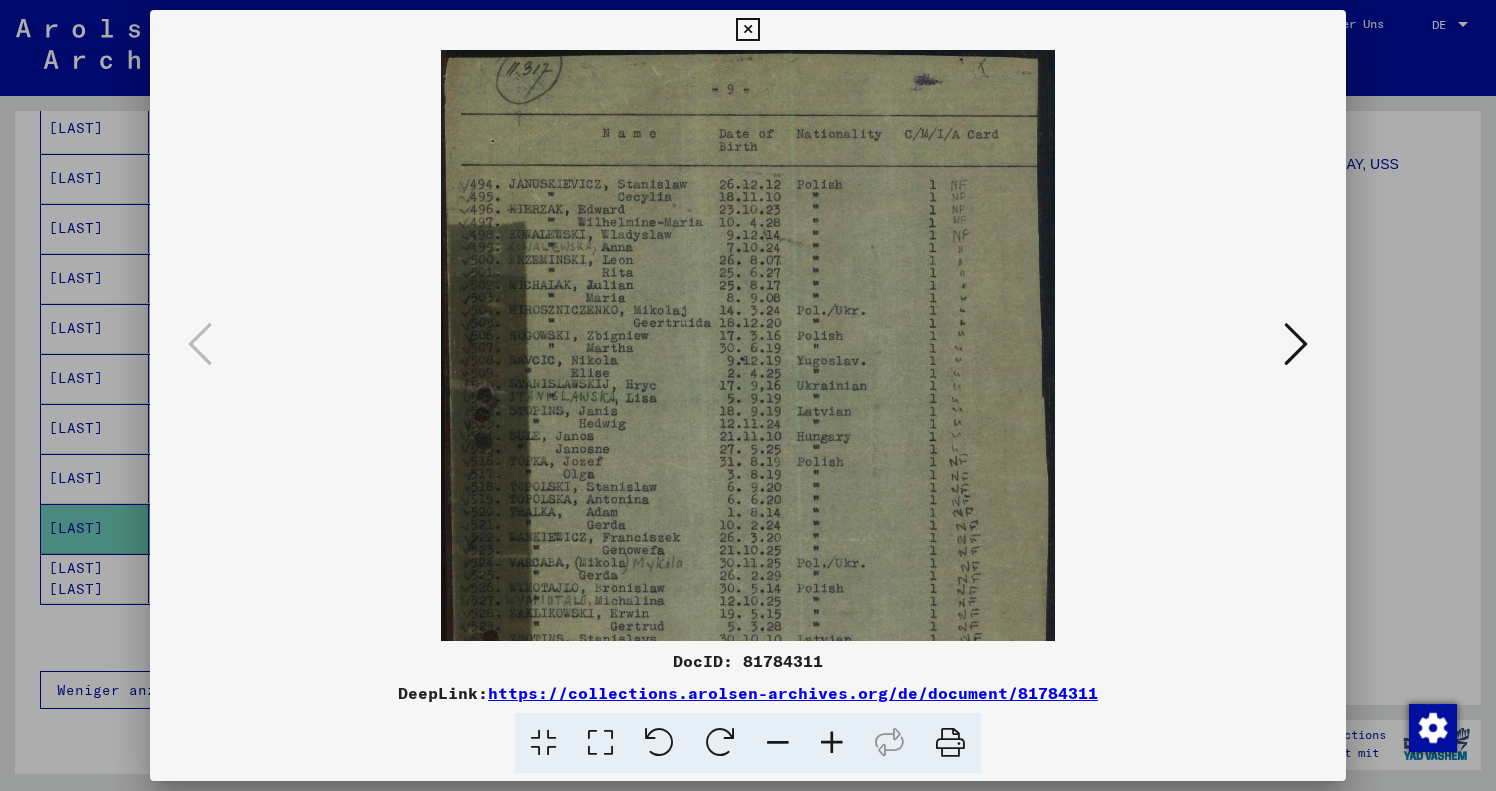 click at bounding box center (832, 743) 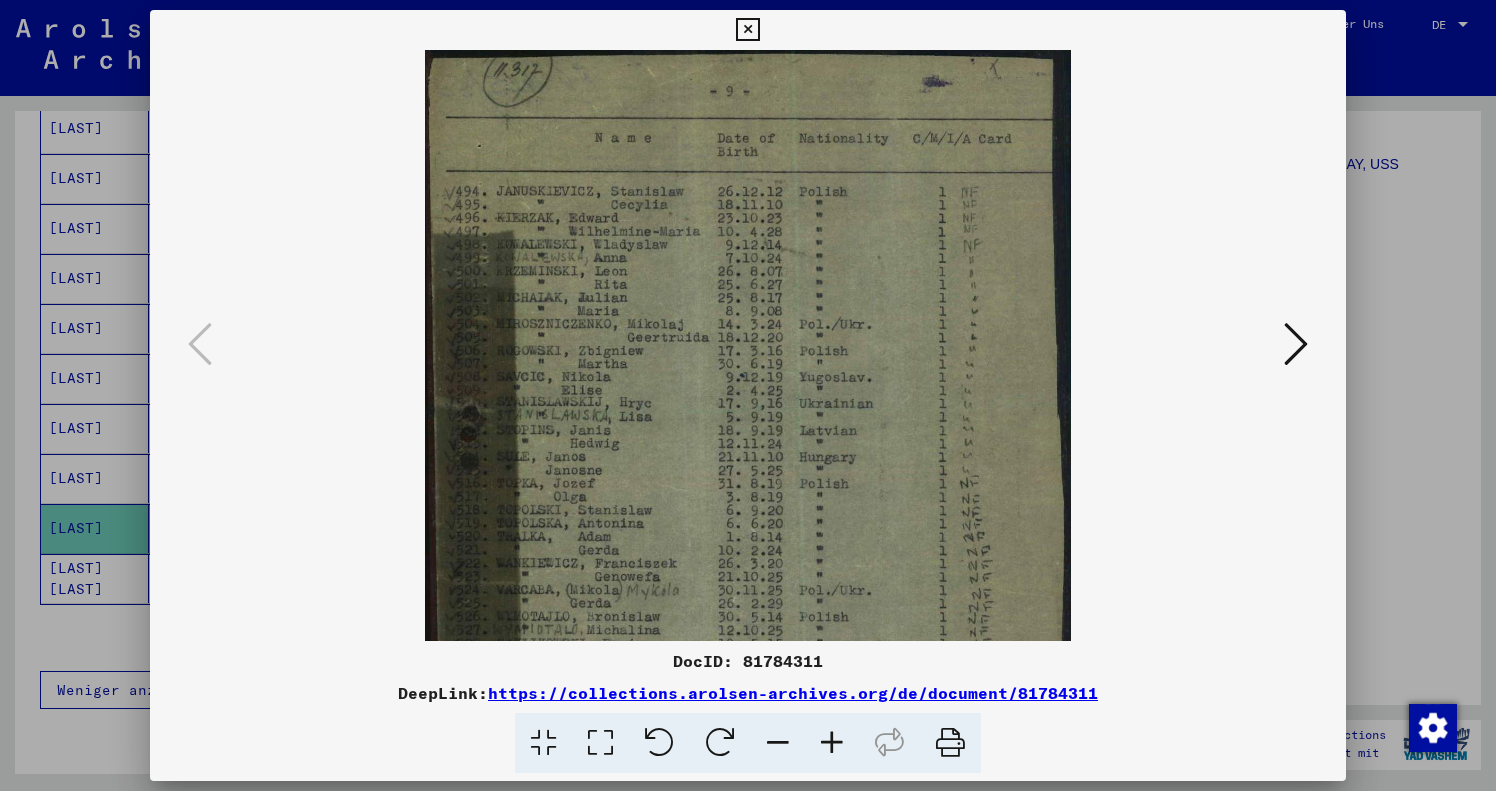 click at bounding box center [832, 743] 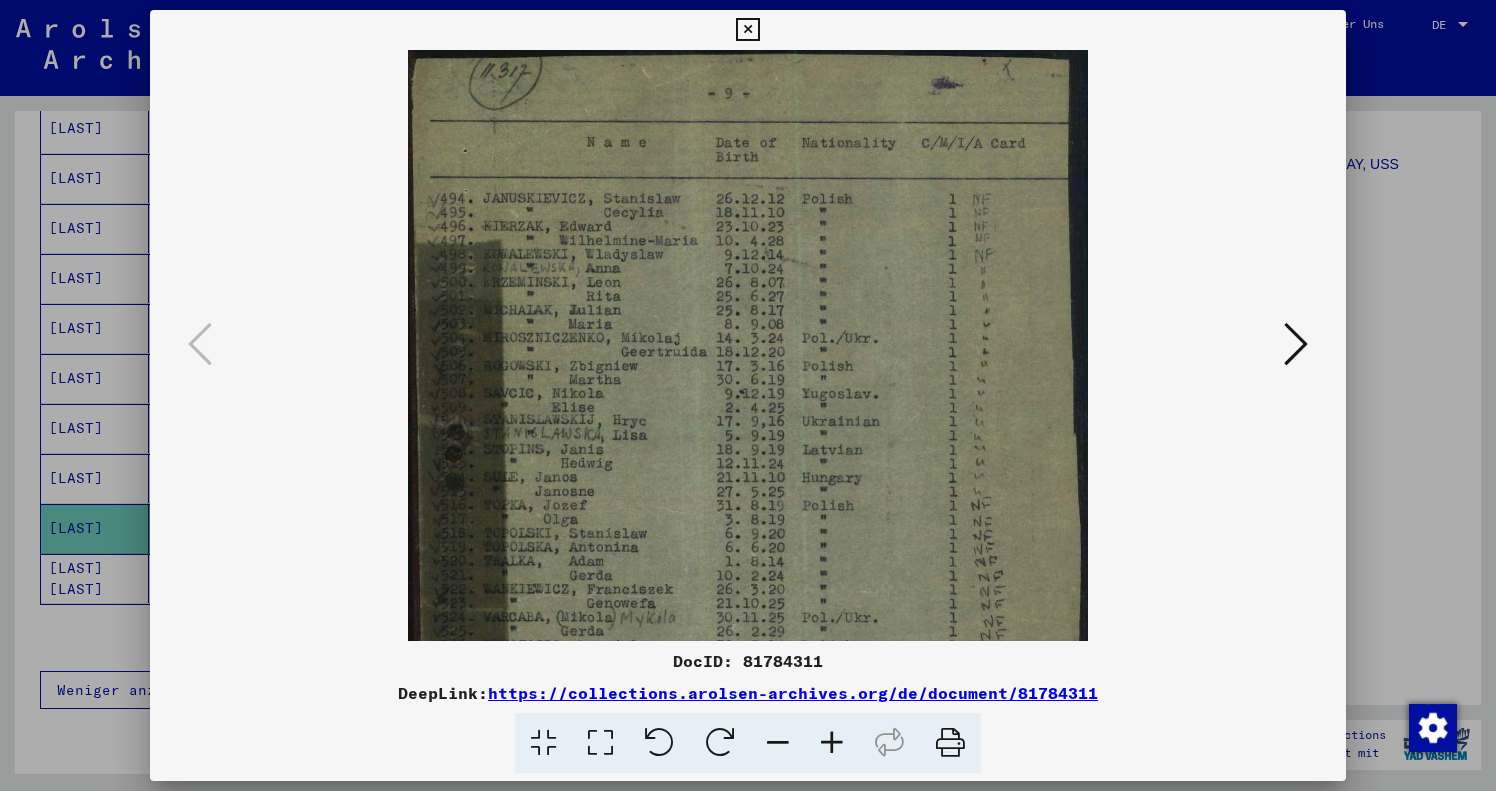 click at bounding box center [832, 743] 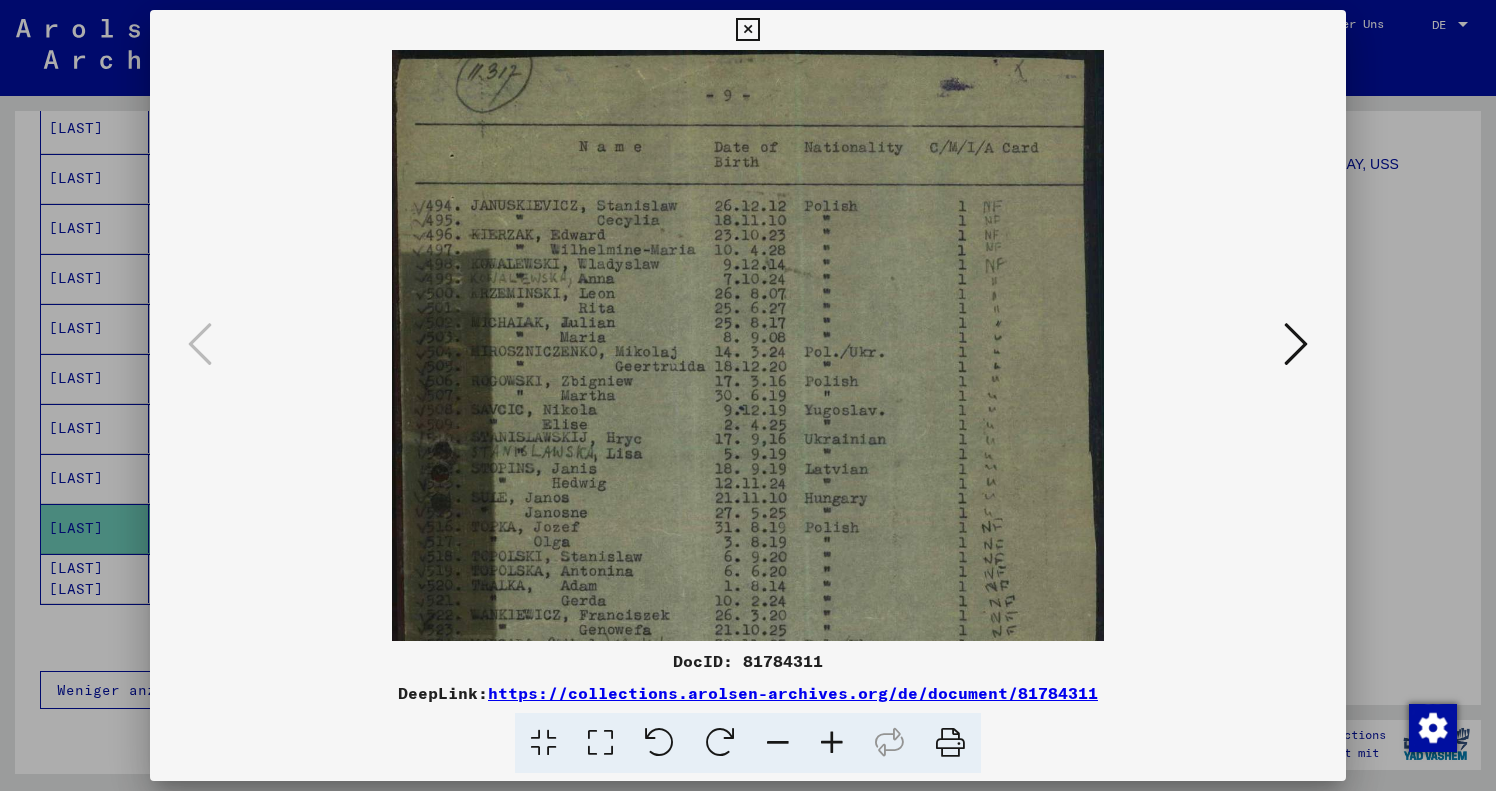 click at bounding box center (832, 743) 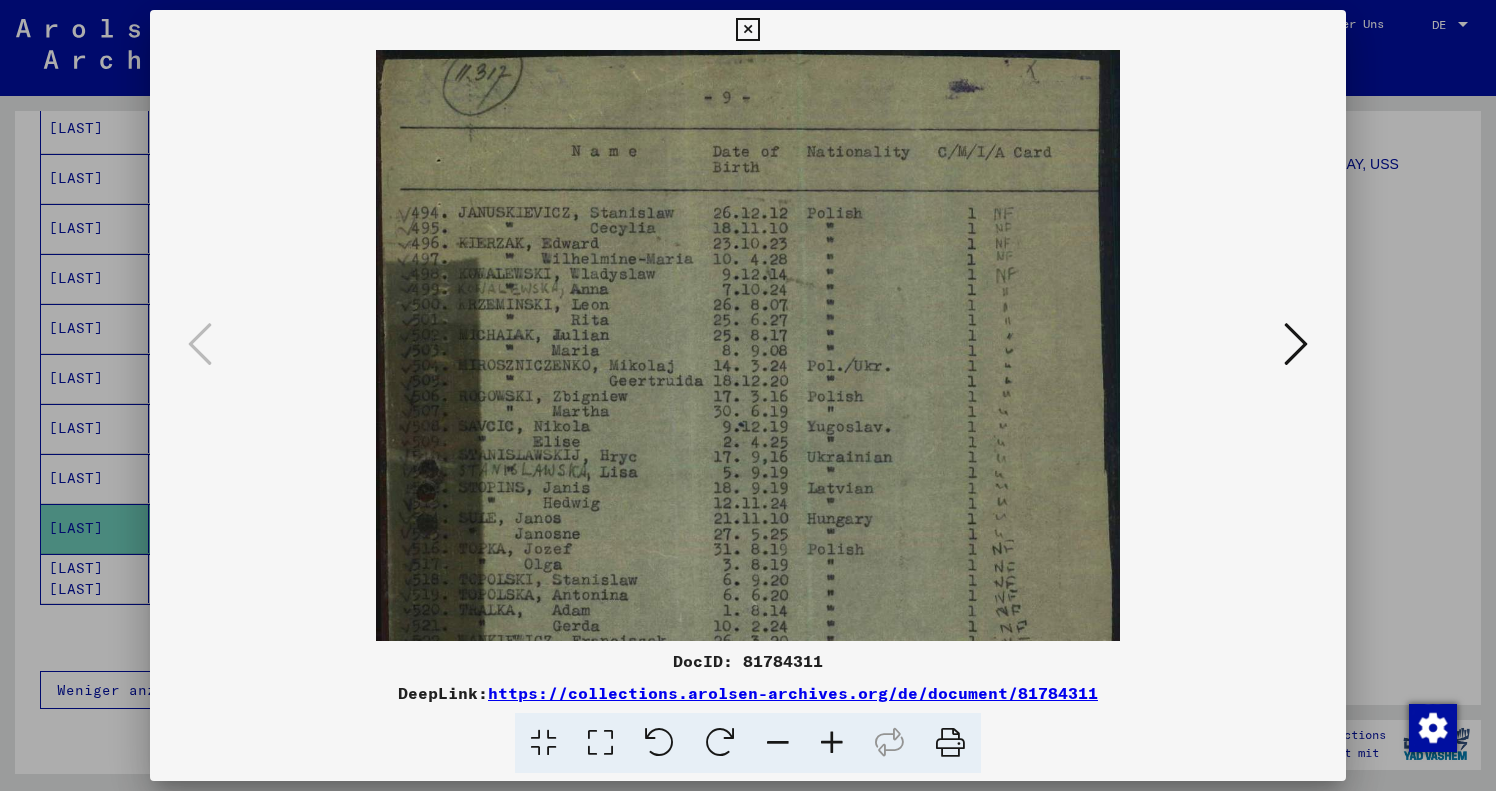 click at bounding box center (832, 743) 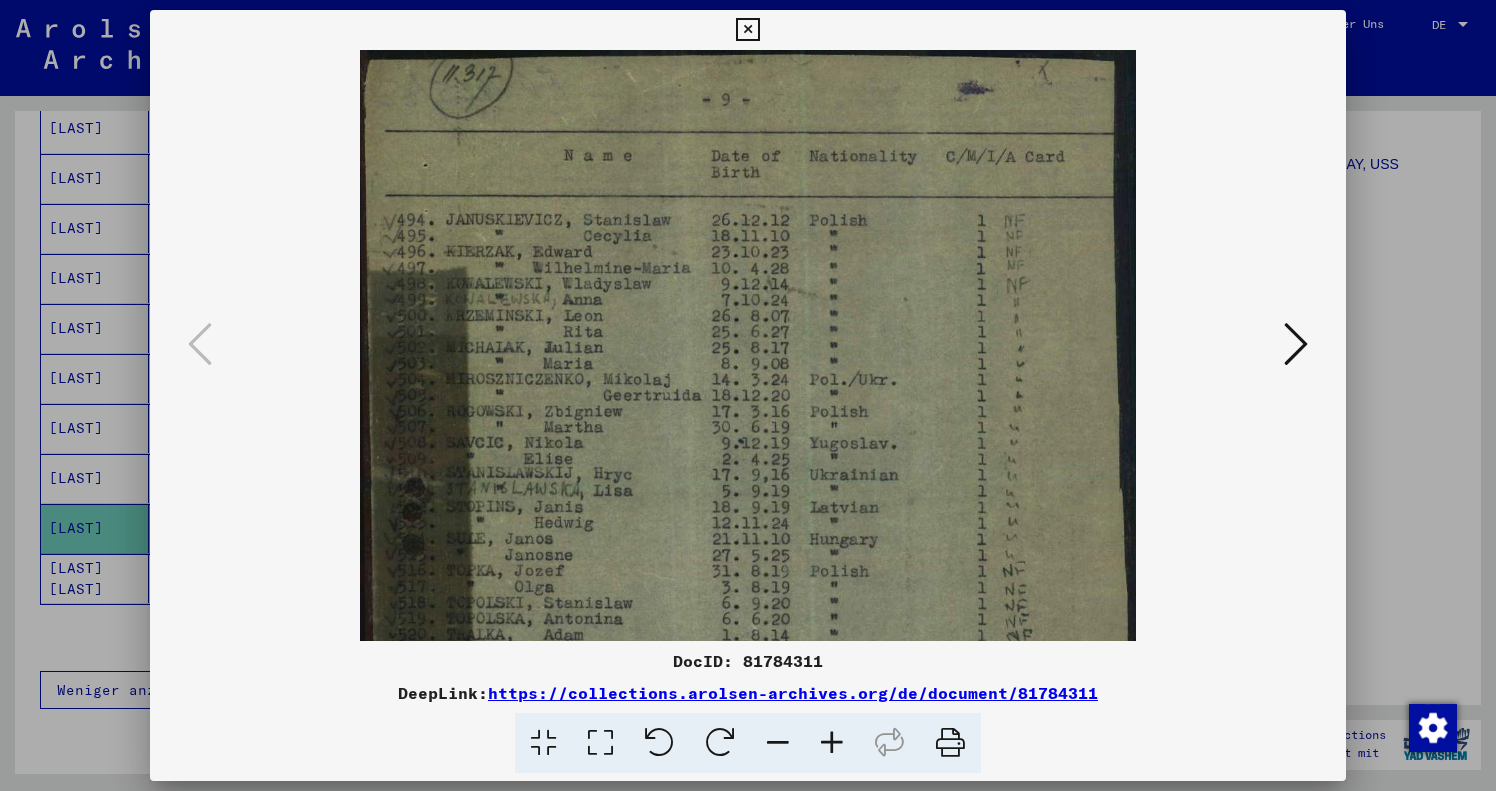 click at bounding box center (832, 743) 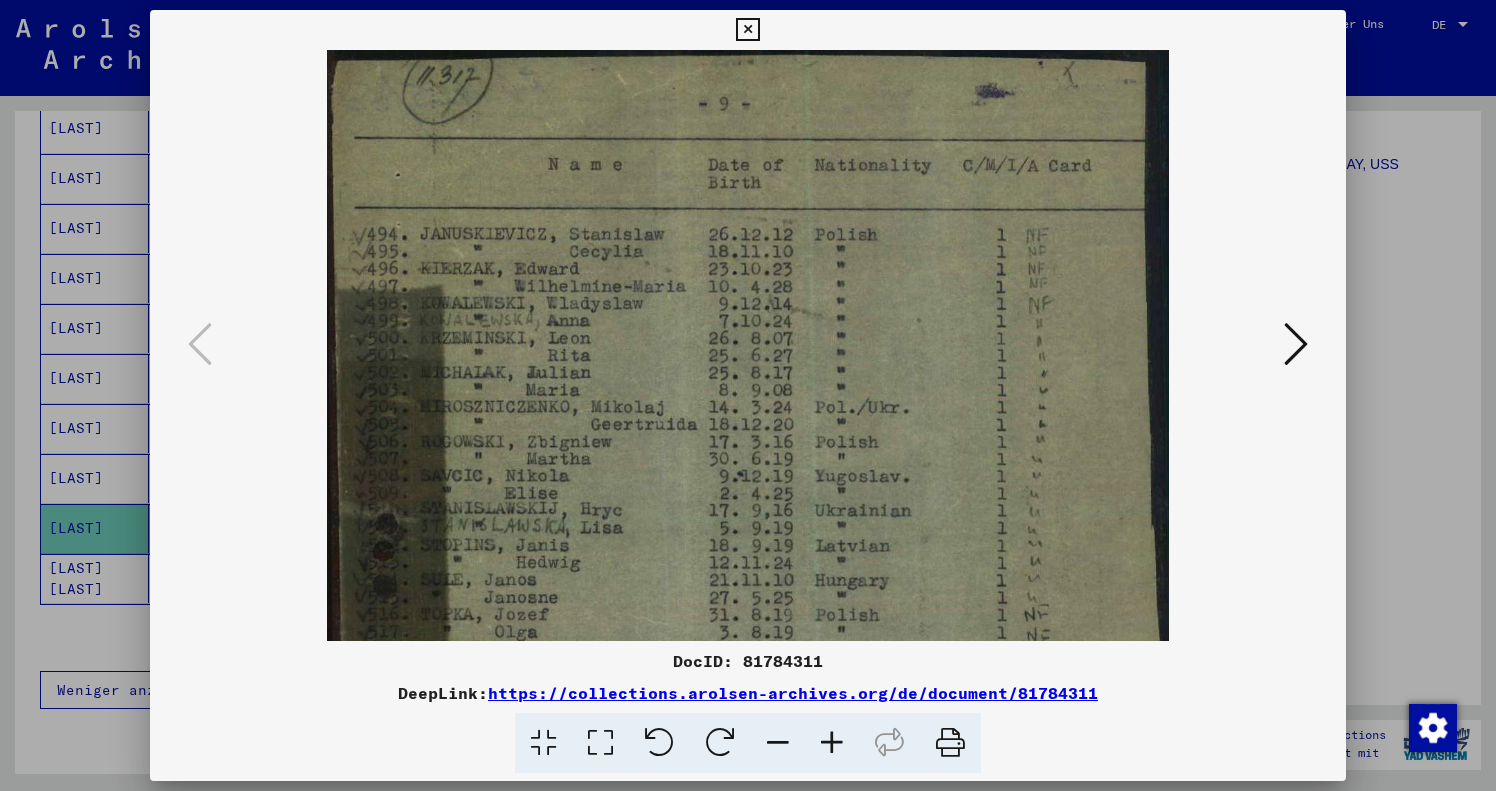 click at bounding box center (832, 743) 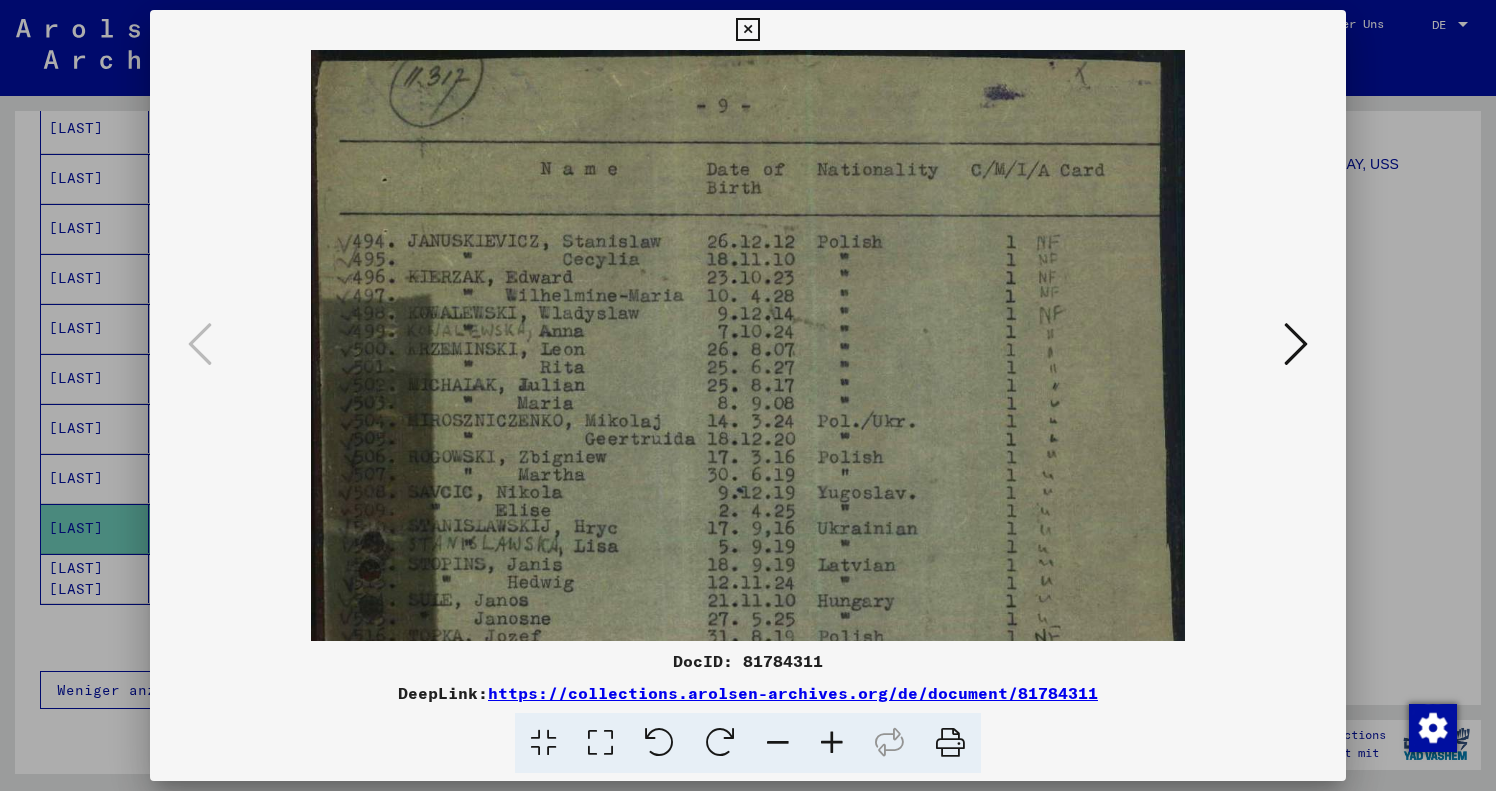 click at bounding box center [832, 743] 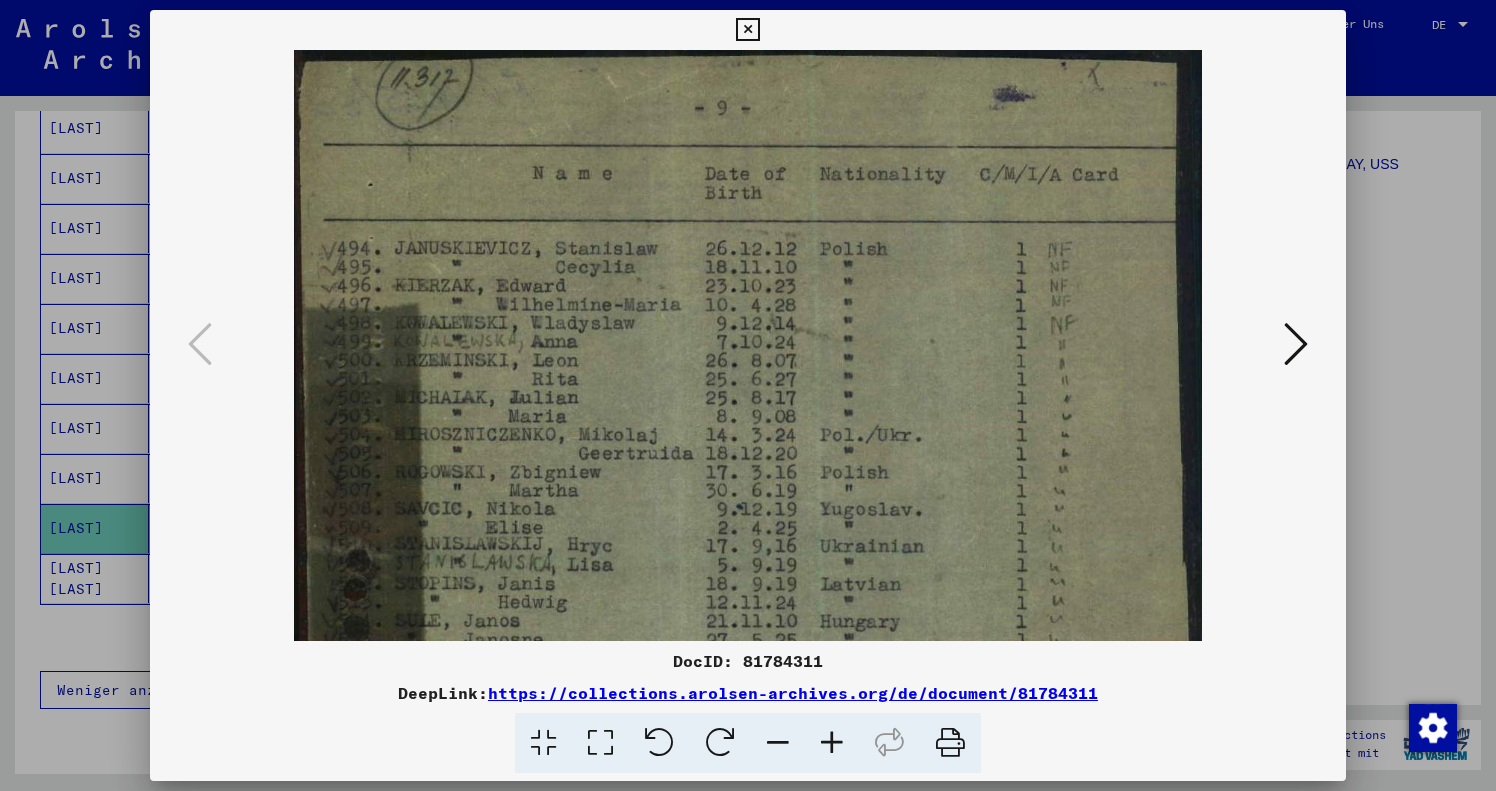 click at bounding box center [832, 743] 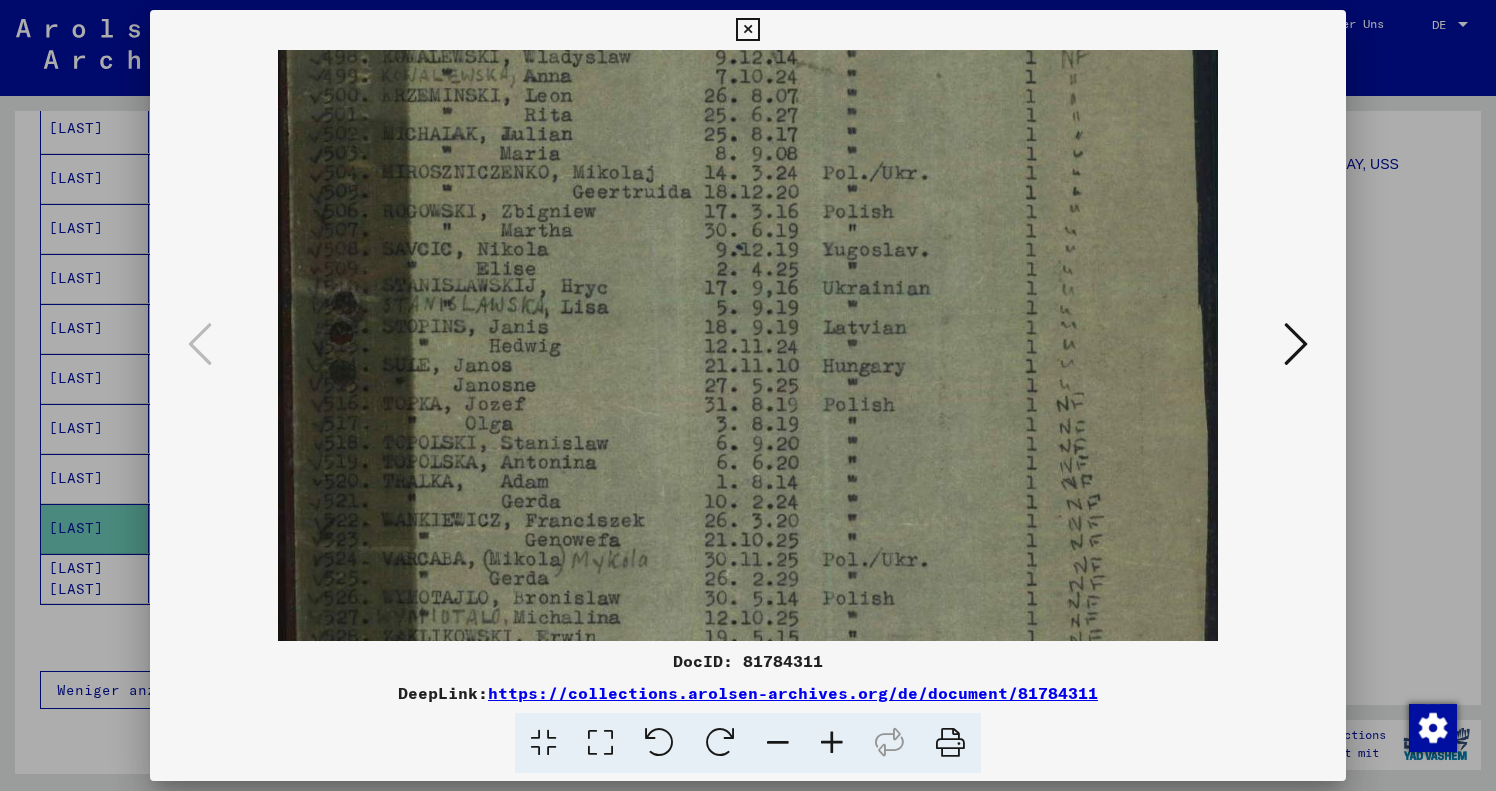 scroll, scrollTop: 371, scrollLeft: 0, axis: vertical 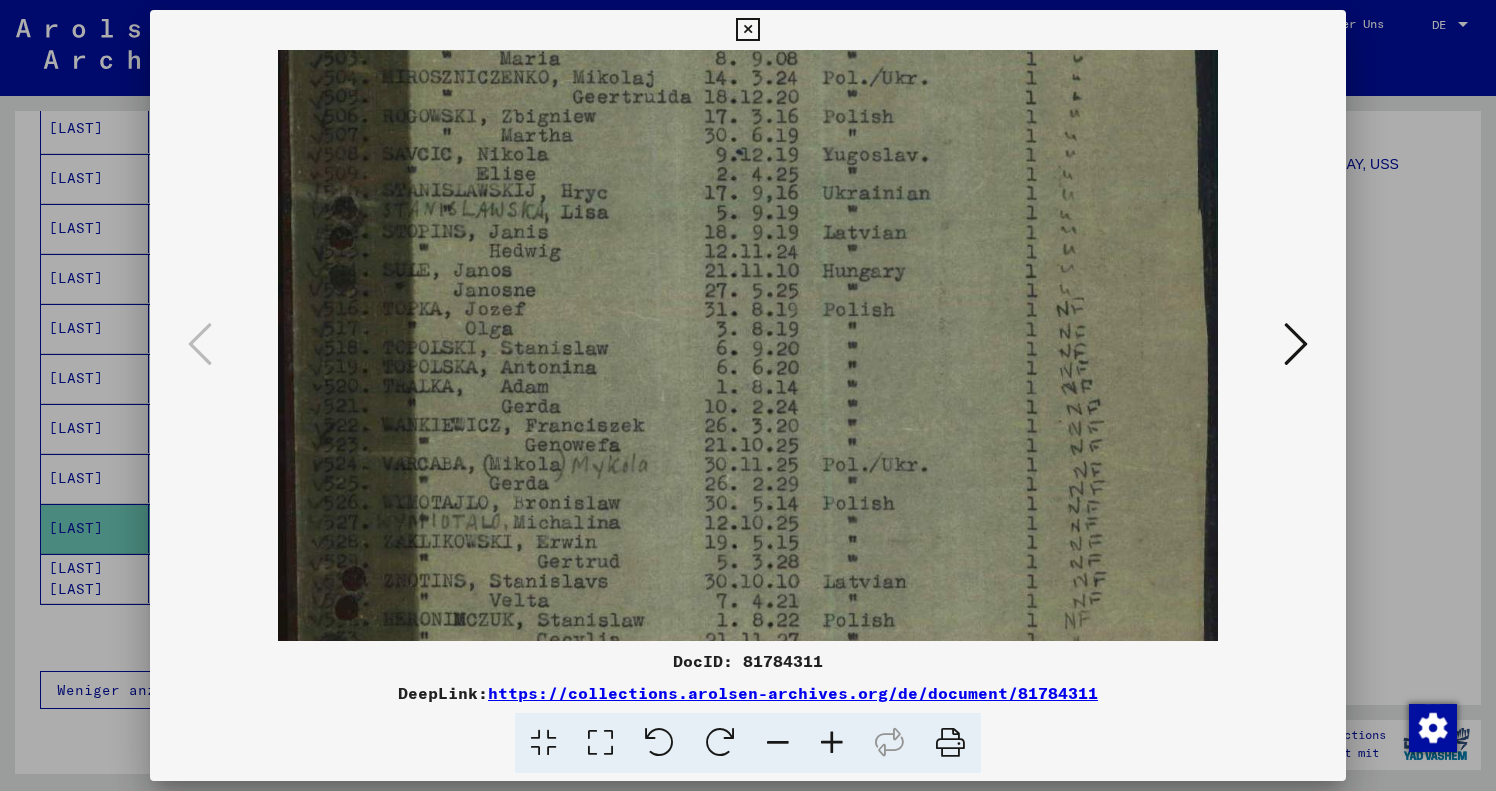 drag, startPoint x: 803, startPoint y: 491, endPoint x: 854, endPoint y: 120, distance: 374.48898 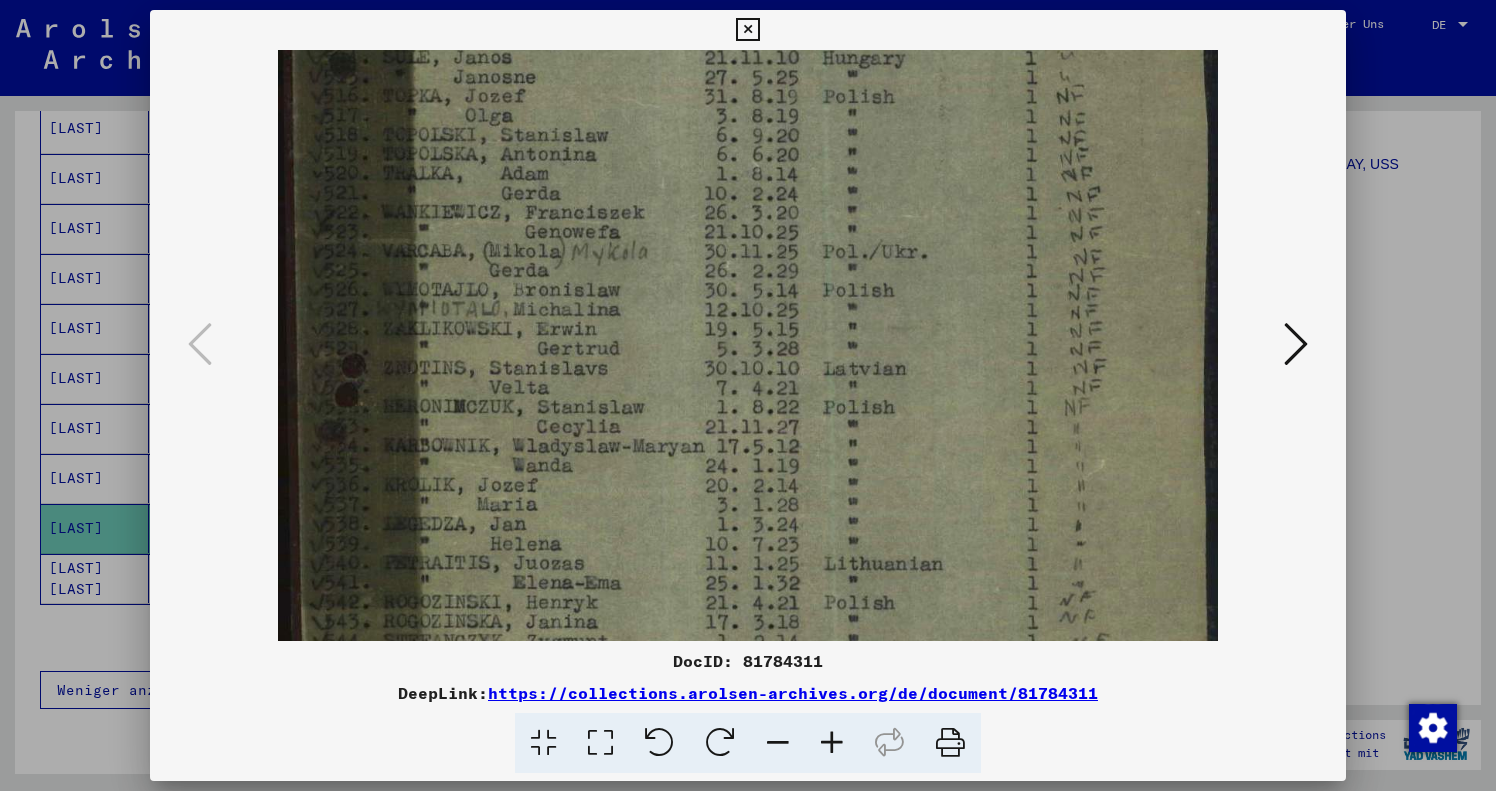 drag, startPoint x: 776, startPoint y: 555, endPoint x: 800, endPoint y: 342, distance: 214.34785 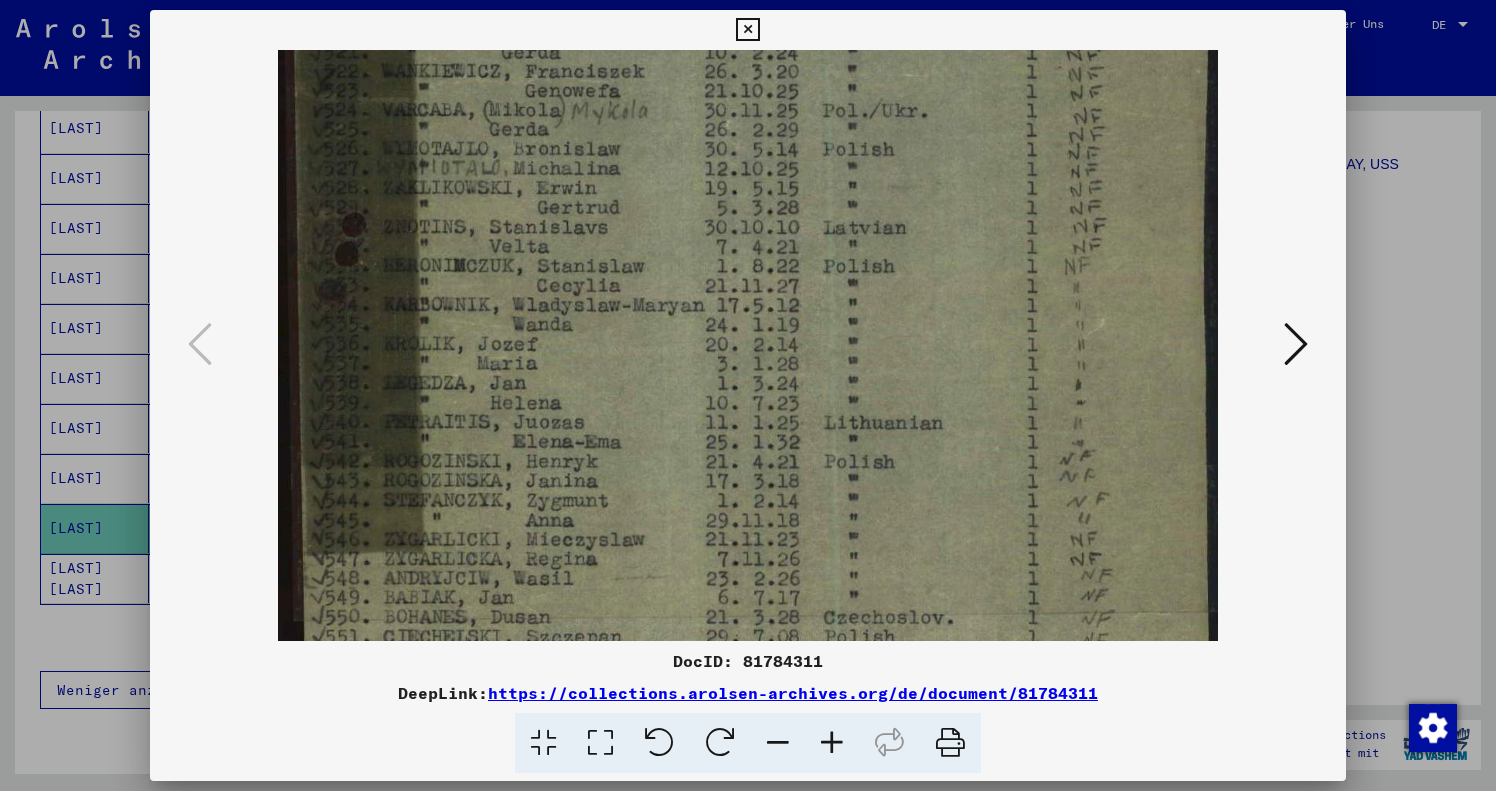 drag, startPoint x: 783, startPoint y: 518, endPoint x: 792, endPoint y: 377, distance: 141.28694 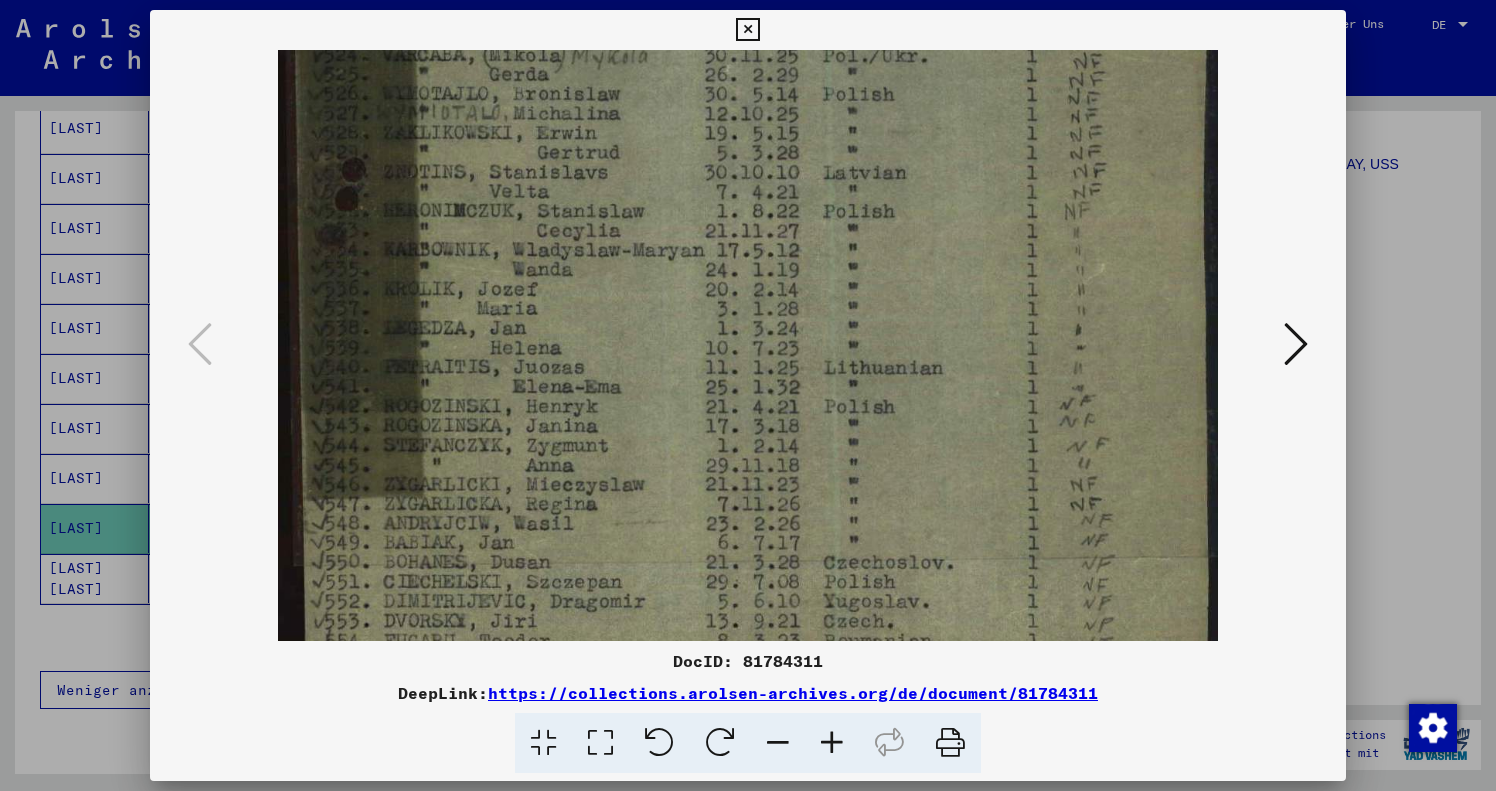 scroll, scrollTop: 797, scrollLeft: 0, axis: vertical 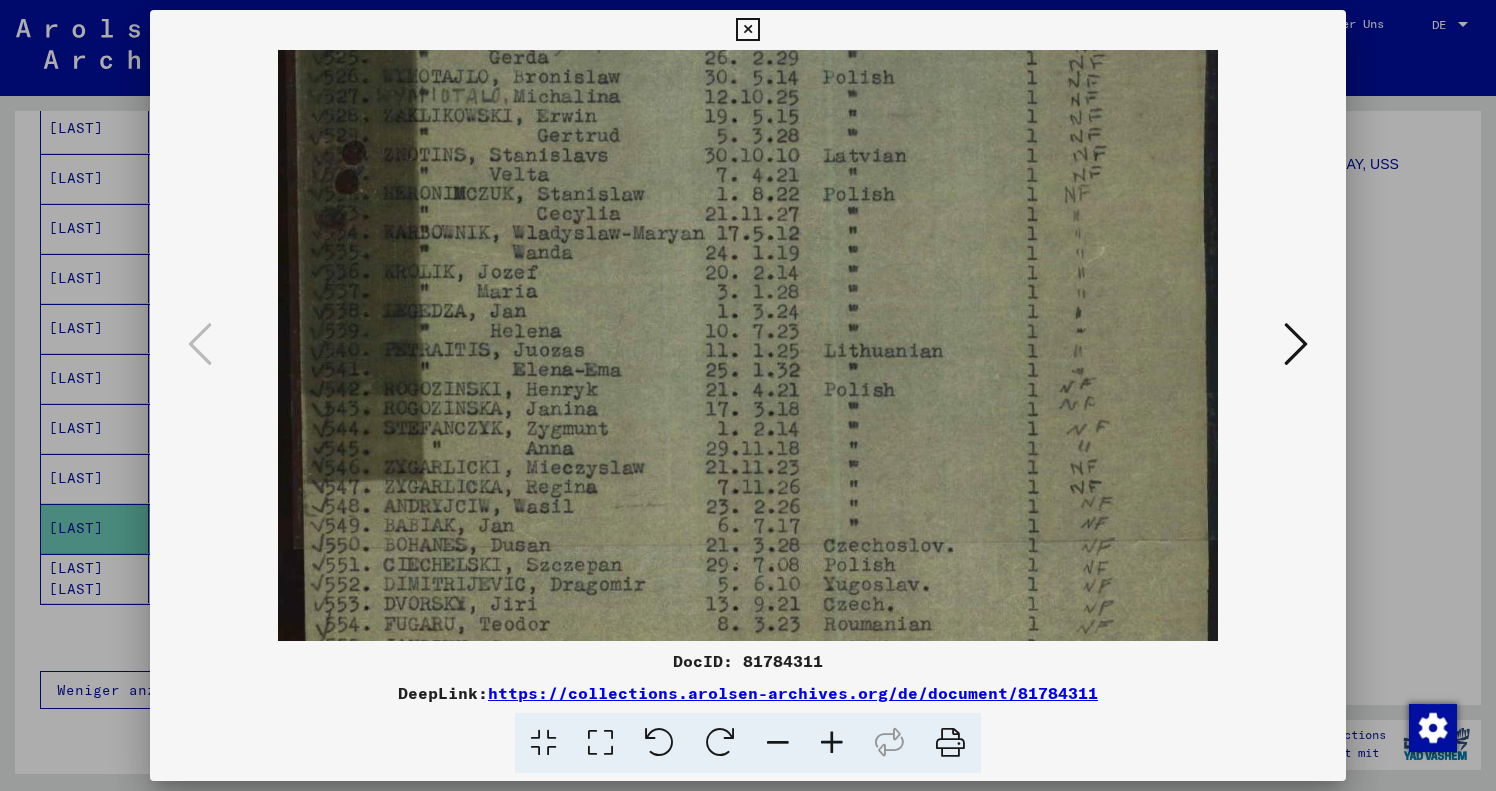 drag, startPoint x: 724, startPoint y: 488, endPoint x: 726, endPoint y: 435, distance: 53.037724 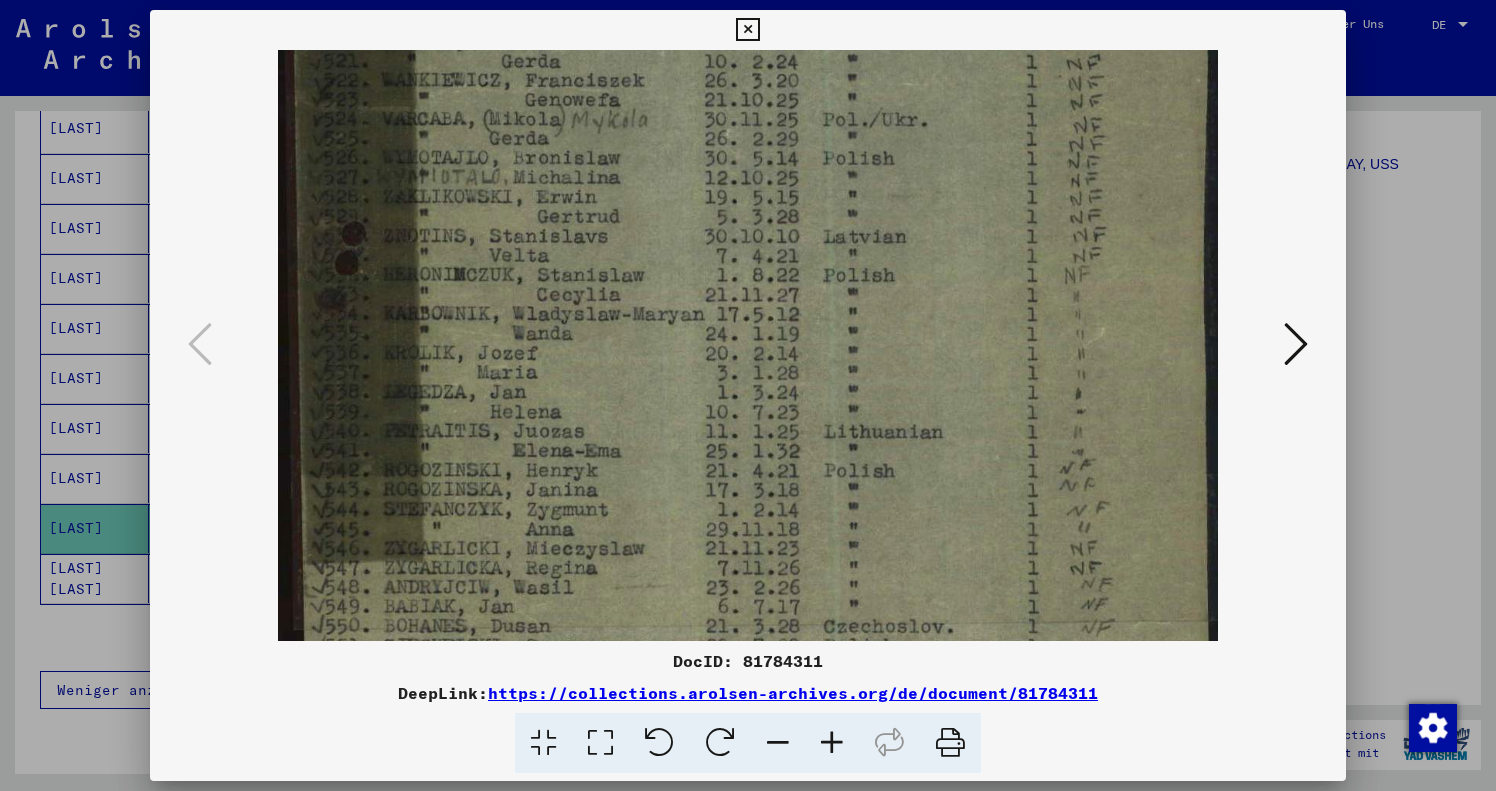 scroll, scrollTop: 703, scrollLeft: 0, axis: vertical 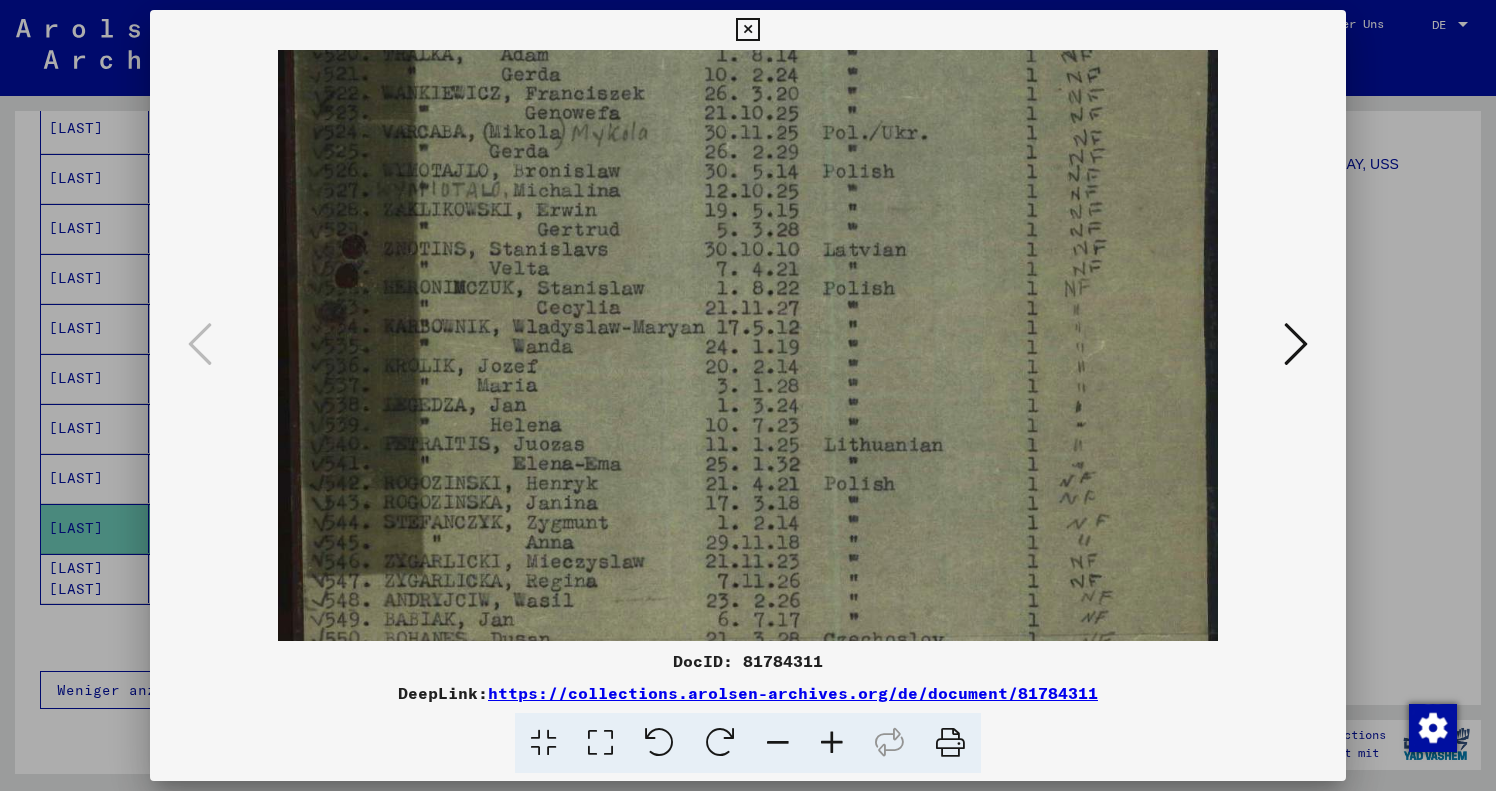 drag, startPoint x: 802, startPoint y: 483, endPoint x: 811, endPoint y: 577, distance: 94.42987 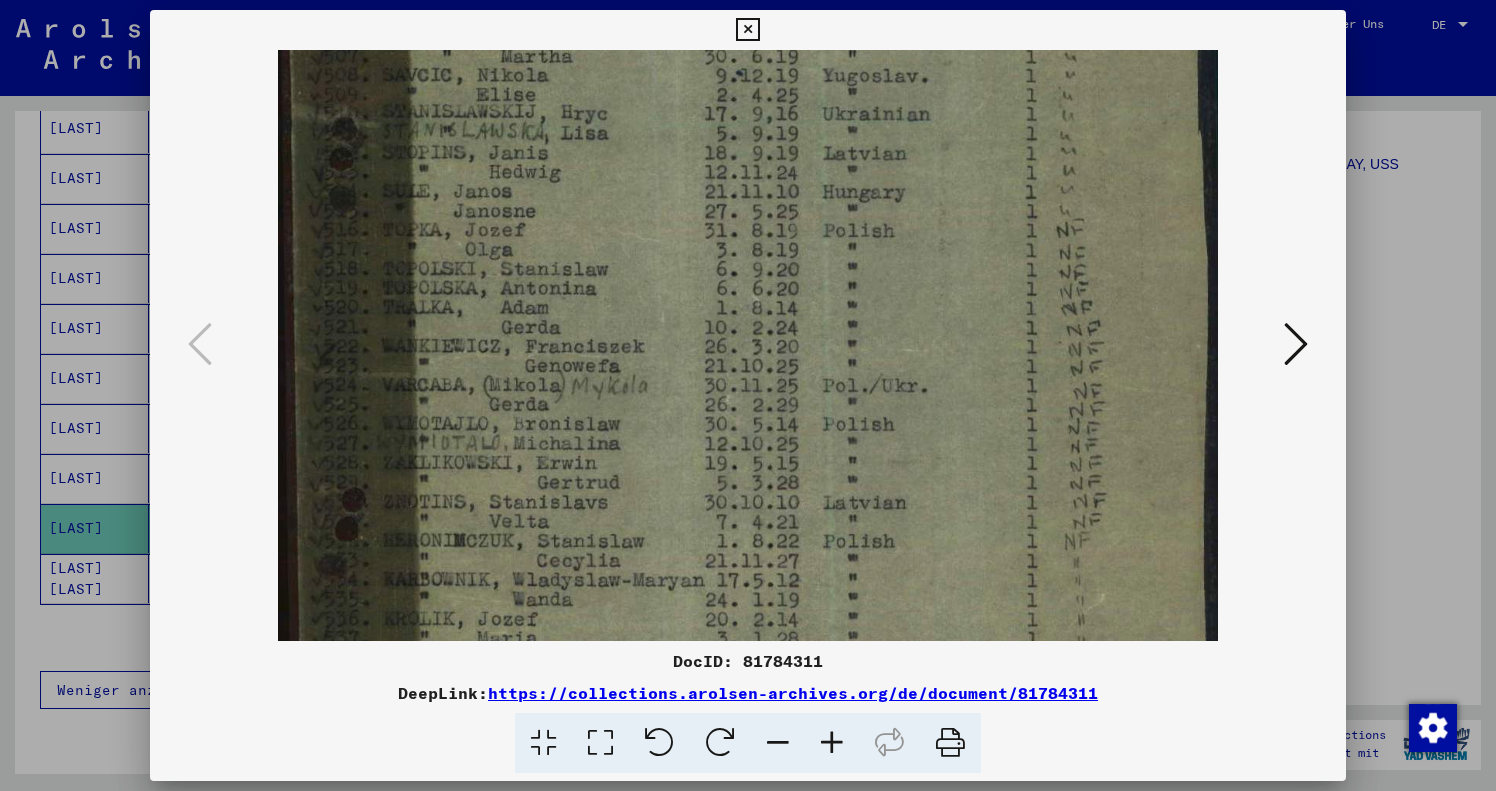 drag, startPoint x: 897, startPoint y: 412, endPoint x: 930, endPoint y: 665, distance: 255.1431 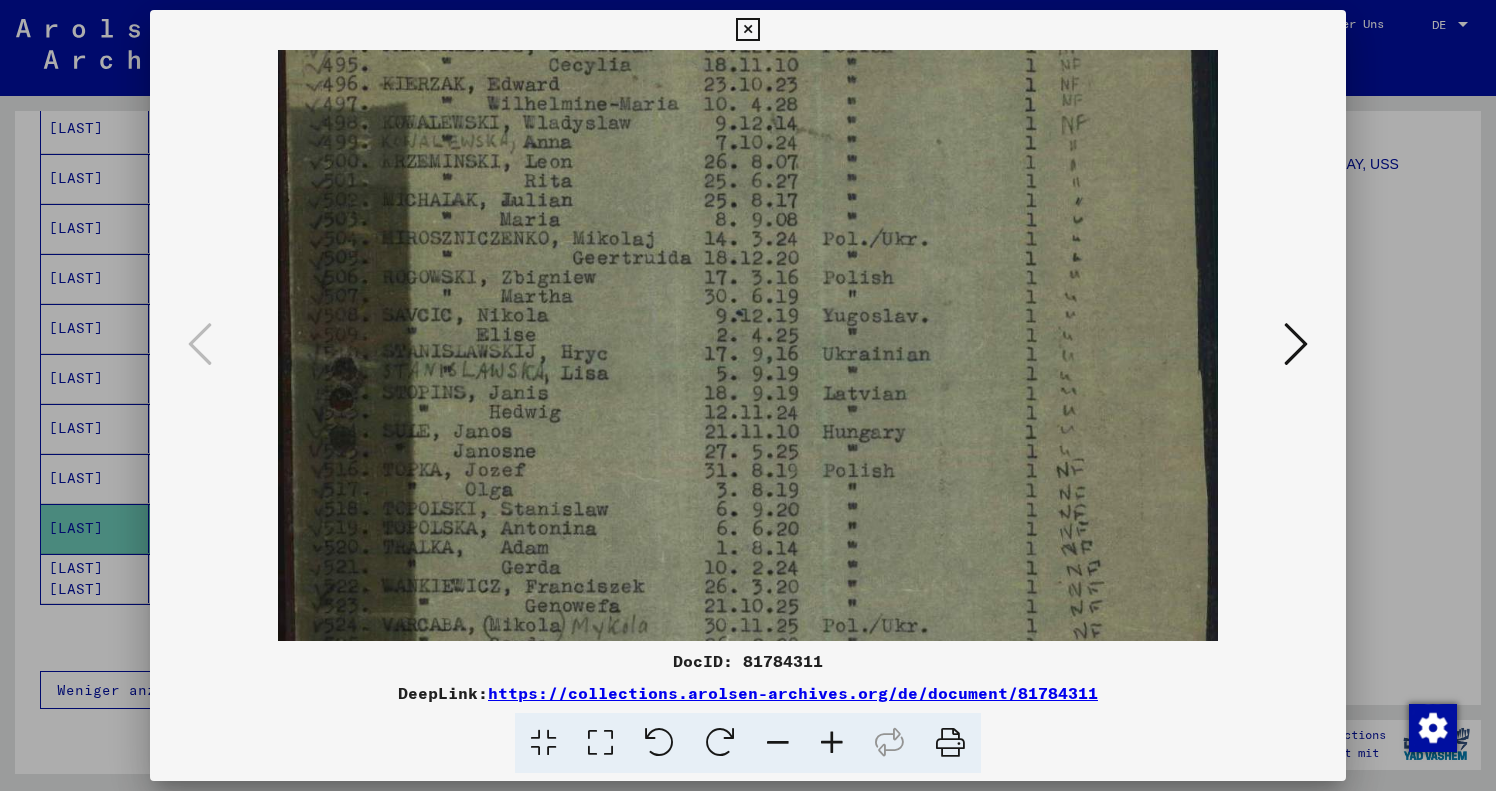 drag, startPoint x: 950, startPoint y: 490, endPoint x: 970, endPoint y: 651, distance: 162.23749 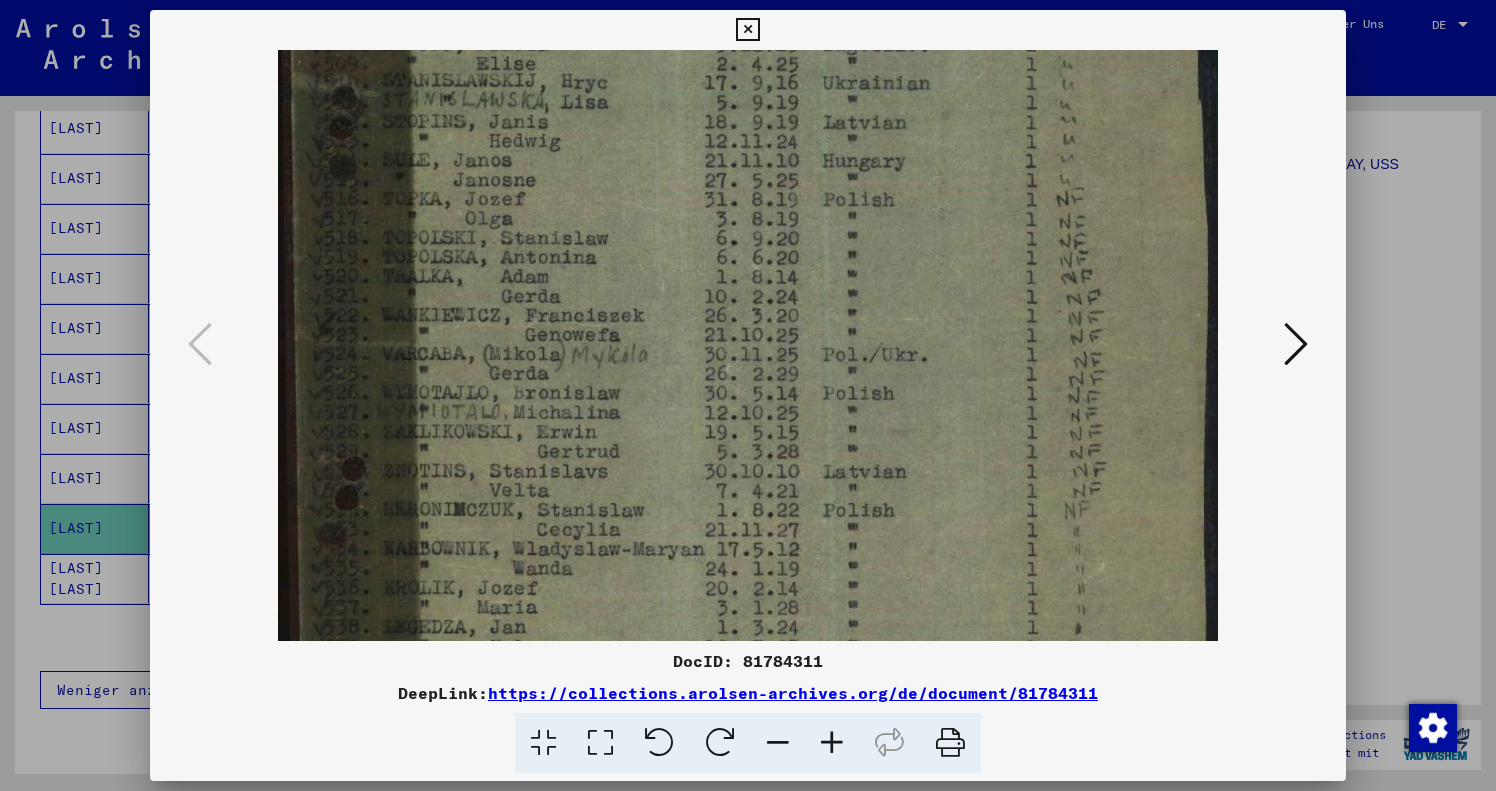 drag, startPoint x: 973, startPoint y: 555, endPoint x: 960, endPoint y: 344, distance: 211.4001 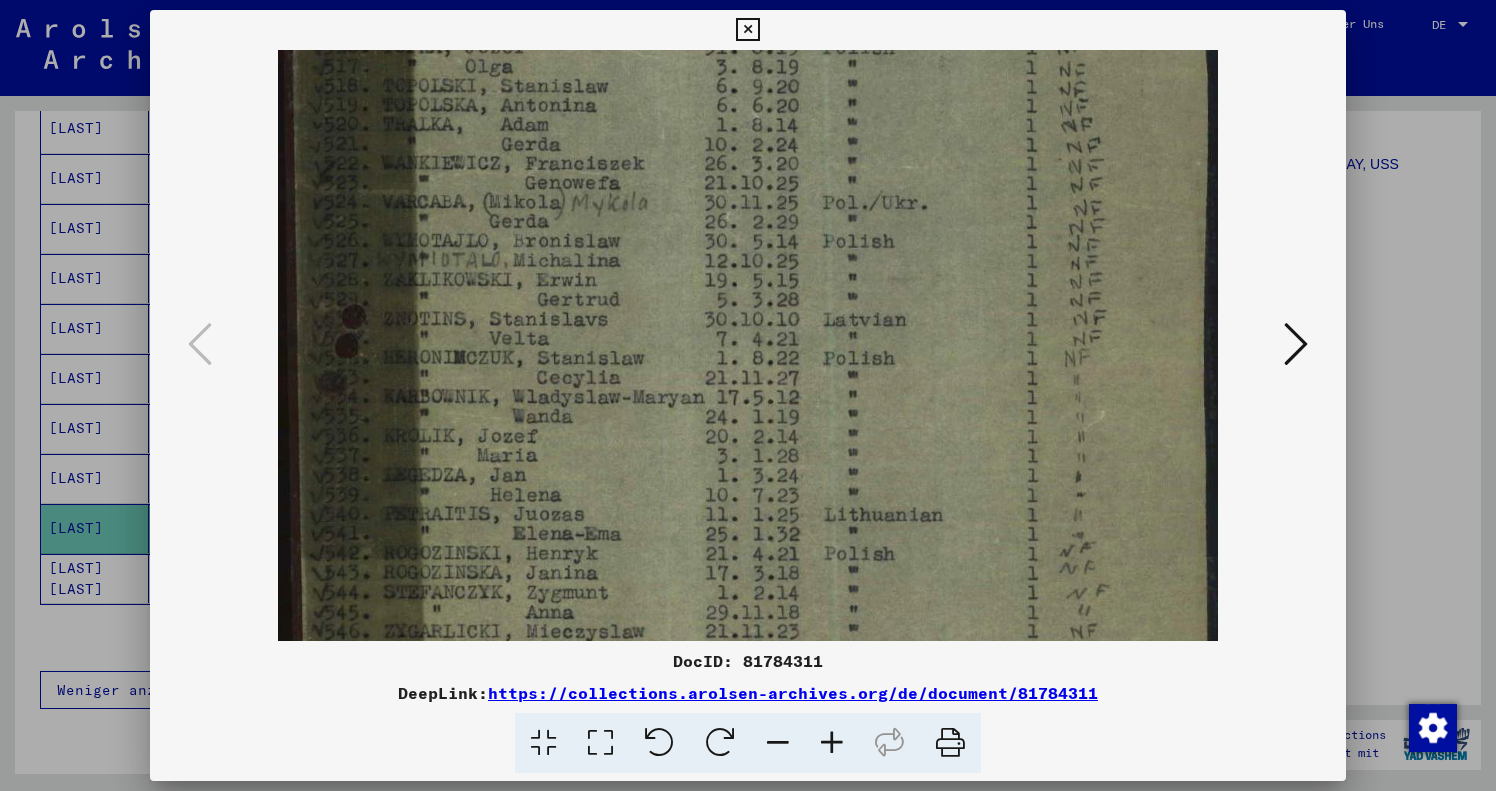 drag, startPoint x: 930, startPoint y: 376, endPoint x: 940, endPoint y: 353, distance: 25.079872 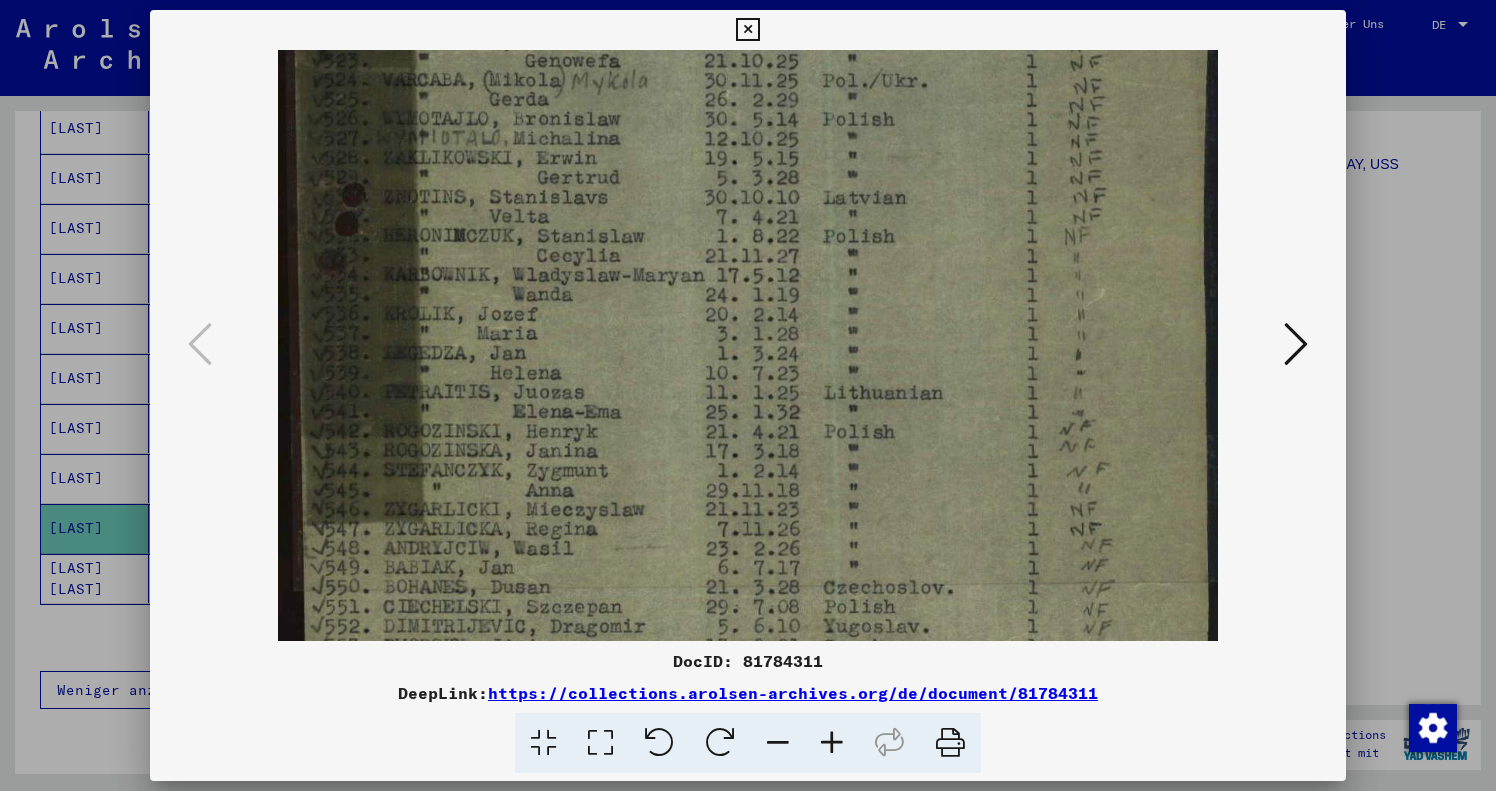 drag, startPoint x: 905, startPoint y: 454, endPoint x: 909, endPoint y: 418, distance: 36.221542 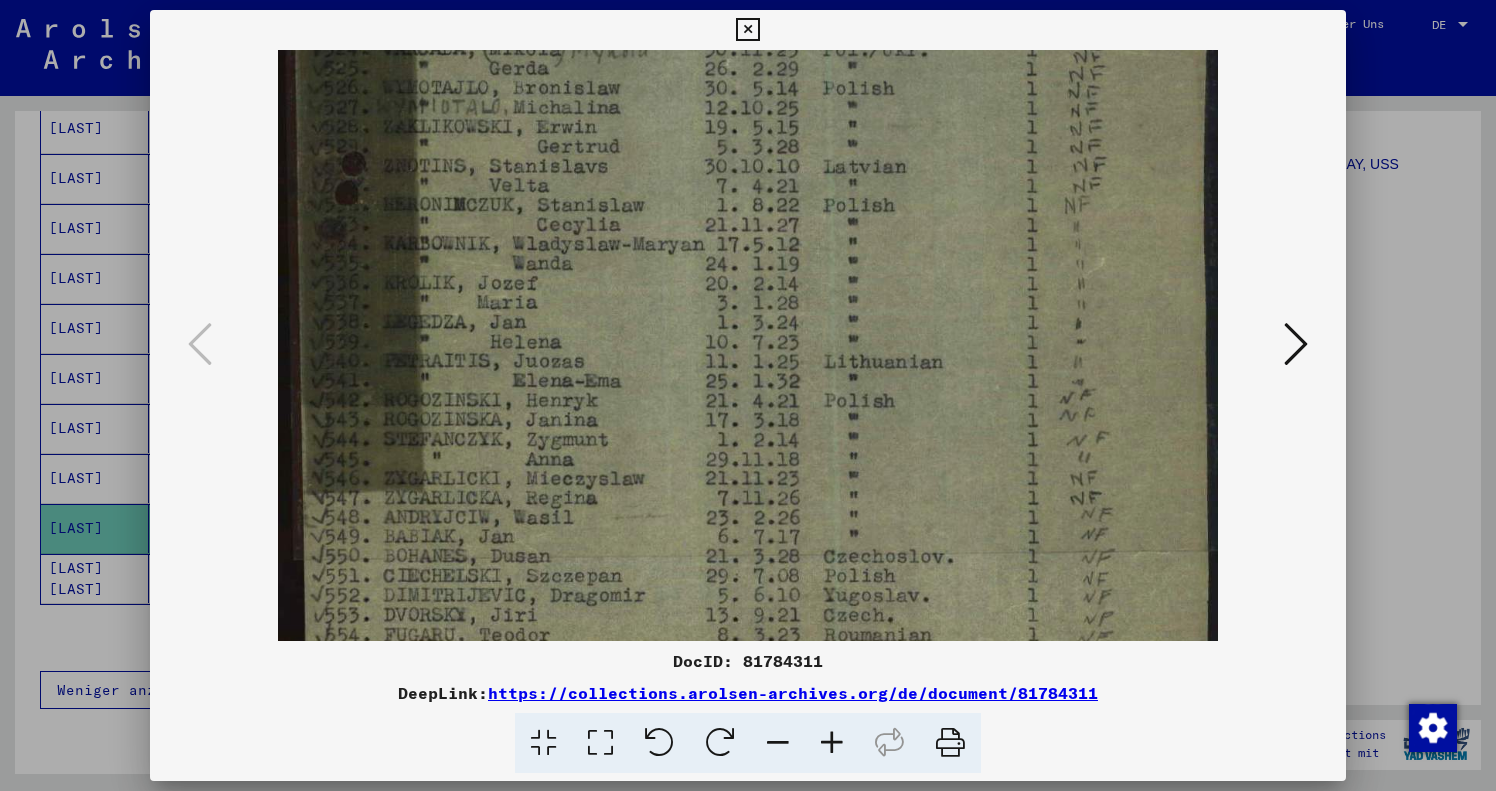 scroll, scrollTop: 770, scrollLeft: 0, axis: vertical 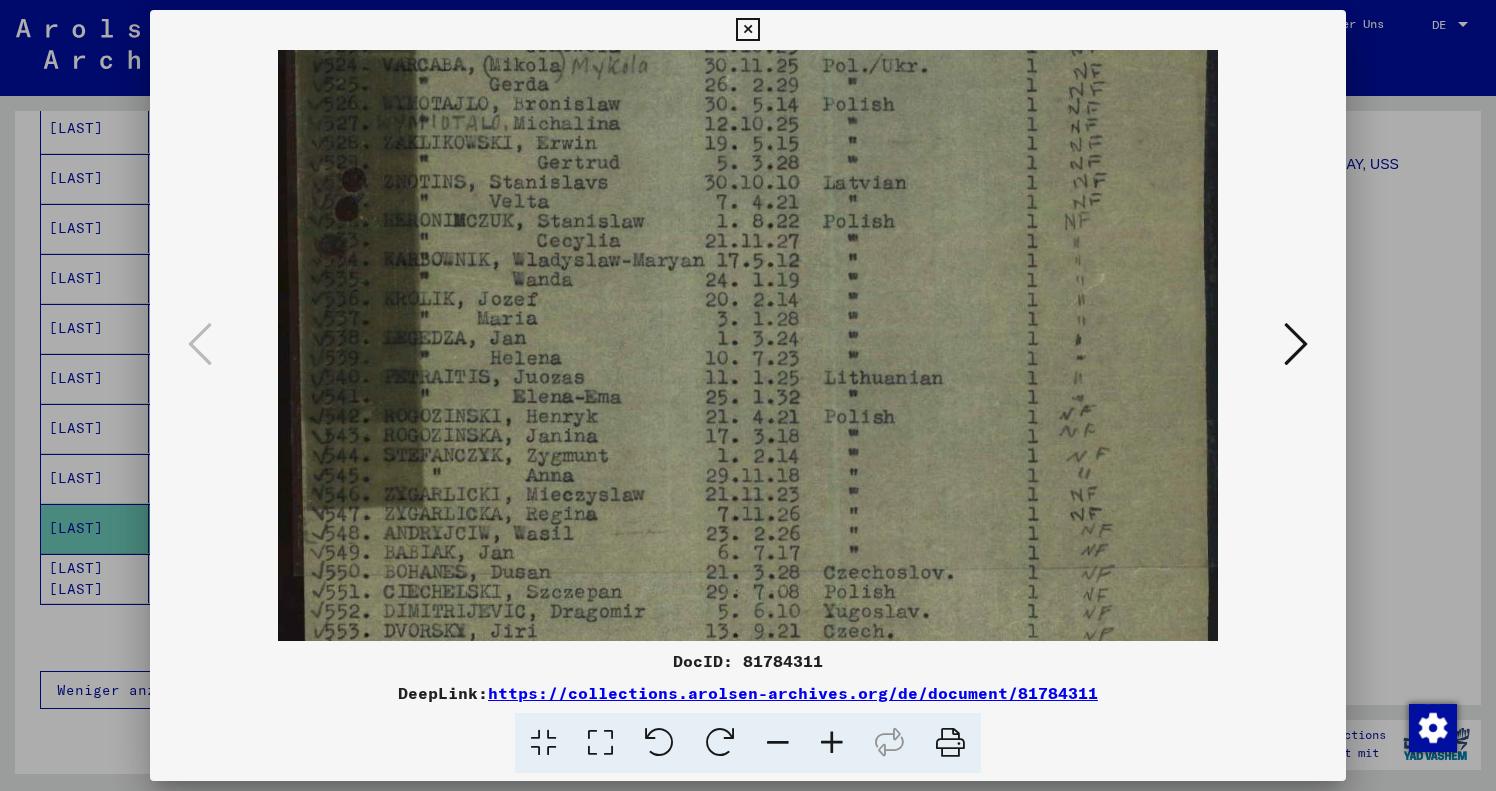 drag, startPoint x: 690, startPoint y: 470, endPoint x: 697, endPoint y: 534, distance: 64.381676 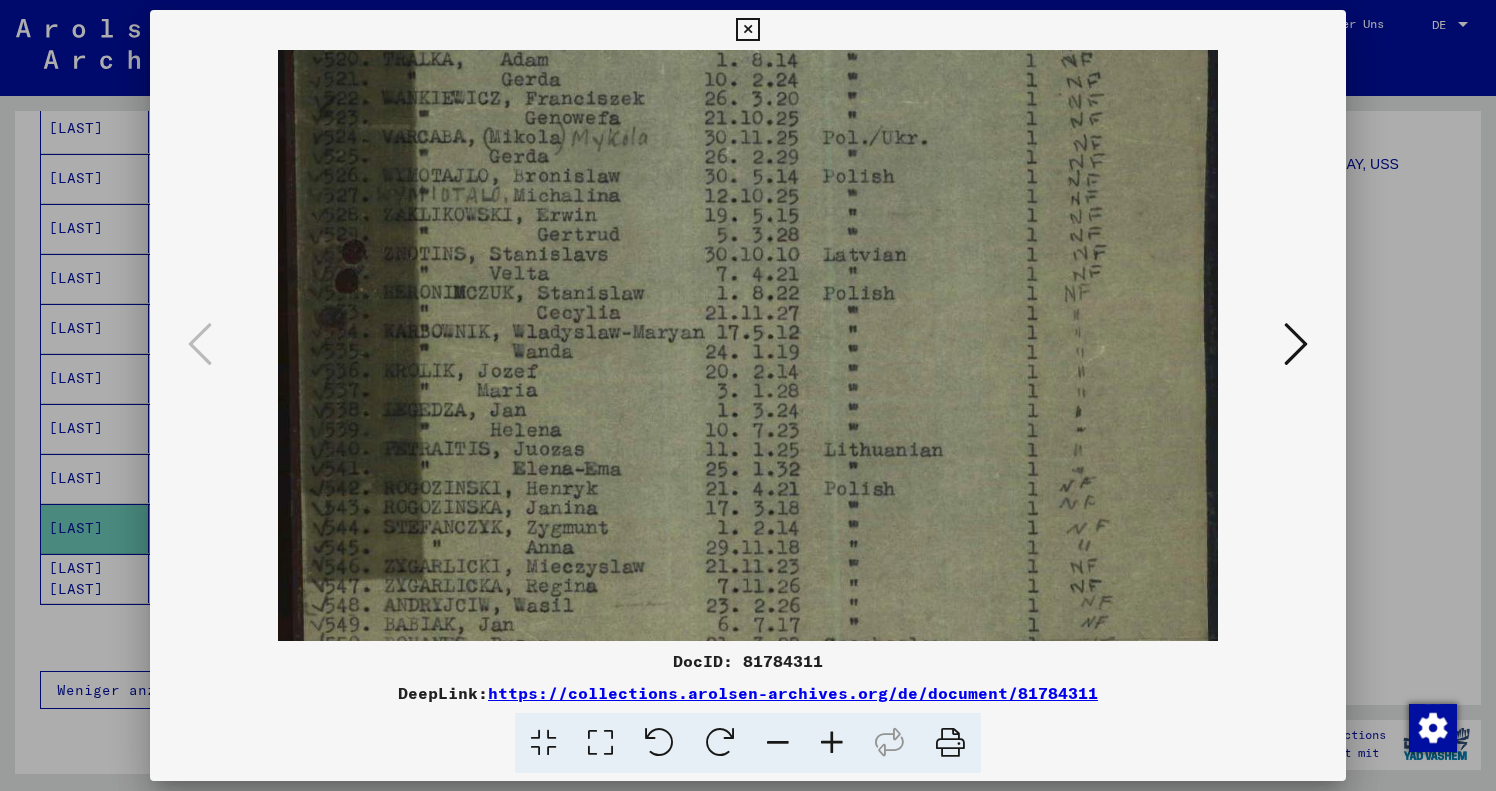 scroll, scrollTop: 655, scrollLeft: 0, axis: vertical 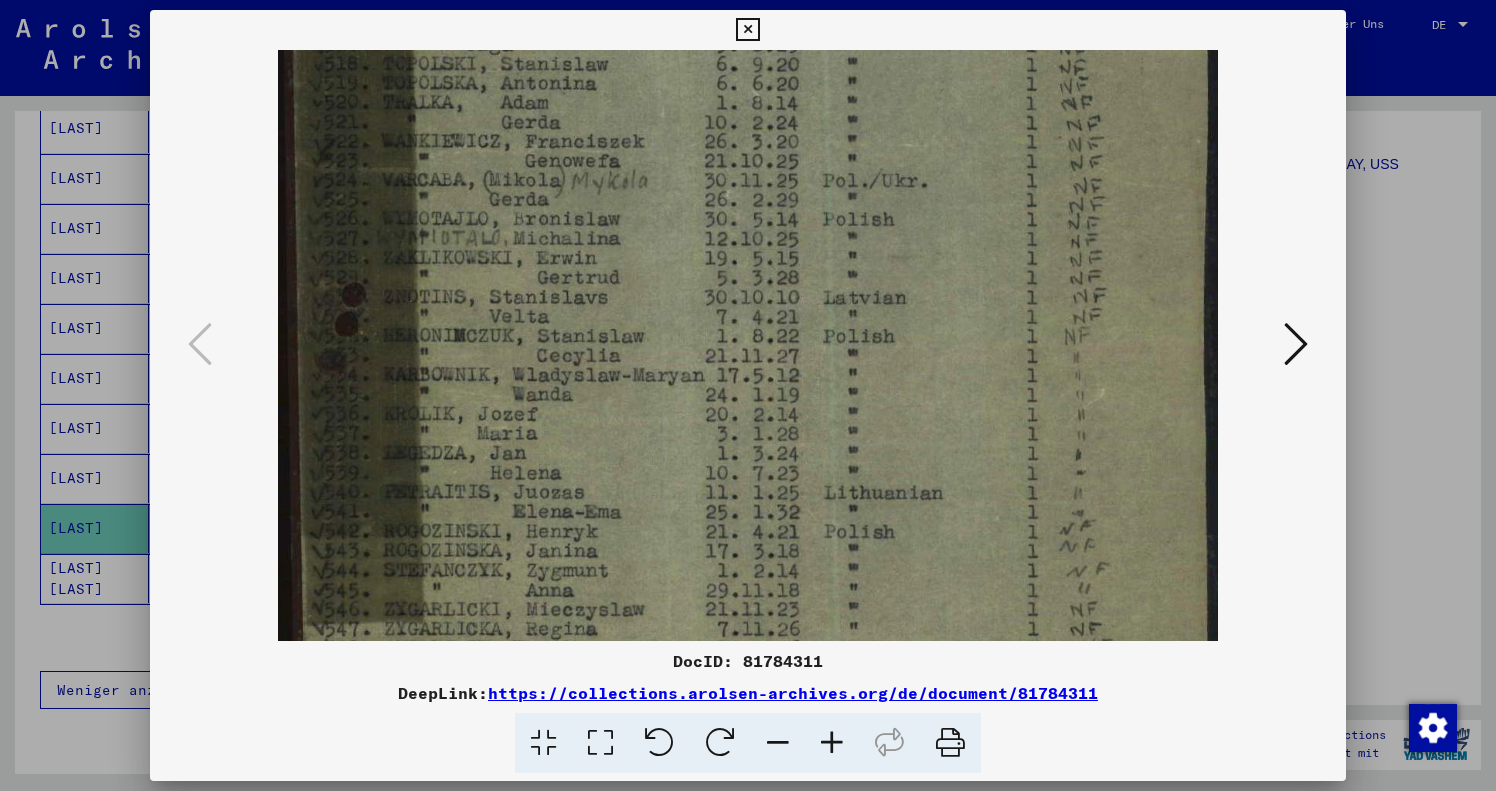 drag, startPoint x: 795, startPoint y: 501, endPoint x: 876, endPoint y: 601, distance: 128.68954 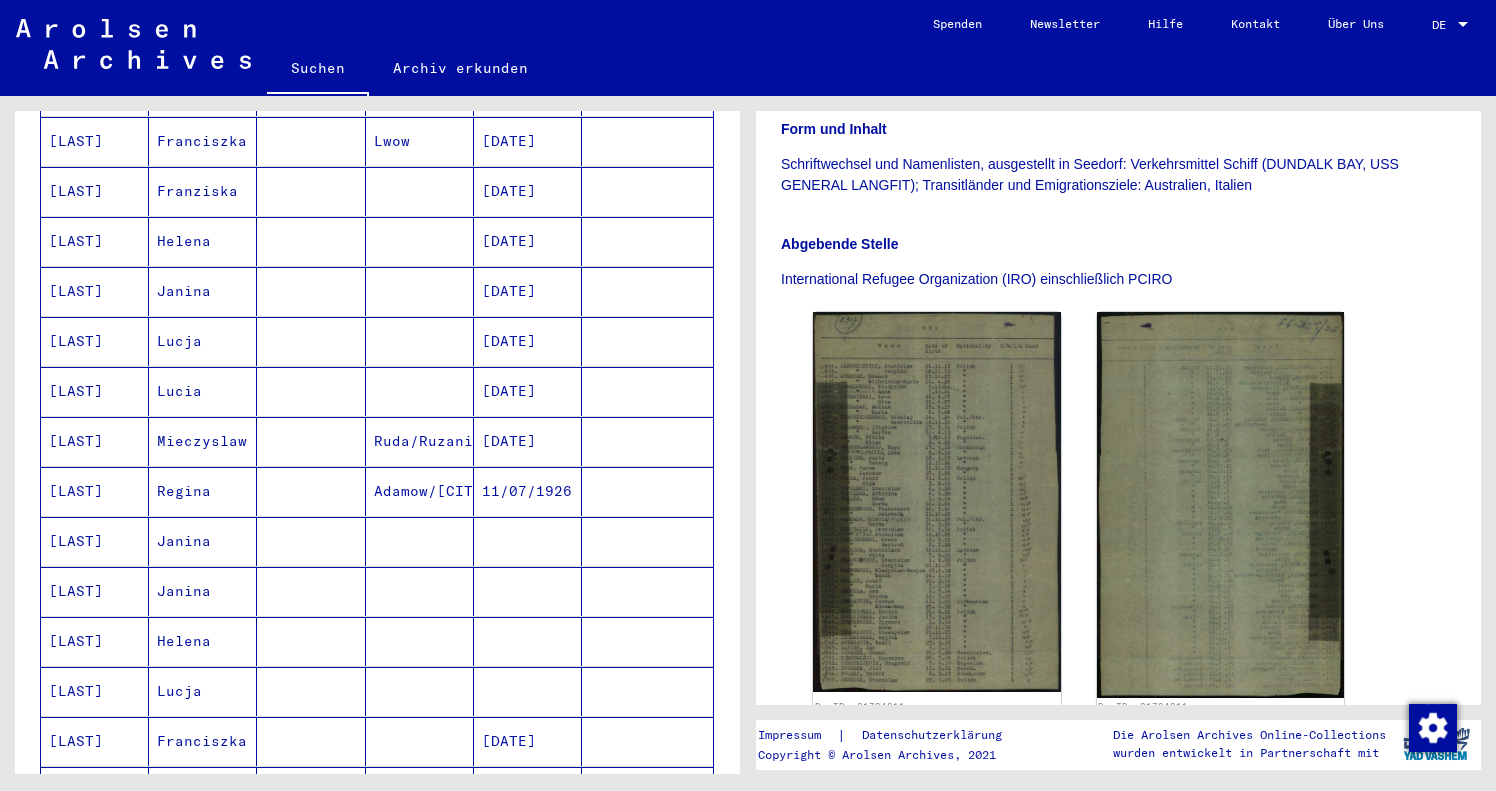 scroll, scrollTop: 0, scrollLeft: 0, axis: both 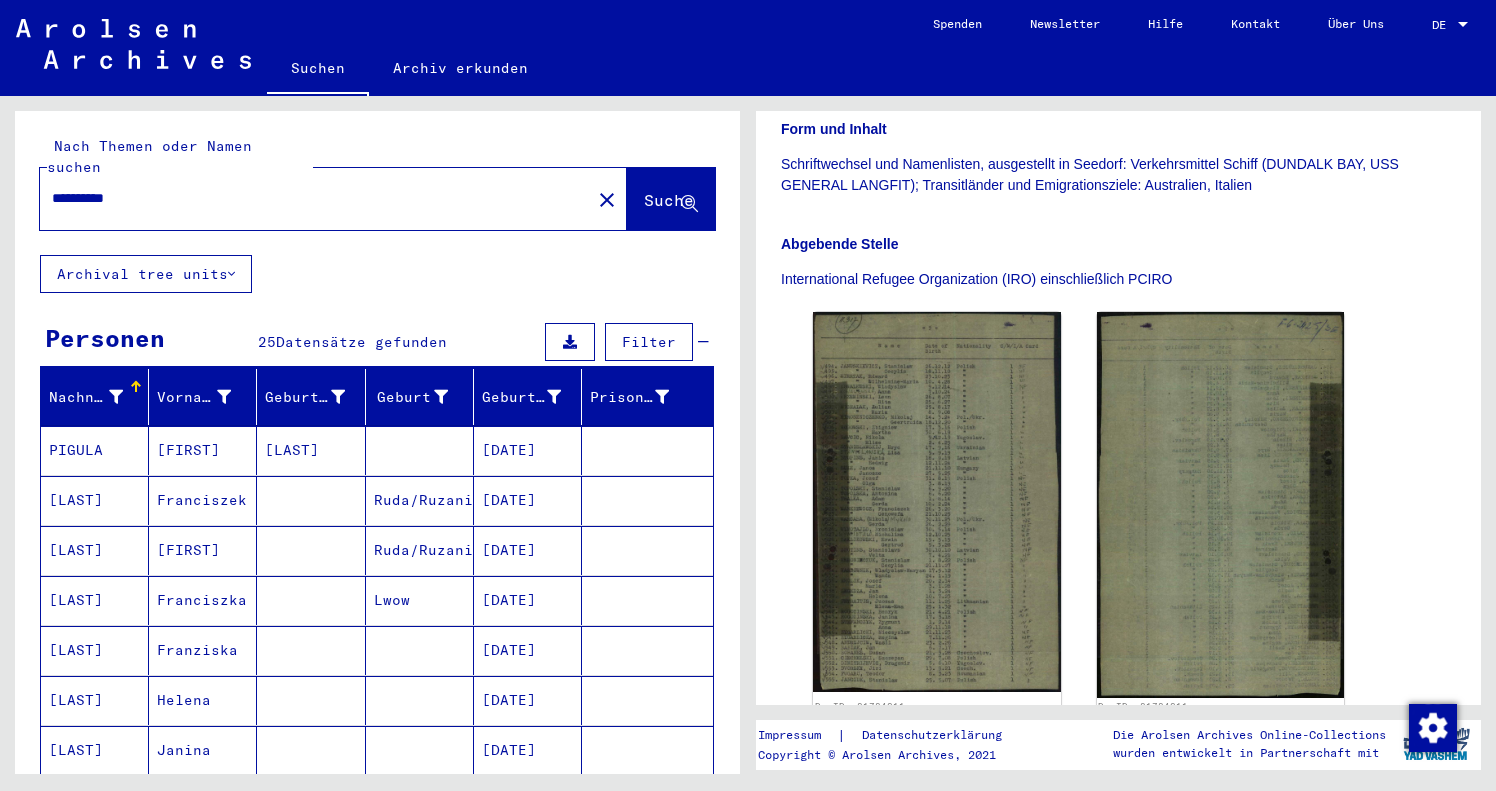 click on "**********" at bounding box center (315, 198) 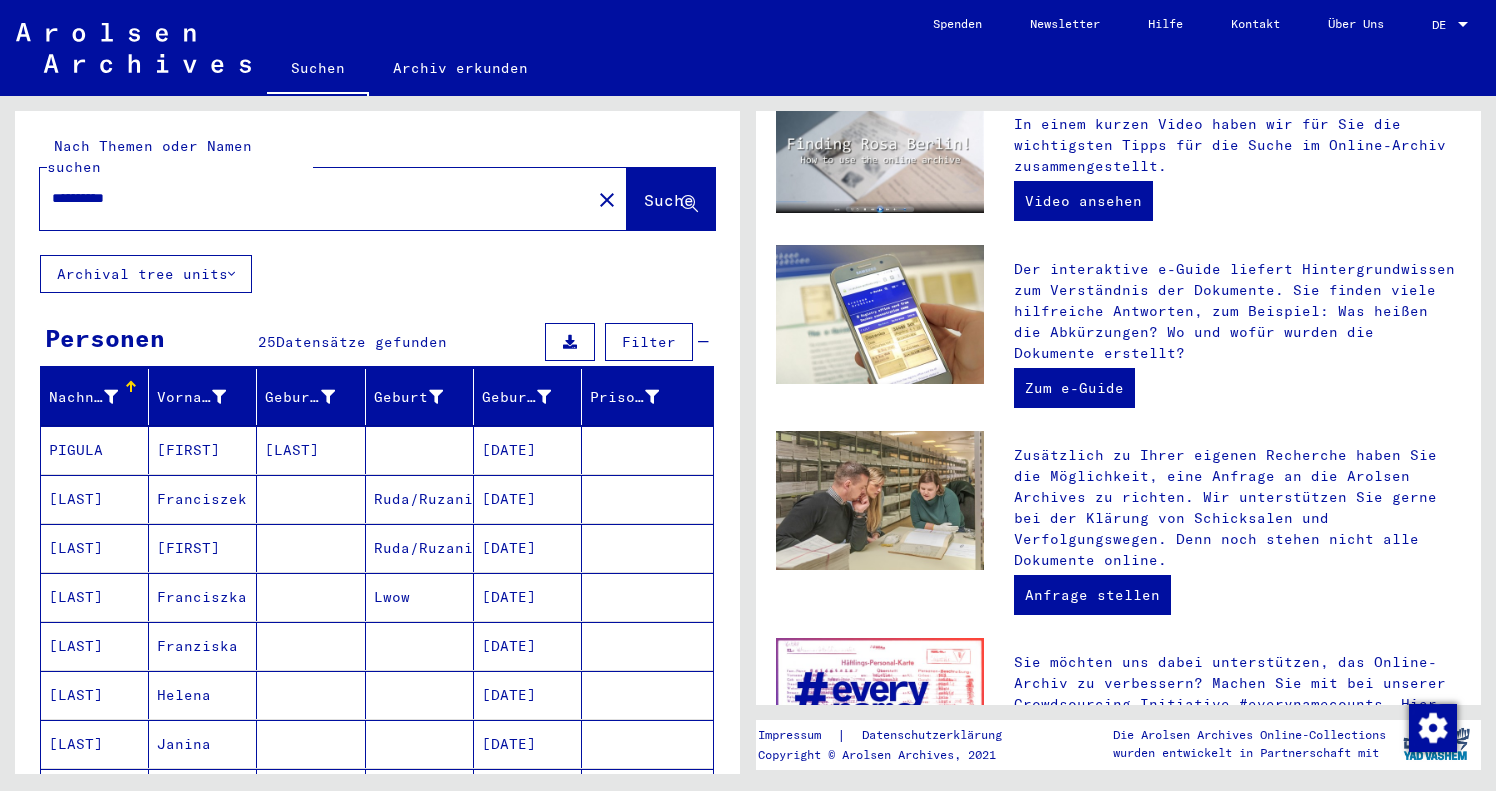 scroll, scrollTop: 0, scrollLeft: 0, axis: both 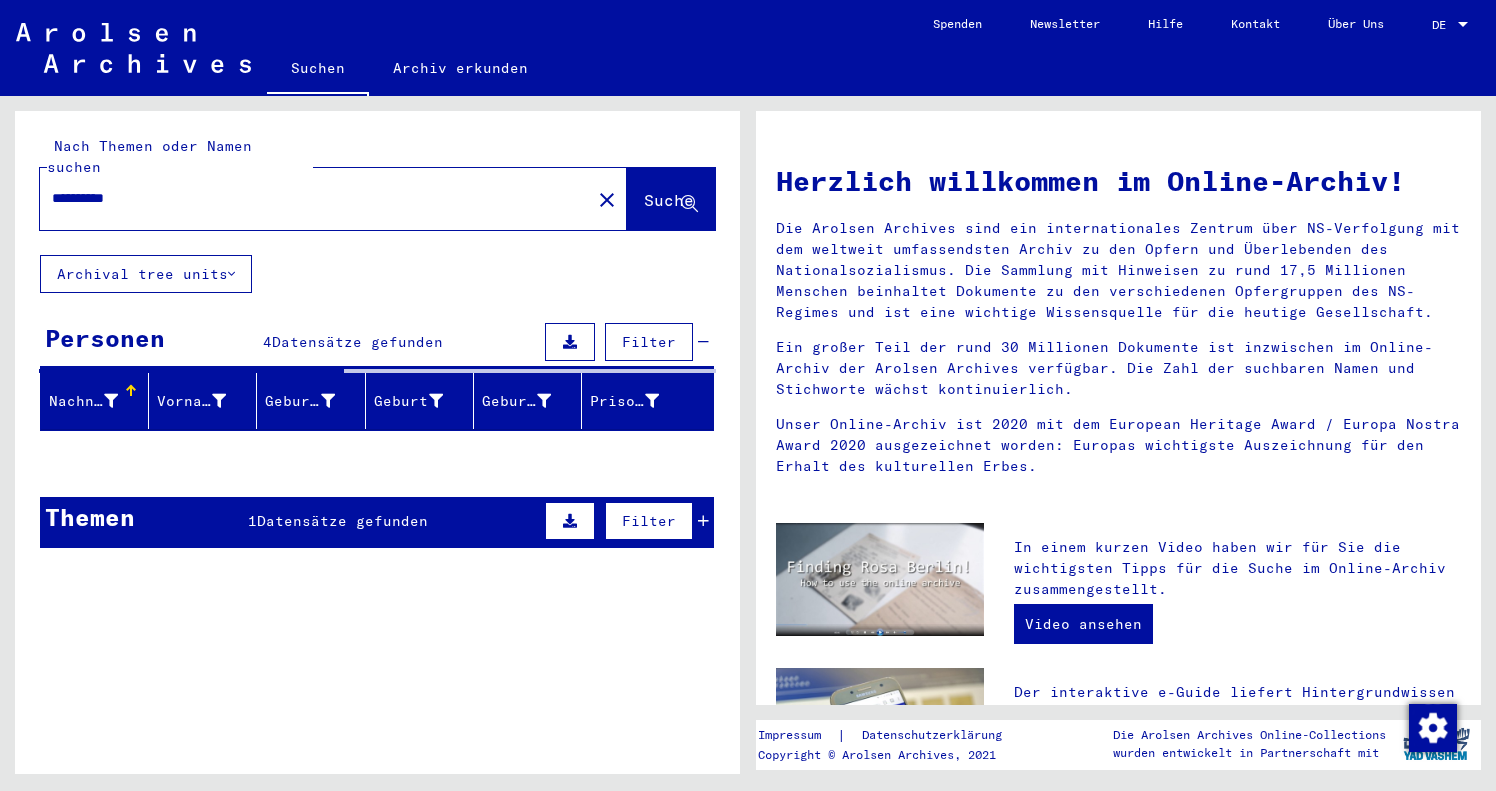 click on "Suche" 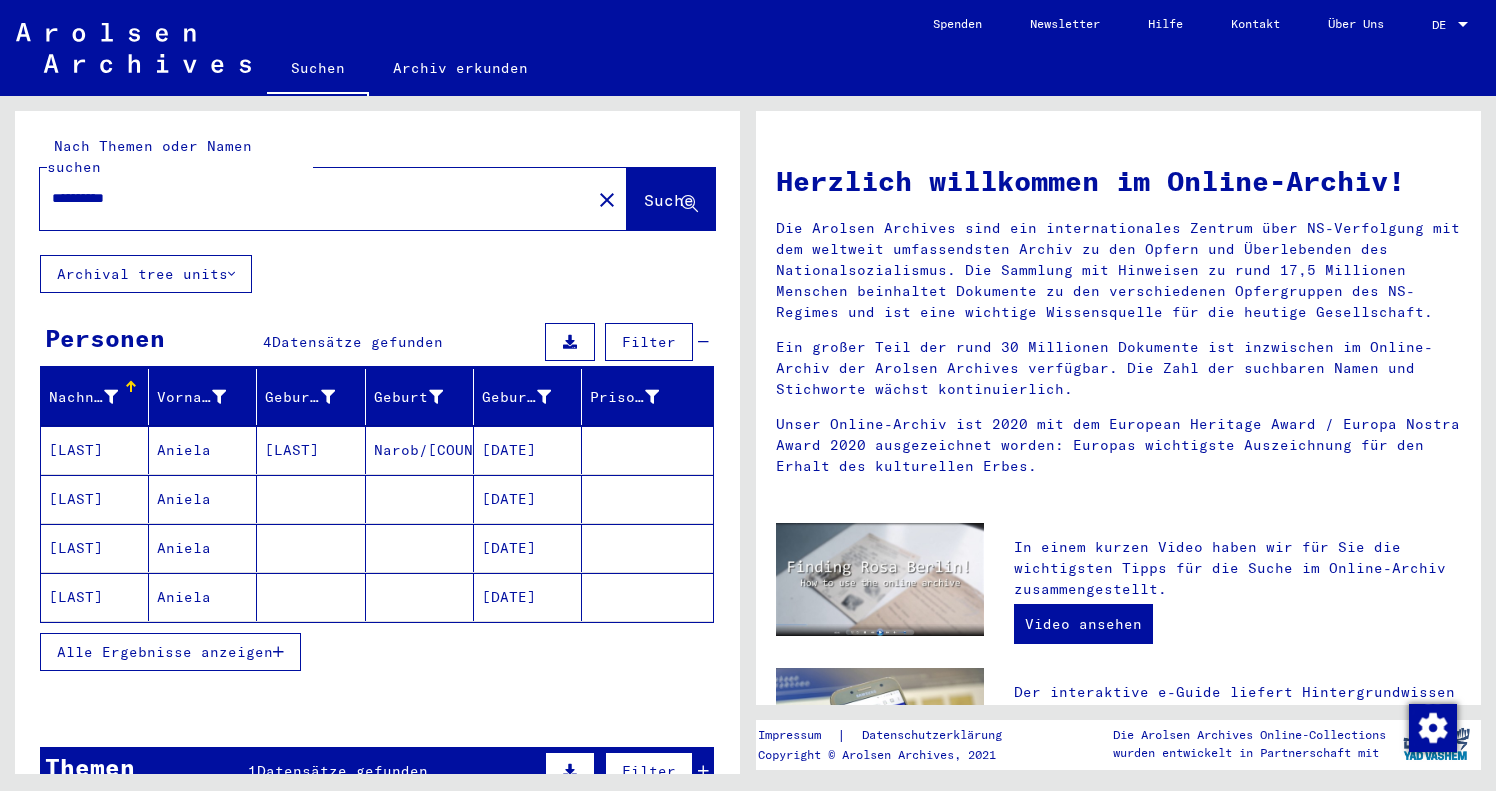click on "[LAST]" at bounding box center (95, 548) 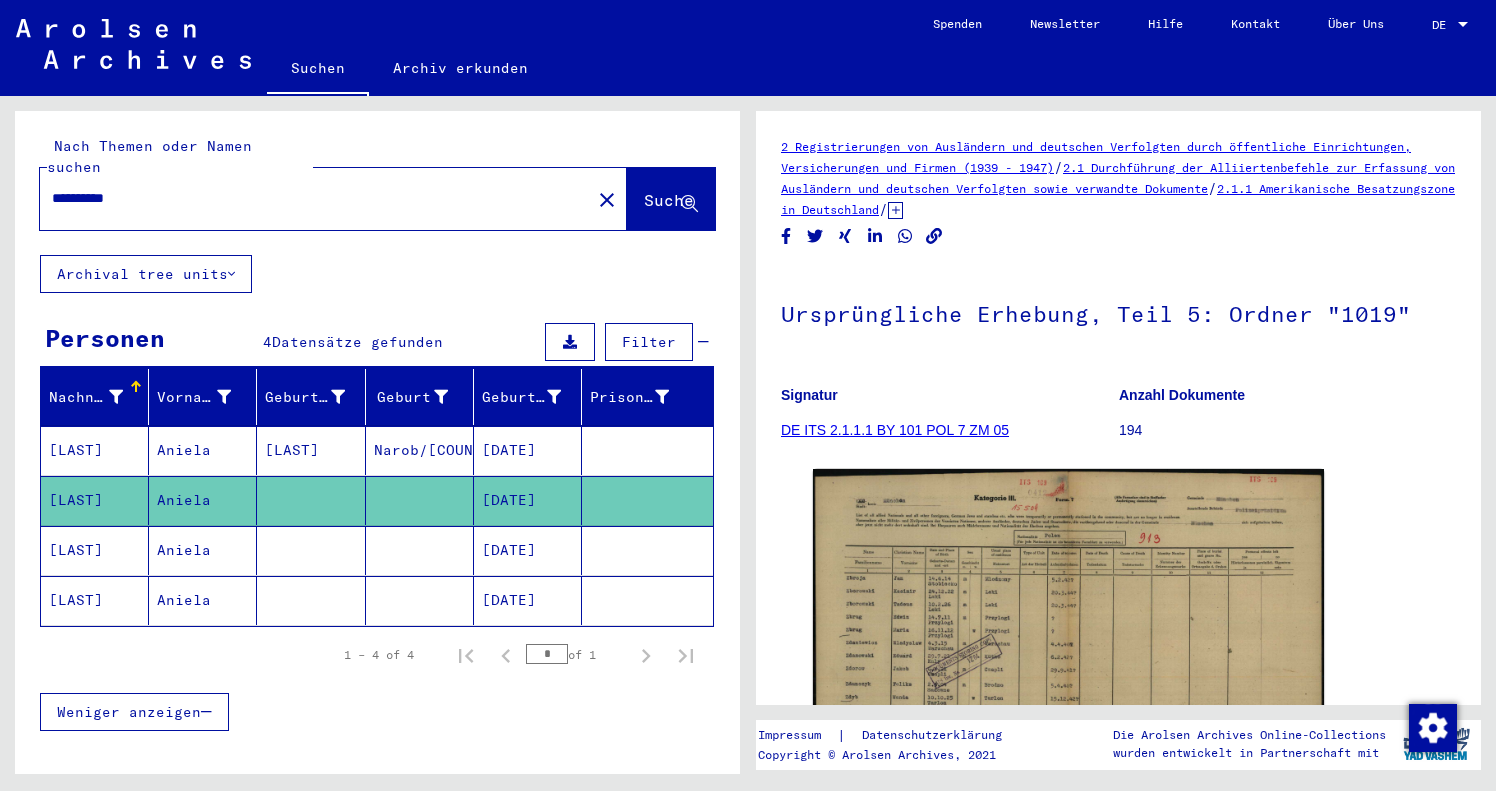 scroll, scrollTop: 0, scrollLeft: 0, axis: both 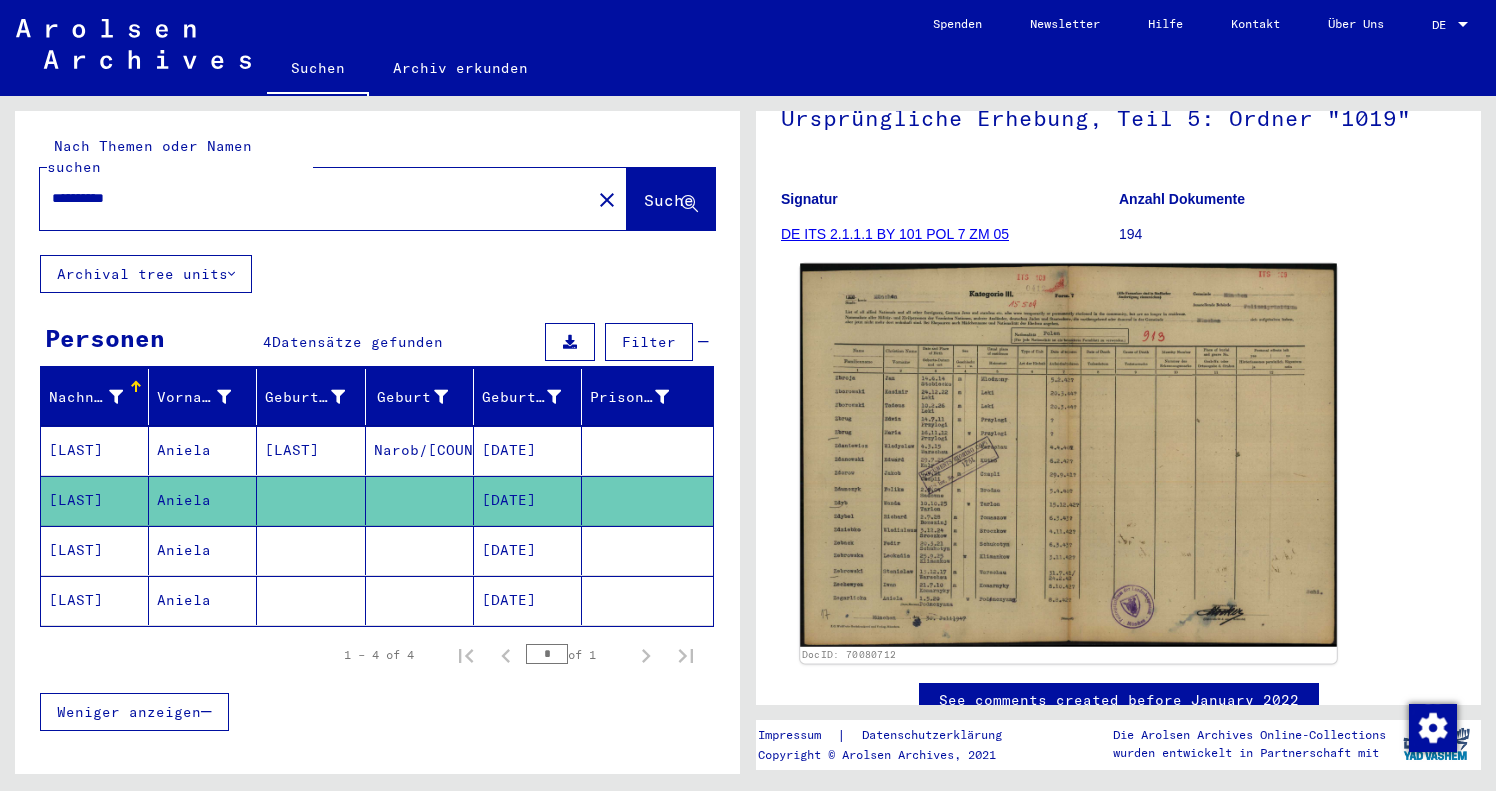 click 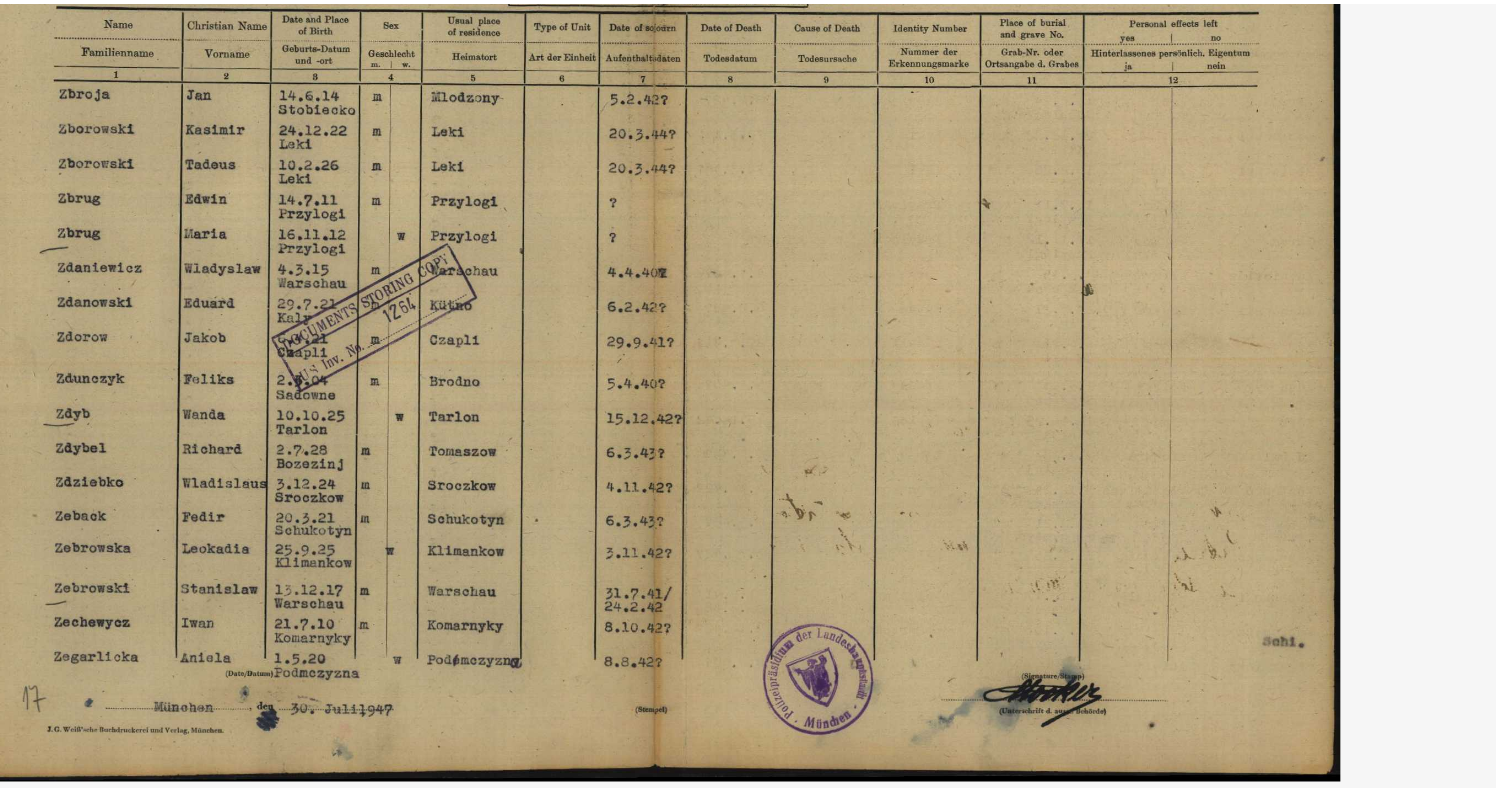 scroll, scrollTop: 0, scrollLeft: 0, axis: both 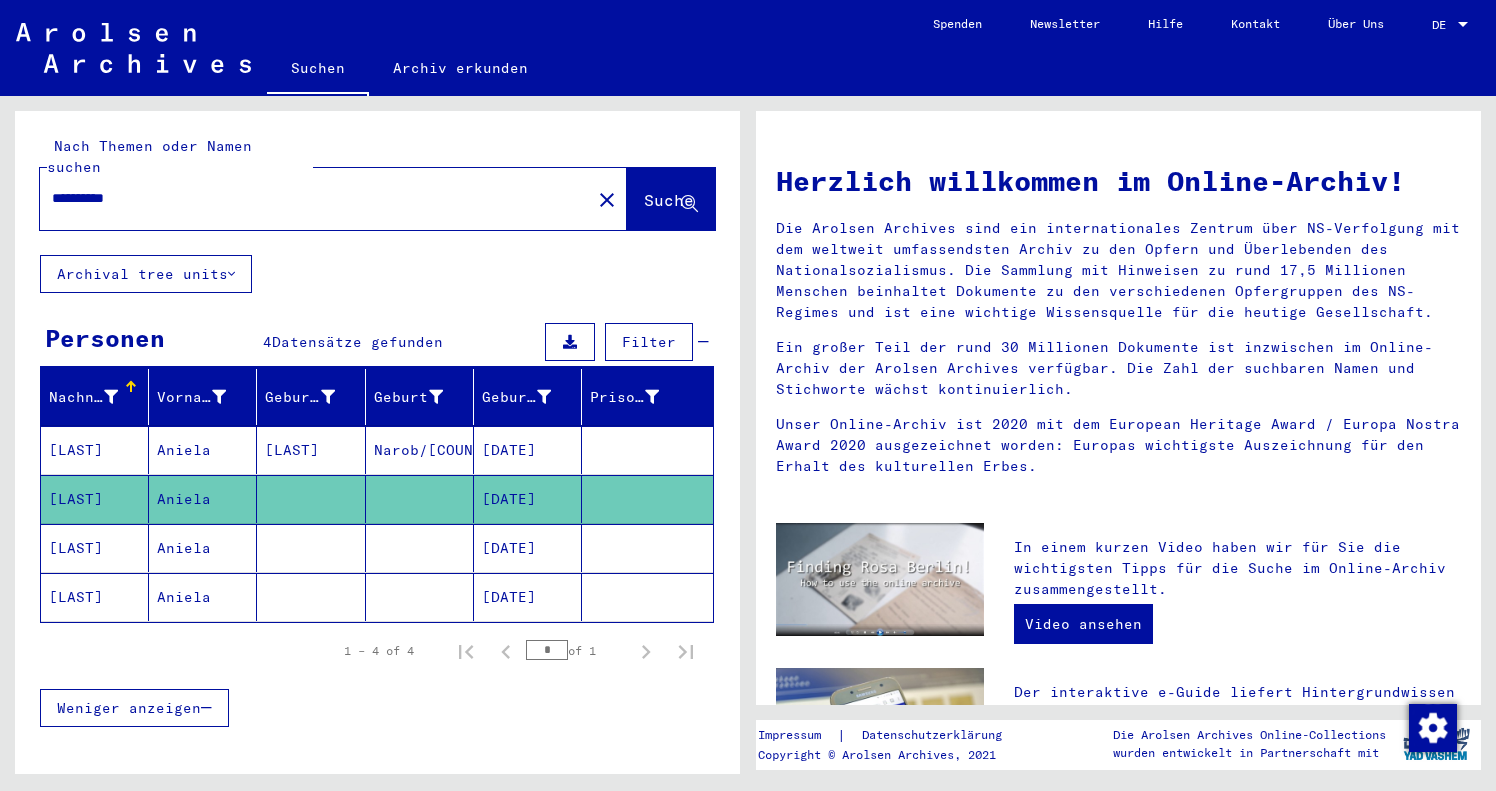 click on "[LAST]" at bounding box center (311, 499) 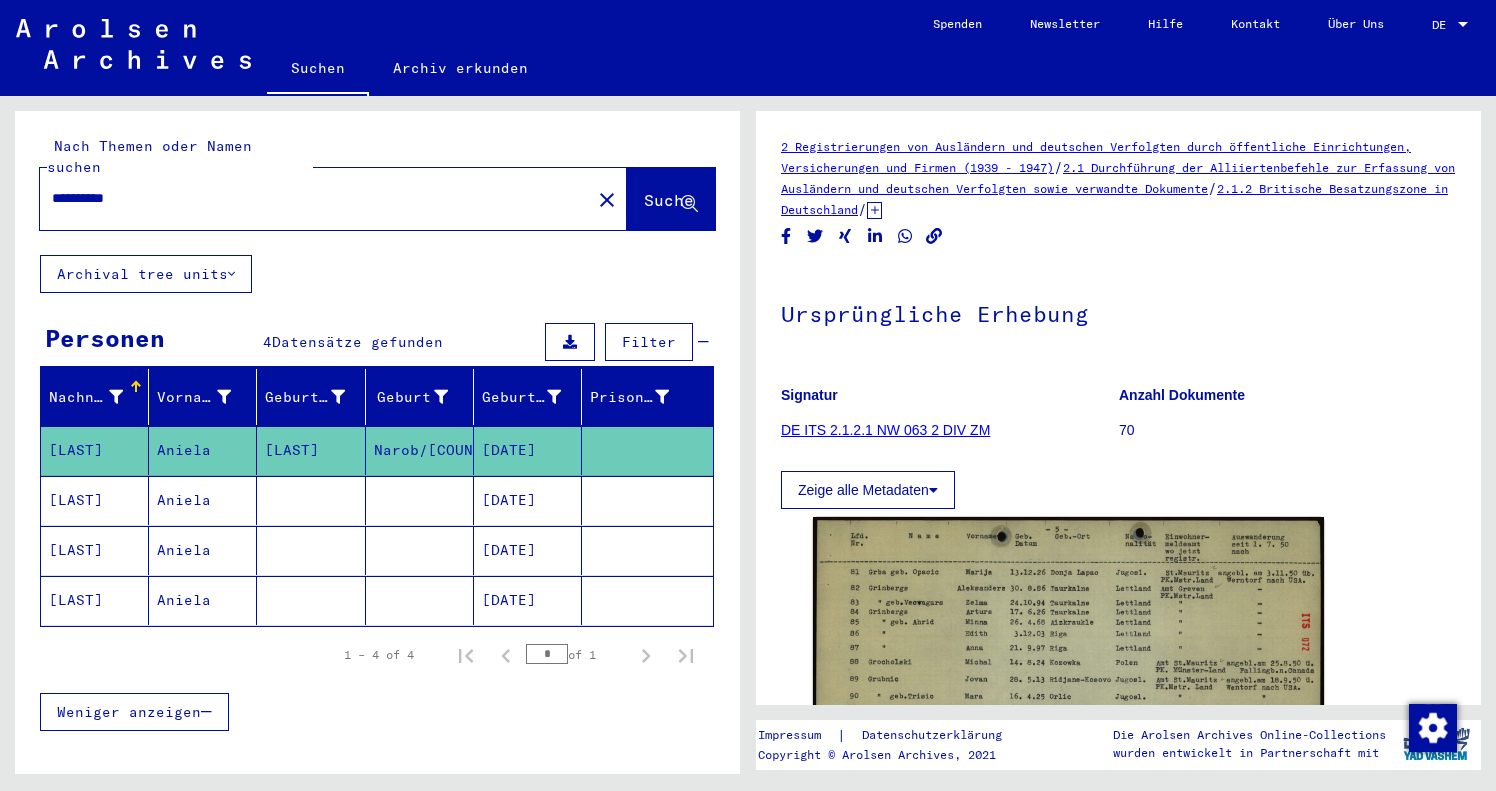 scroll, scrollTop: 0, scrollLeft: 0, axis: both 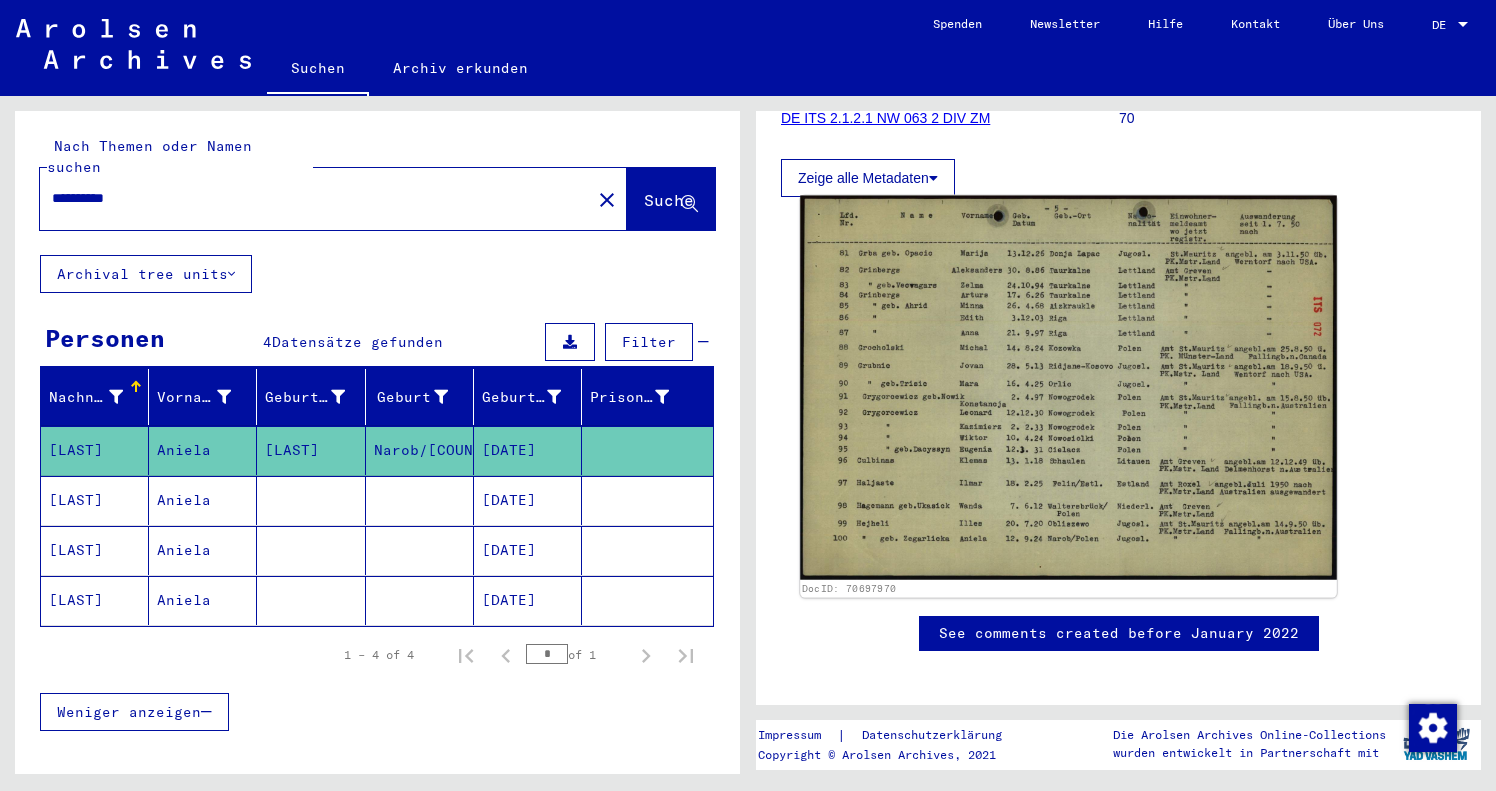 click 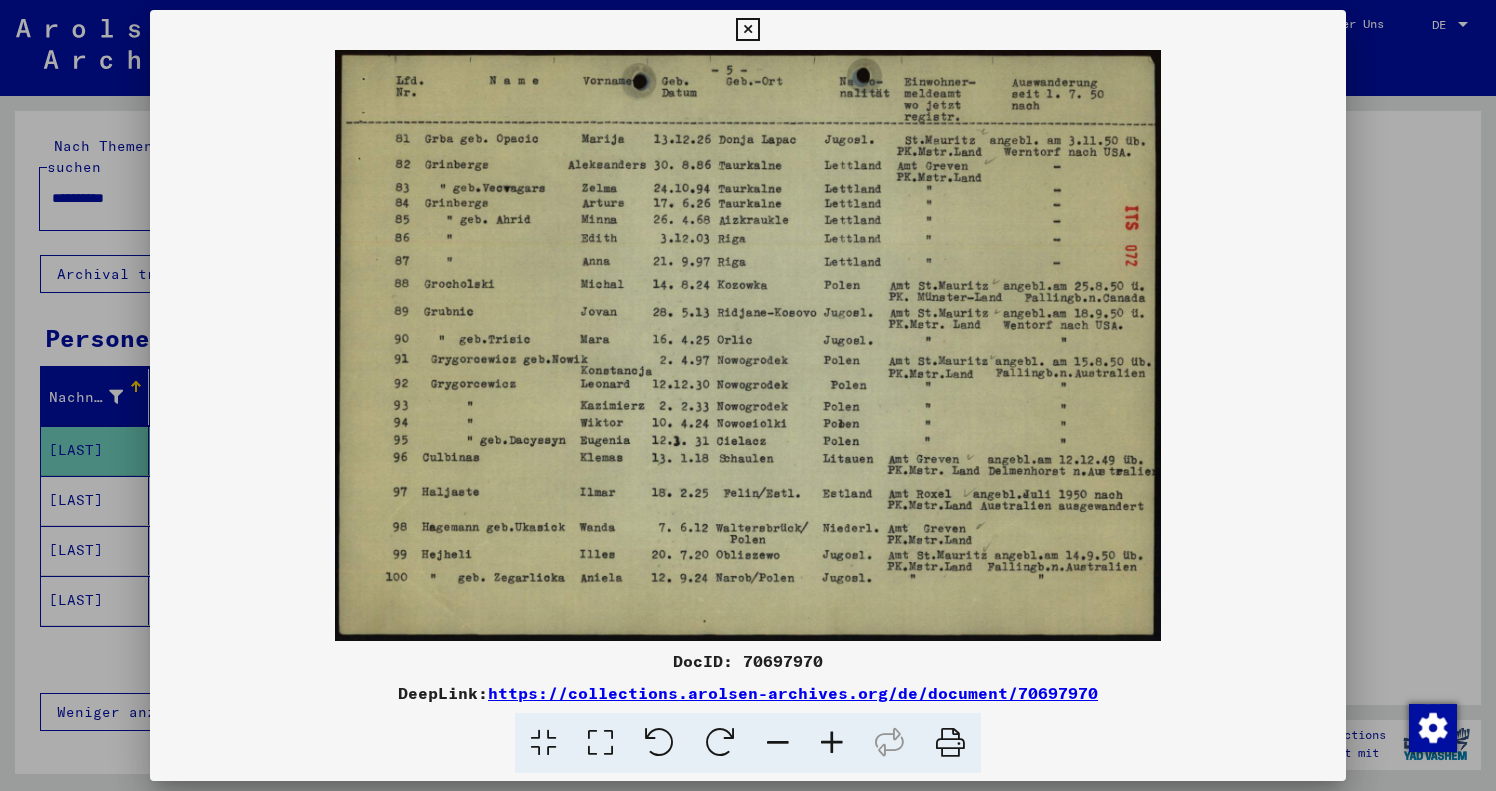 click at bounding box center [832, 743] 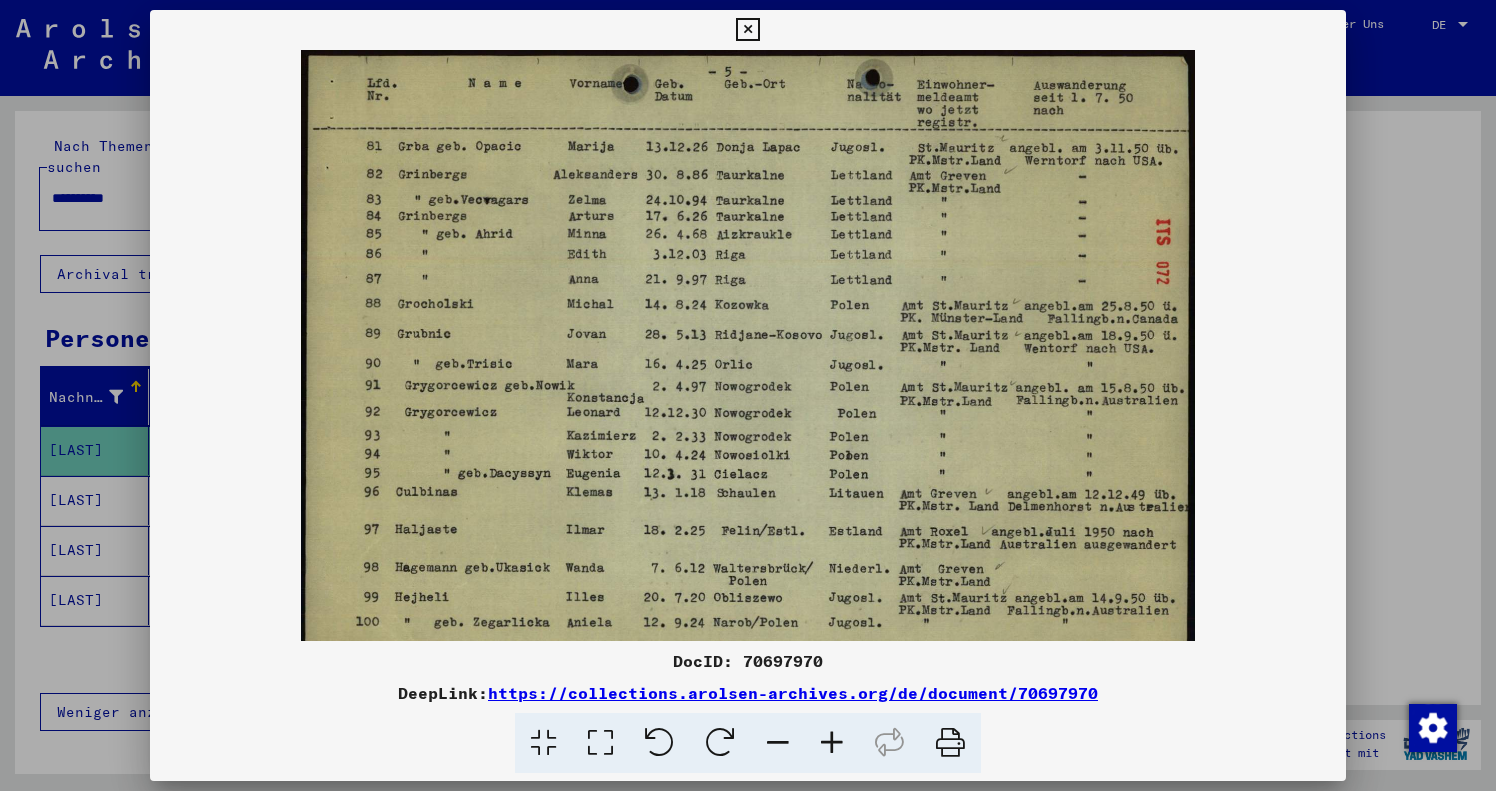 click at bounding box center (832, 743) 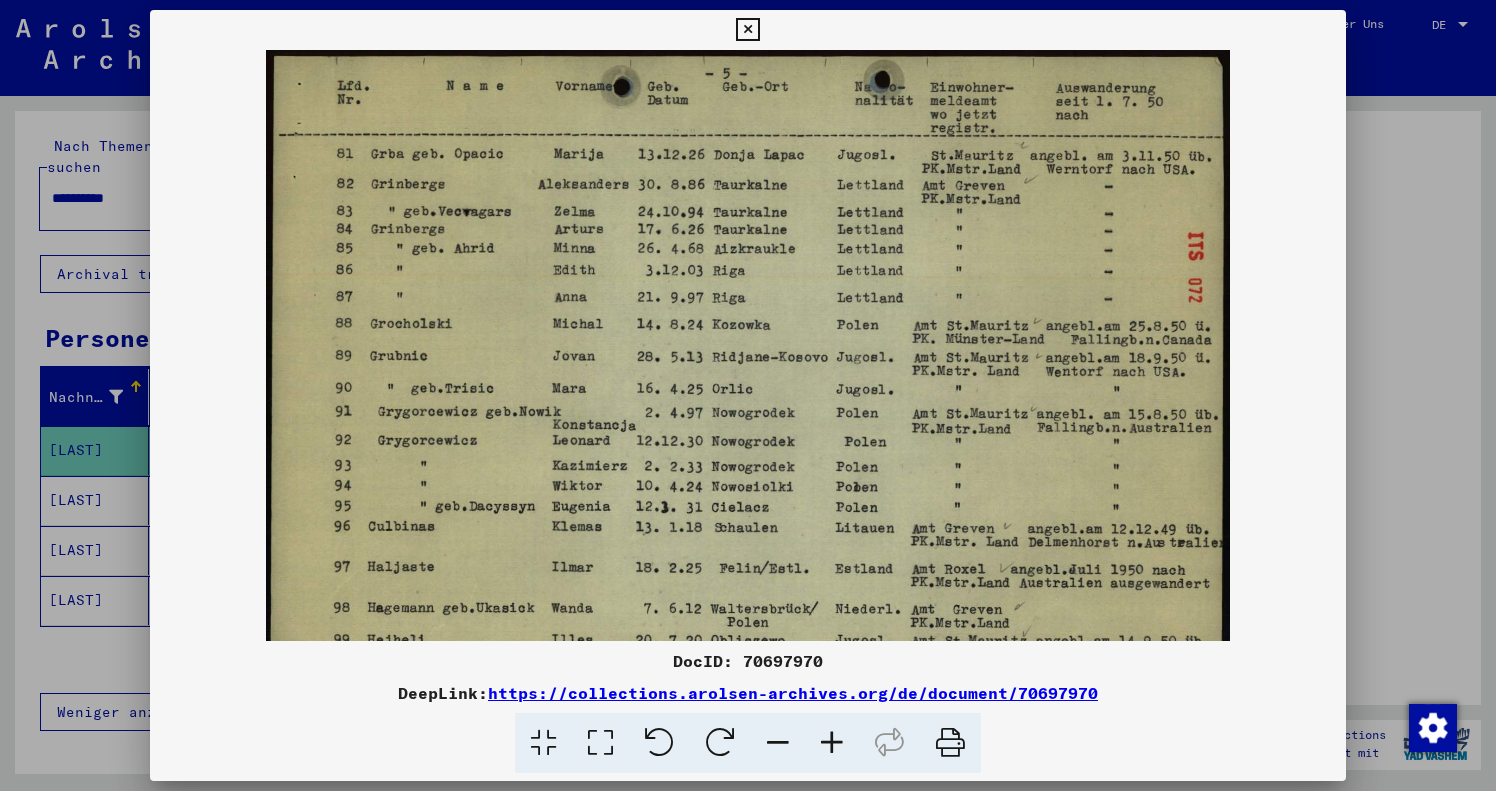 click at bounding box center (832, 743) 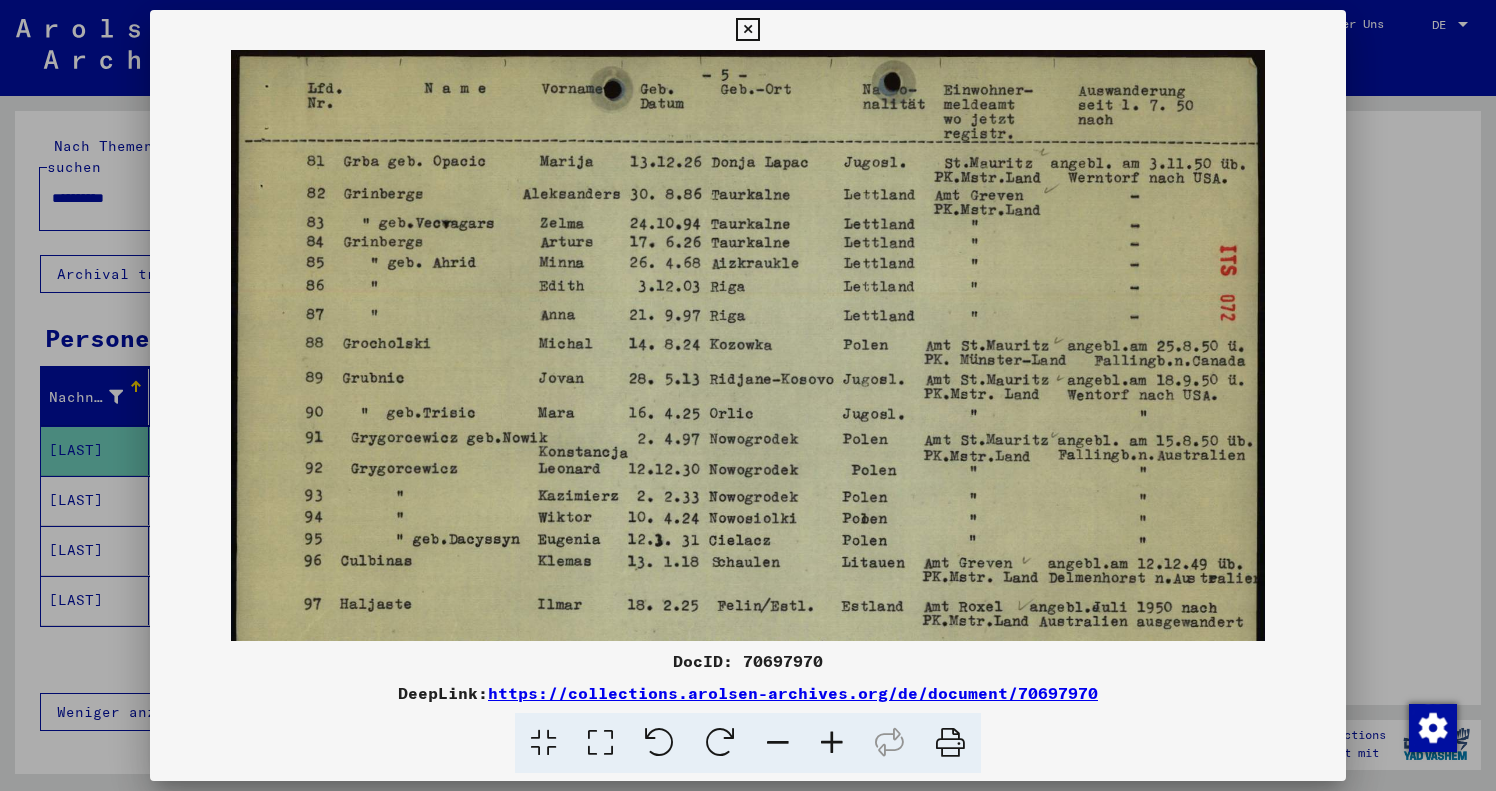 click at bounding box center [832, 743] 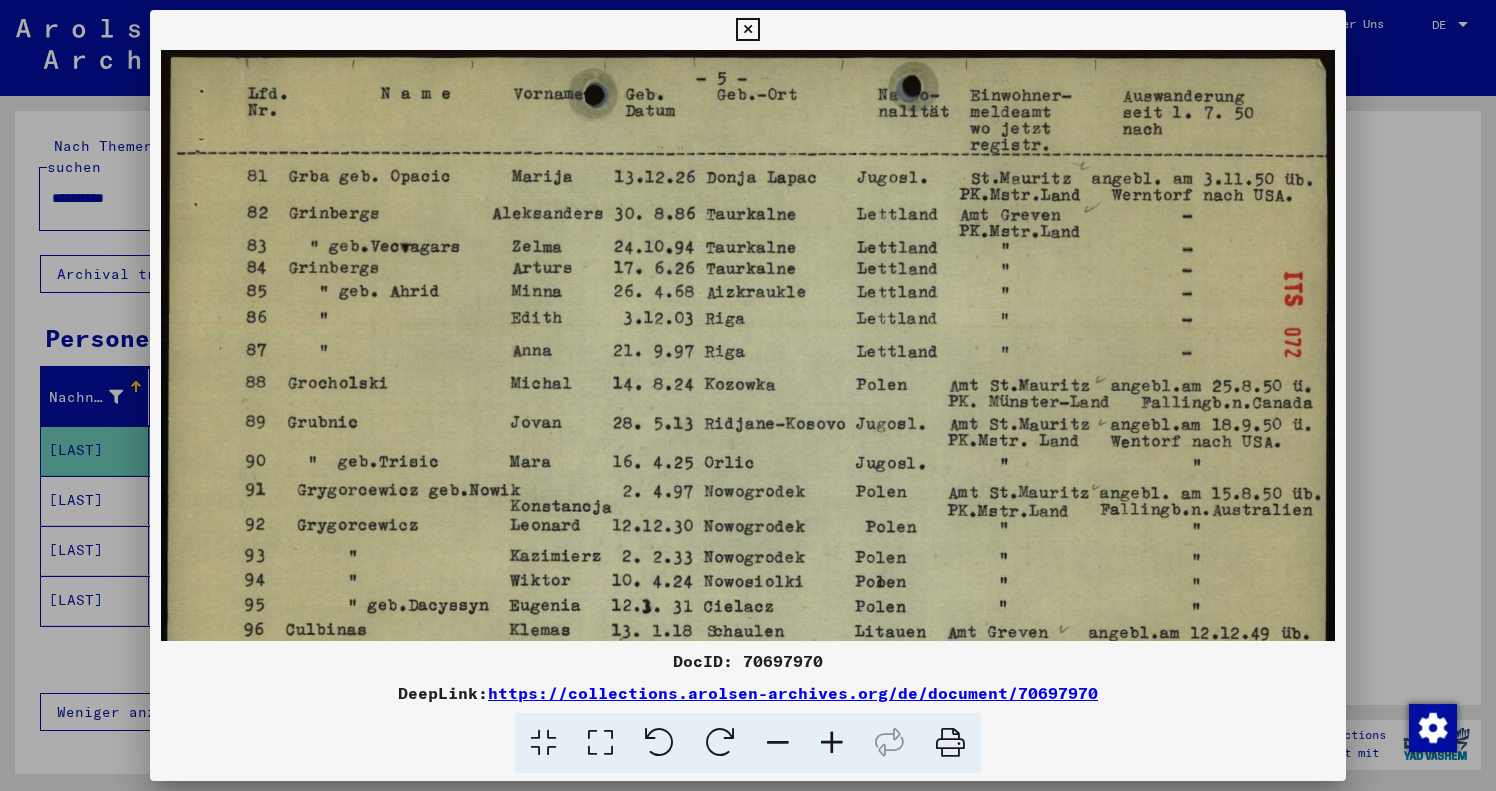 click at bounding box center [832, 743] 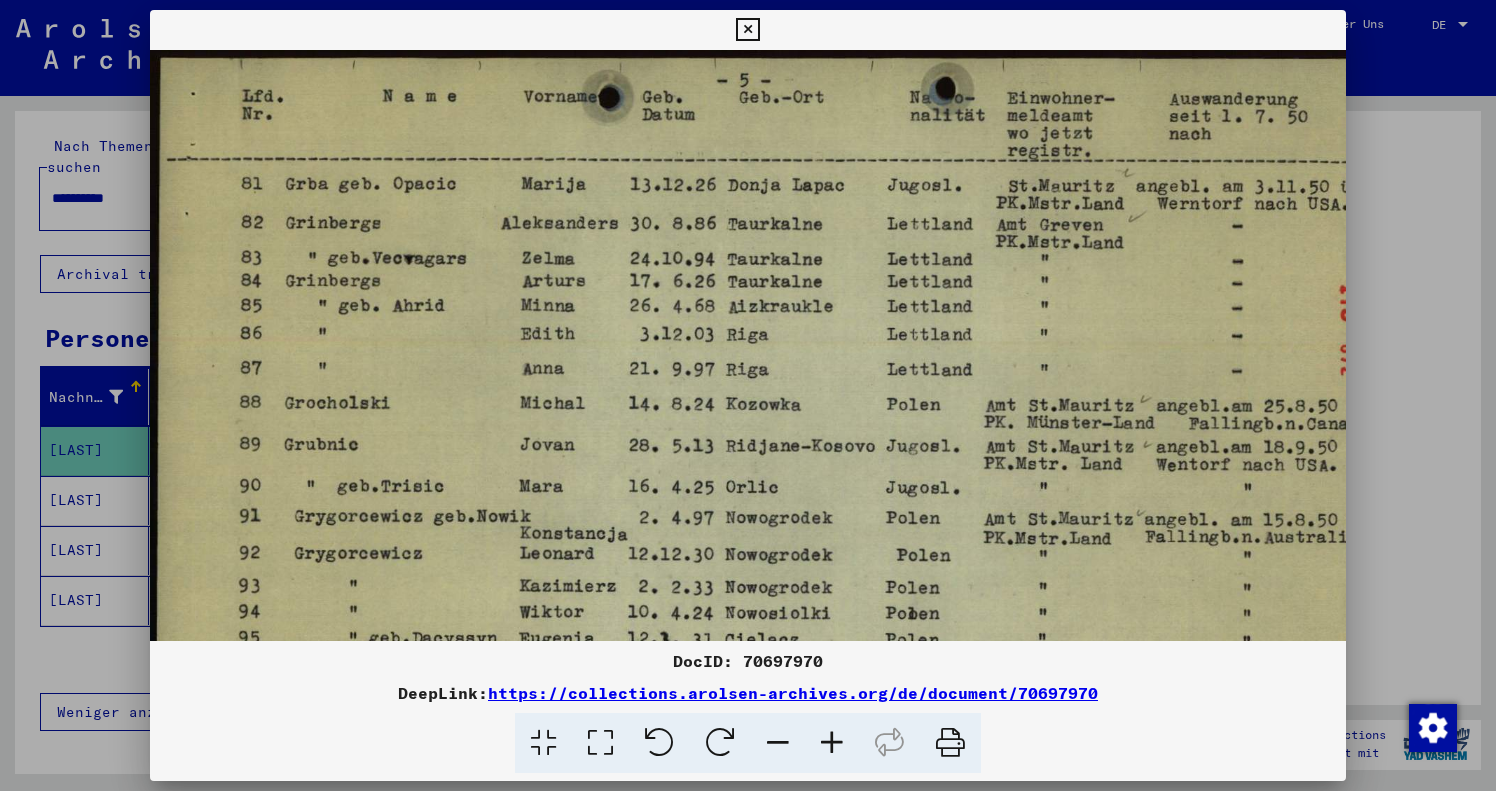click at bounding box center (832, 743) 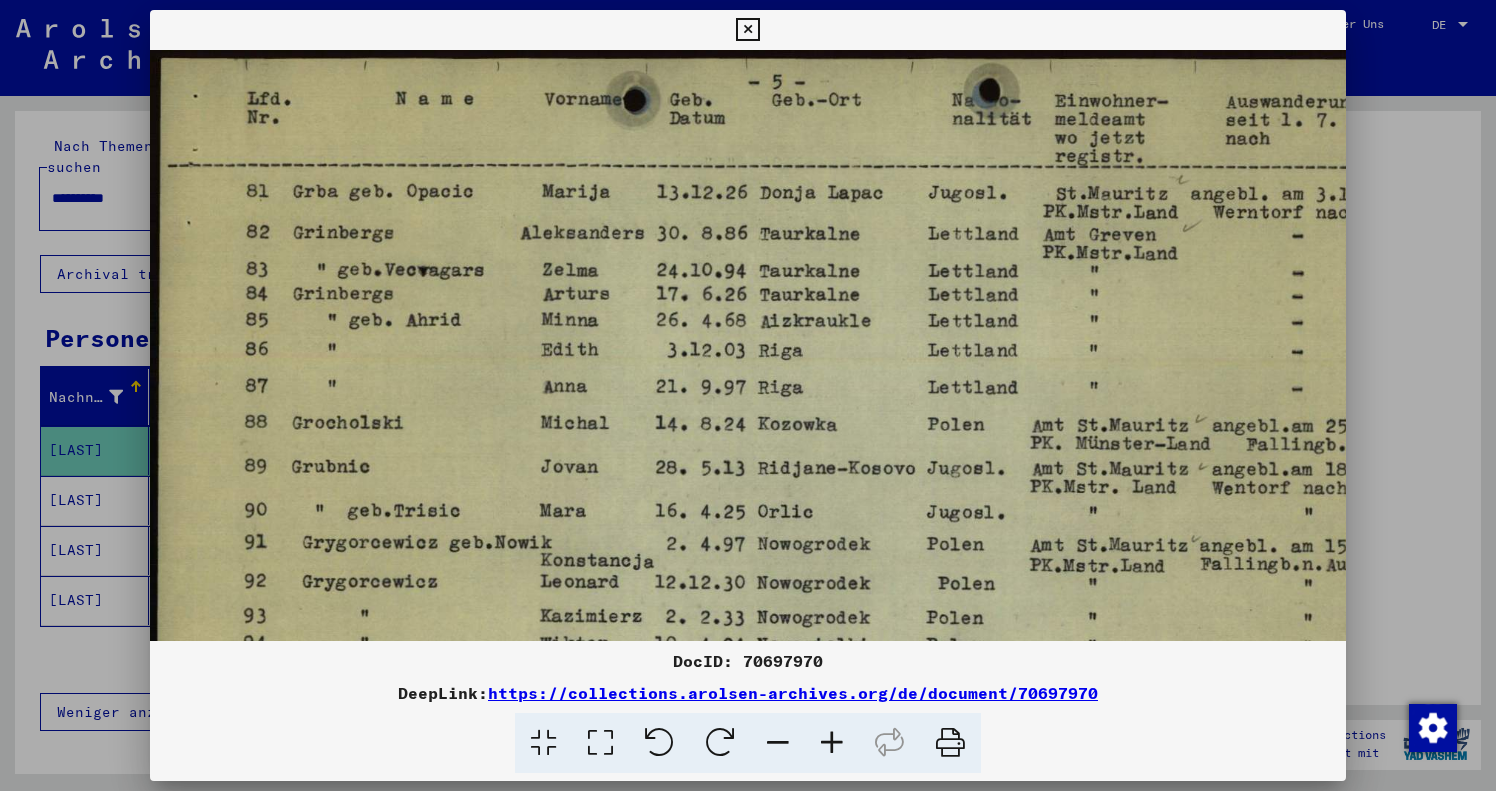 click at bounding box center [832, 743] 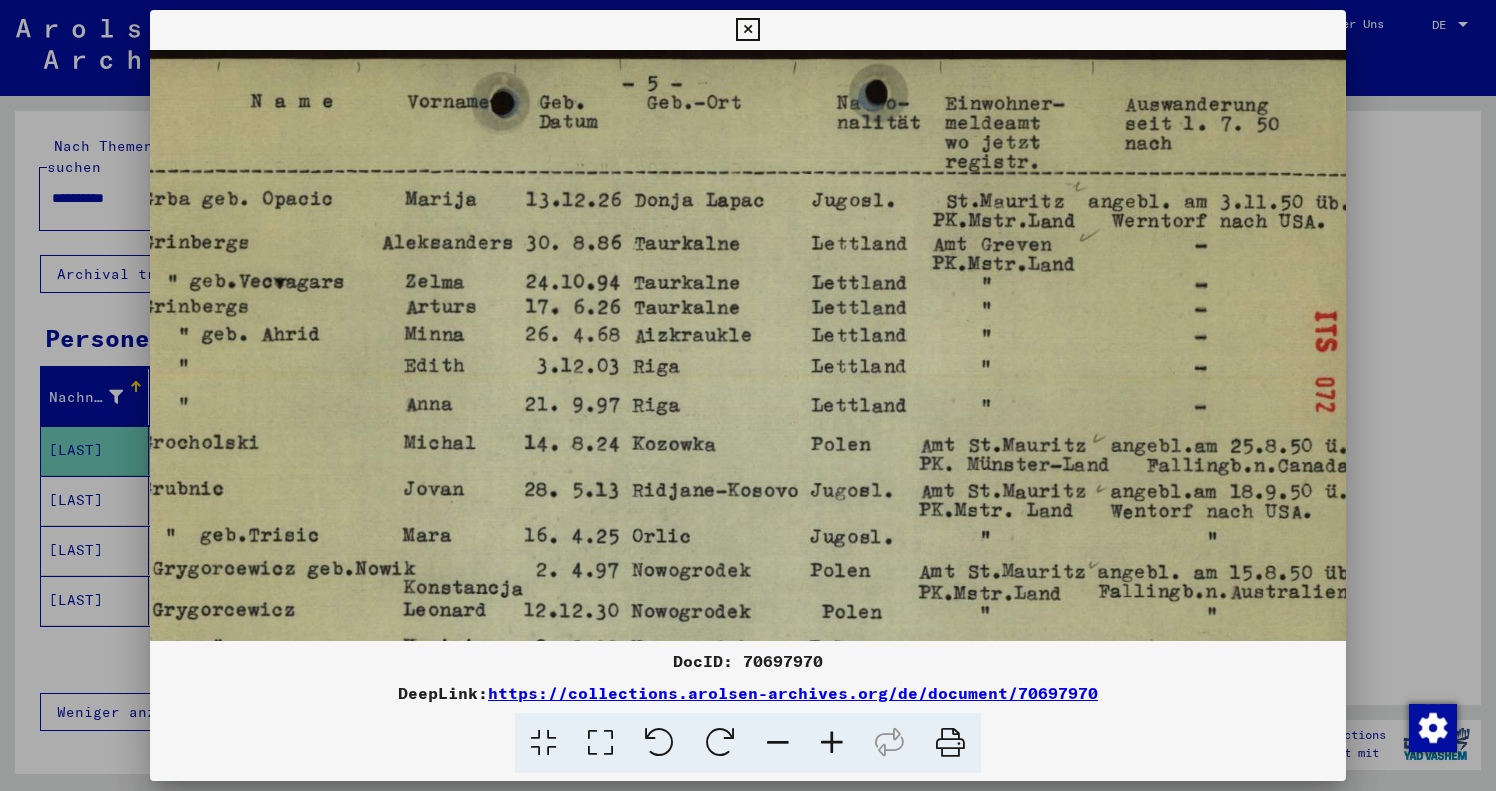 scroll, scrollTop: 0, scrollLeft: 187, axis: horizontal 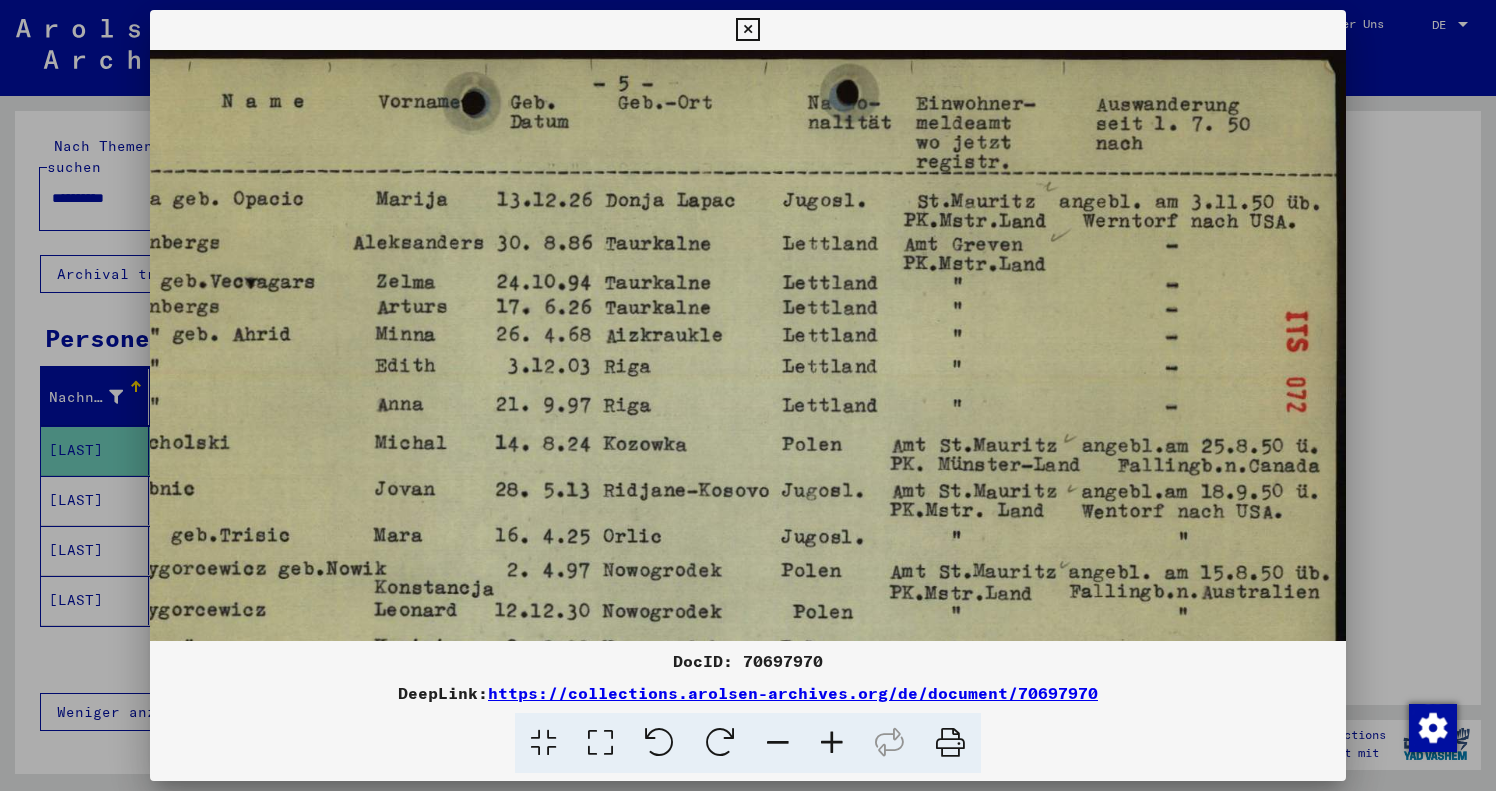 drag, startPoint x: 777, startPoint y: 316, endPoint x: 470, endPoint y: 536, distance: 377.68903 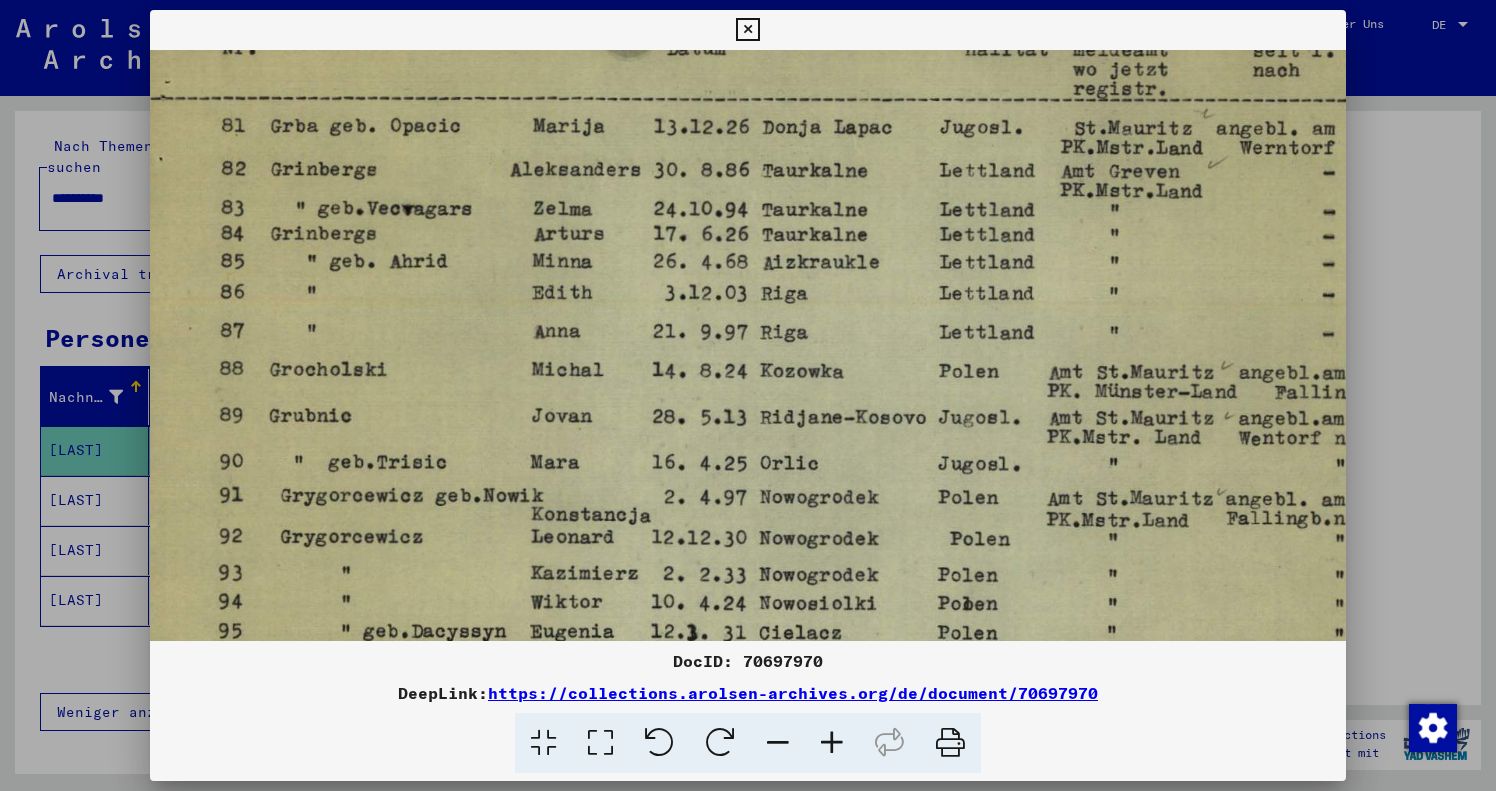 scroll, scrollTop: 94, scrollLeft: 34, axis: both 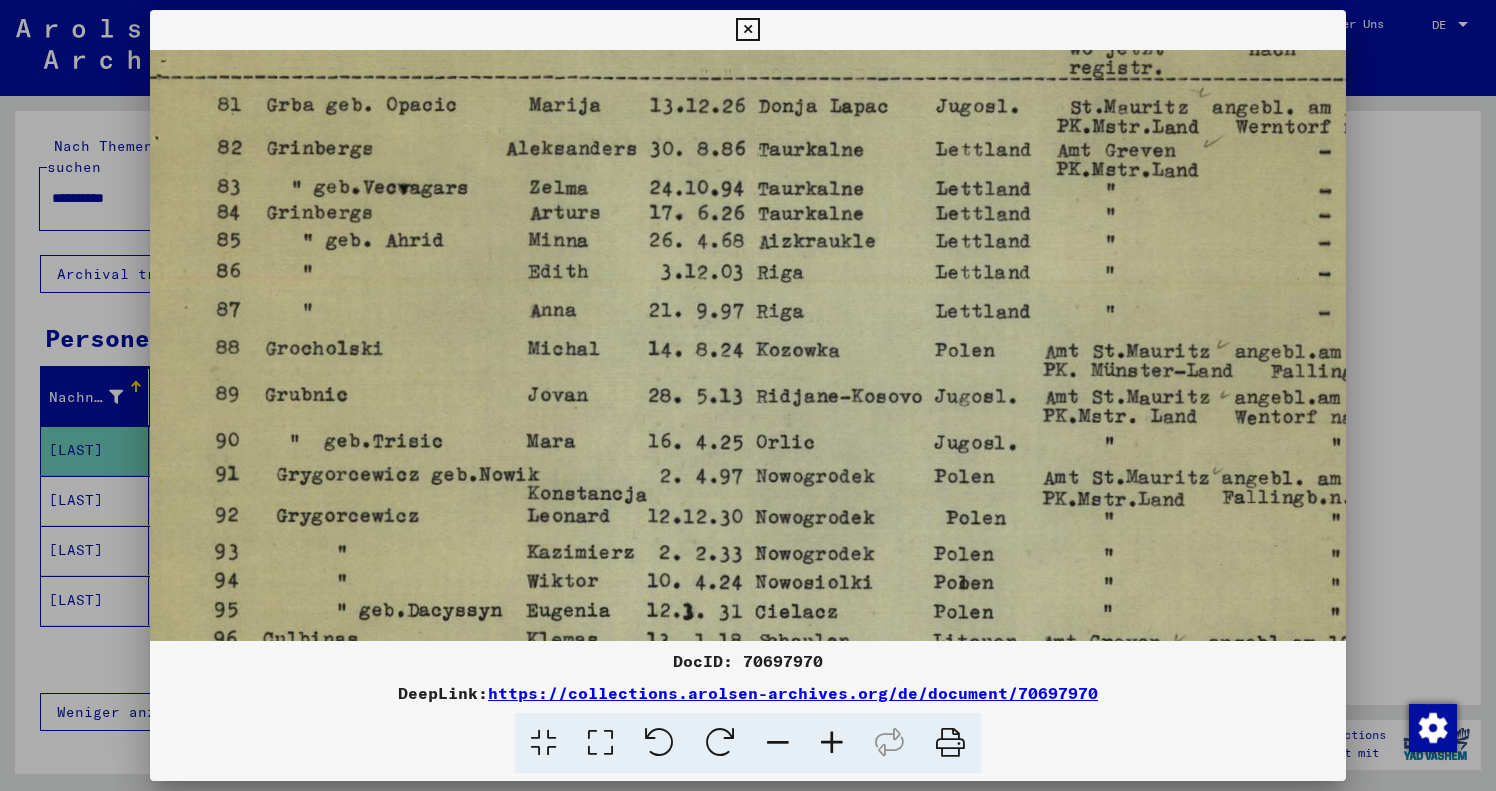 click at bounding box center (778, 743) 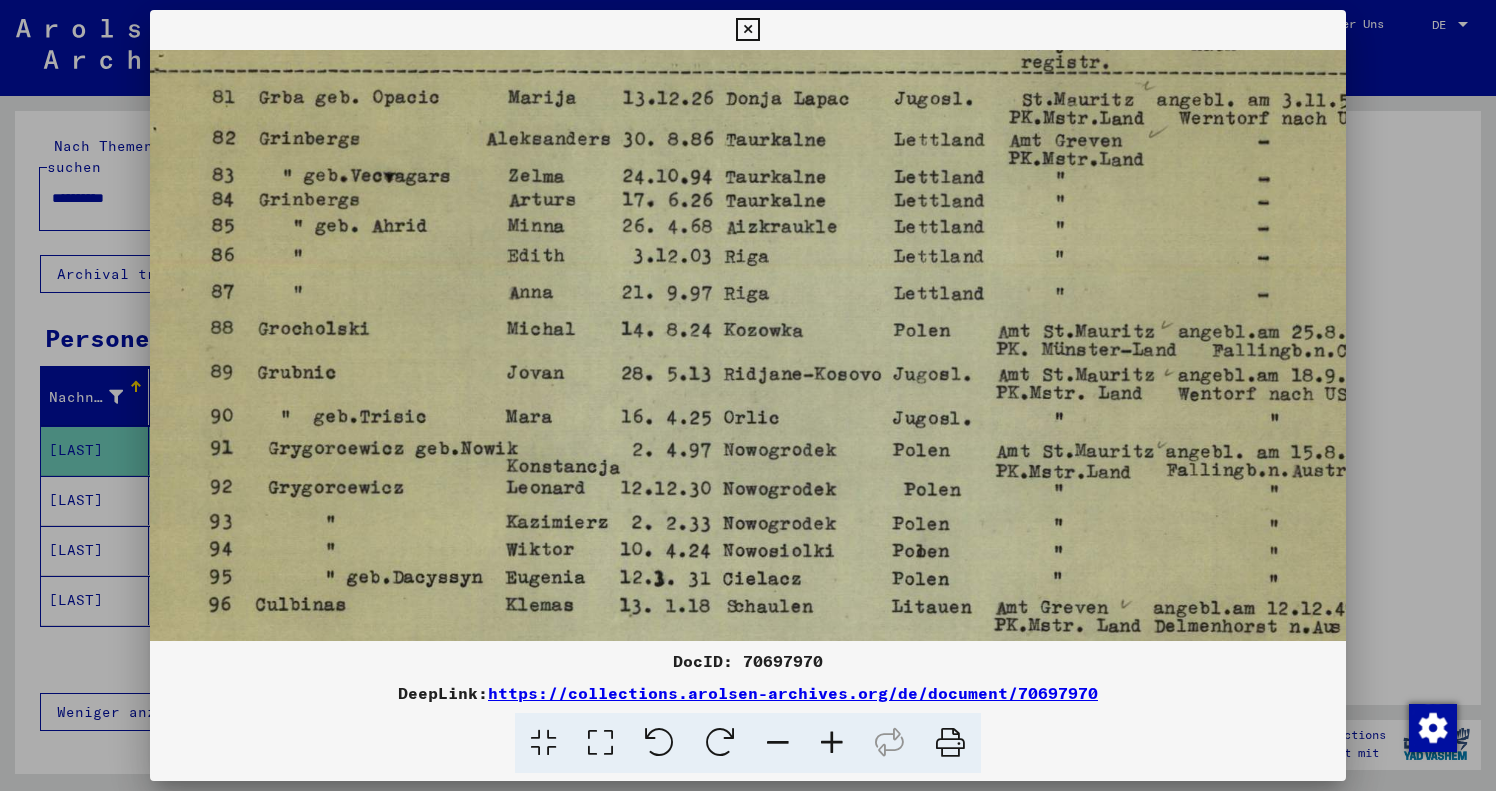 click at bounding box center (778, 743) 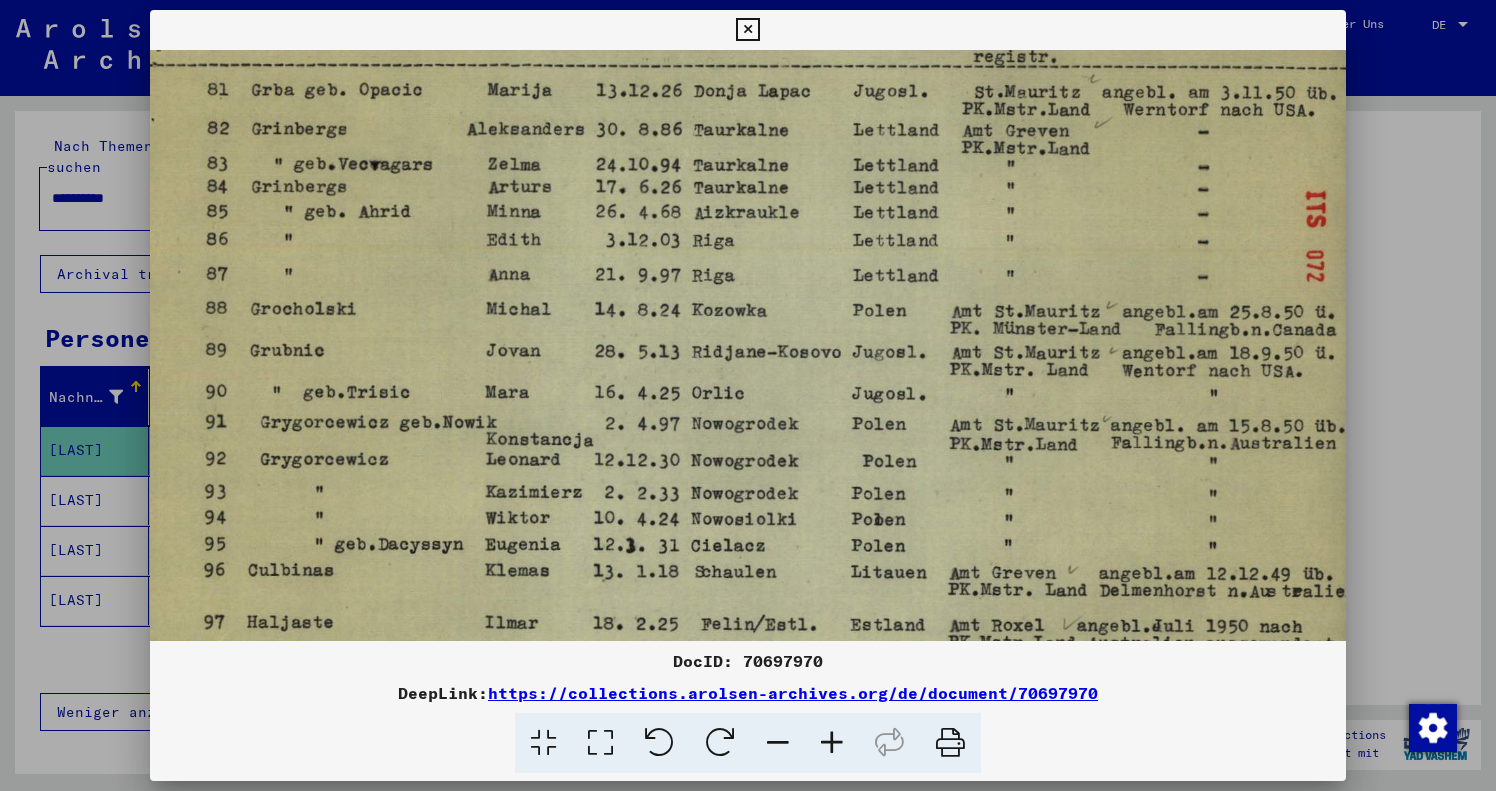 click at bounding box center [778, 743] 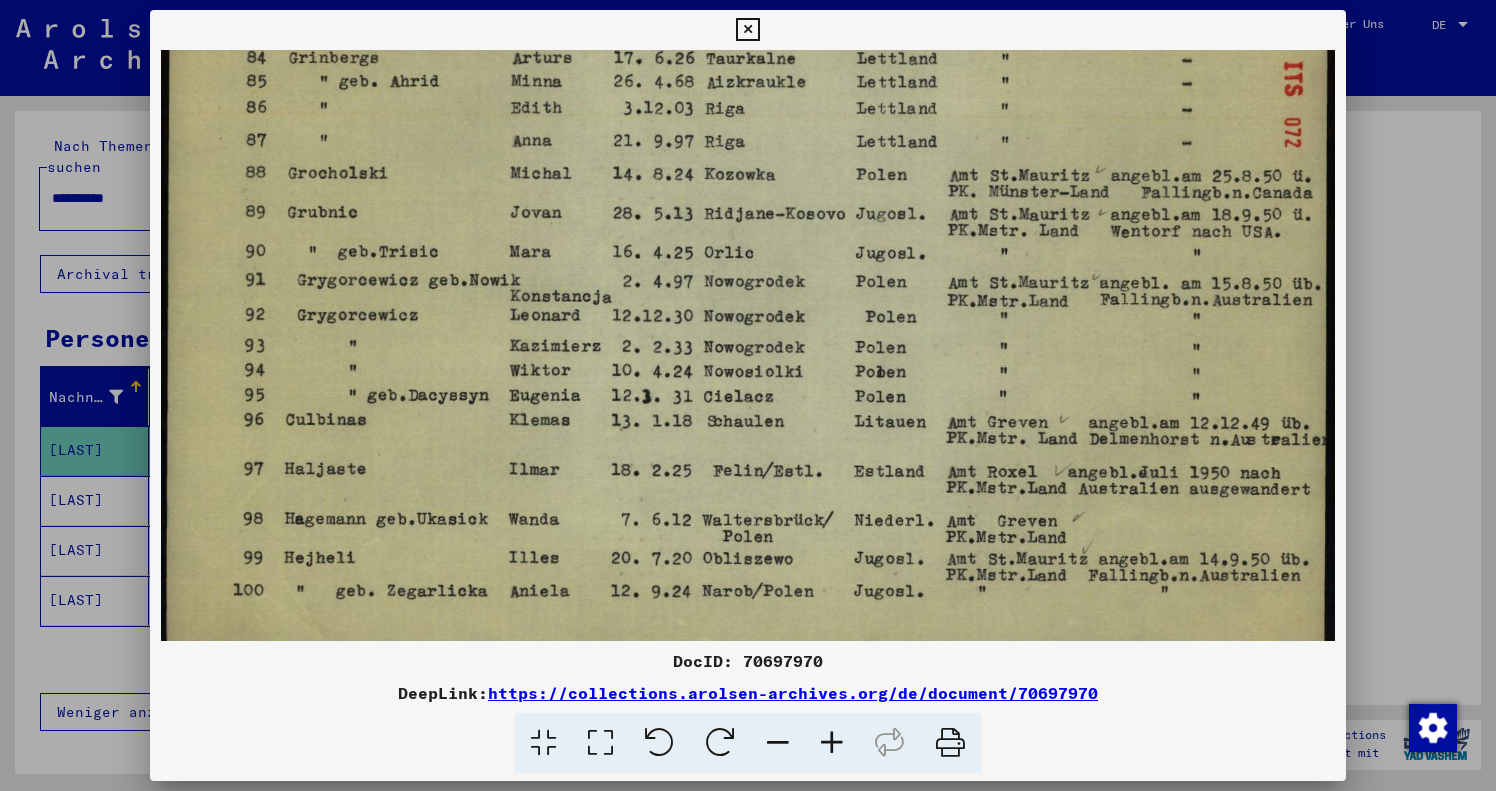 scroll, scrollTop: 250, scrollLeft: 0, axis: vertical 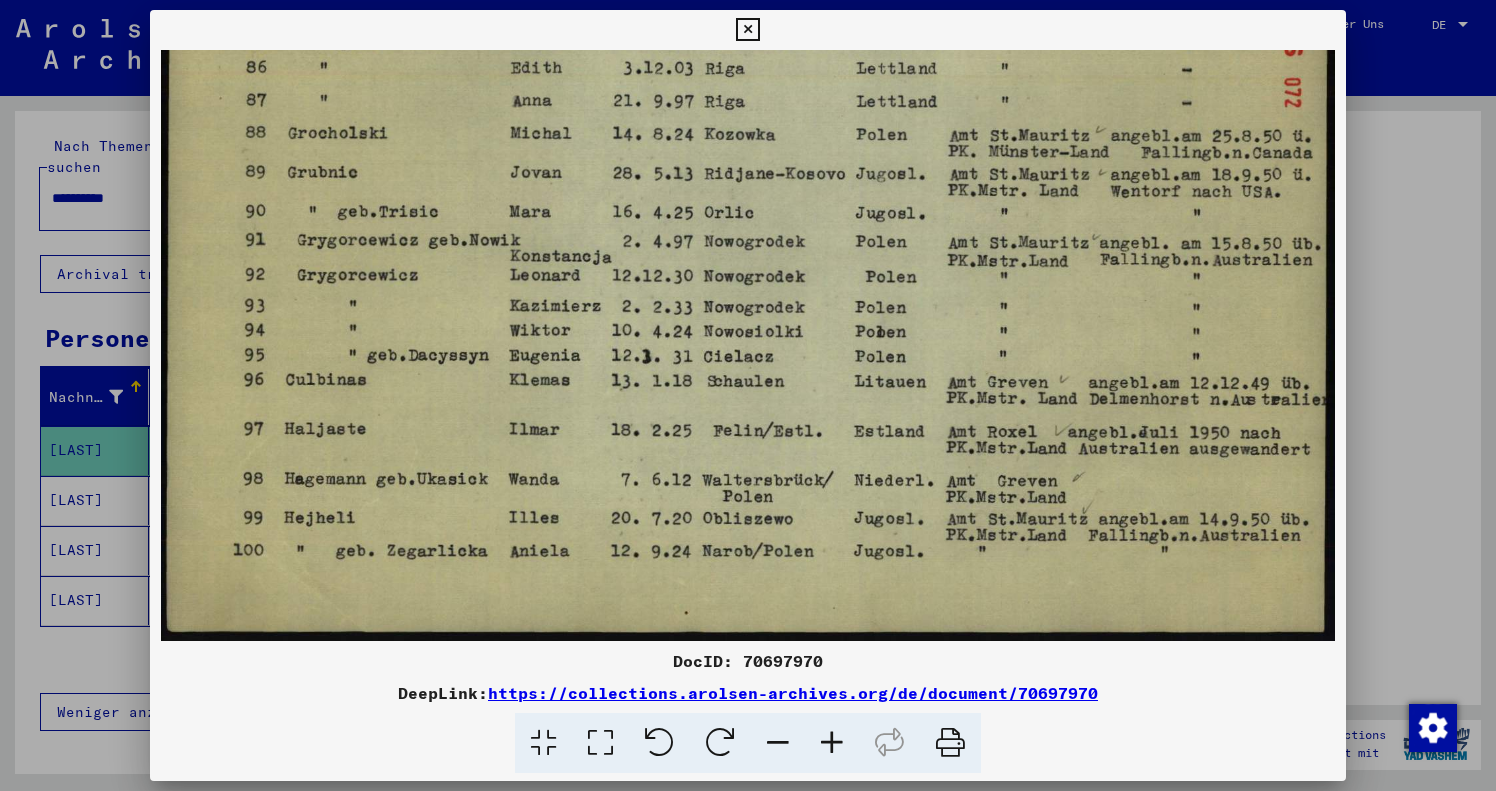 drag, startPoint x: 696, startPoint y: 556, endPoint x: 633, endPoint y: 370, distance: 196.37973 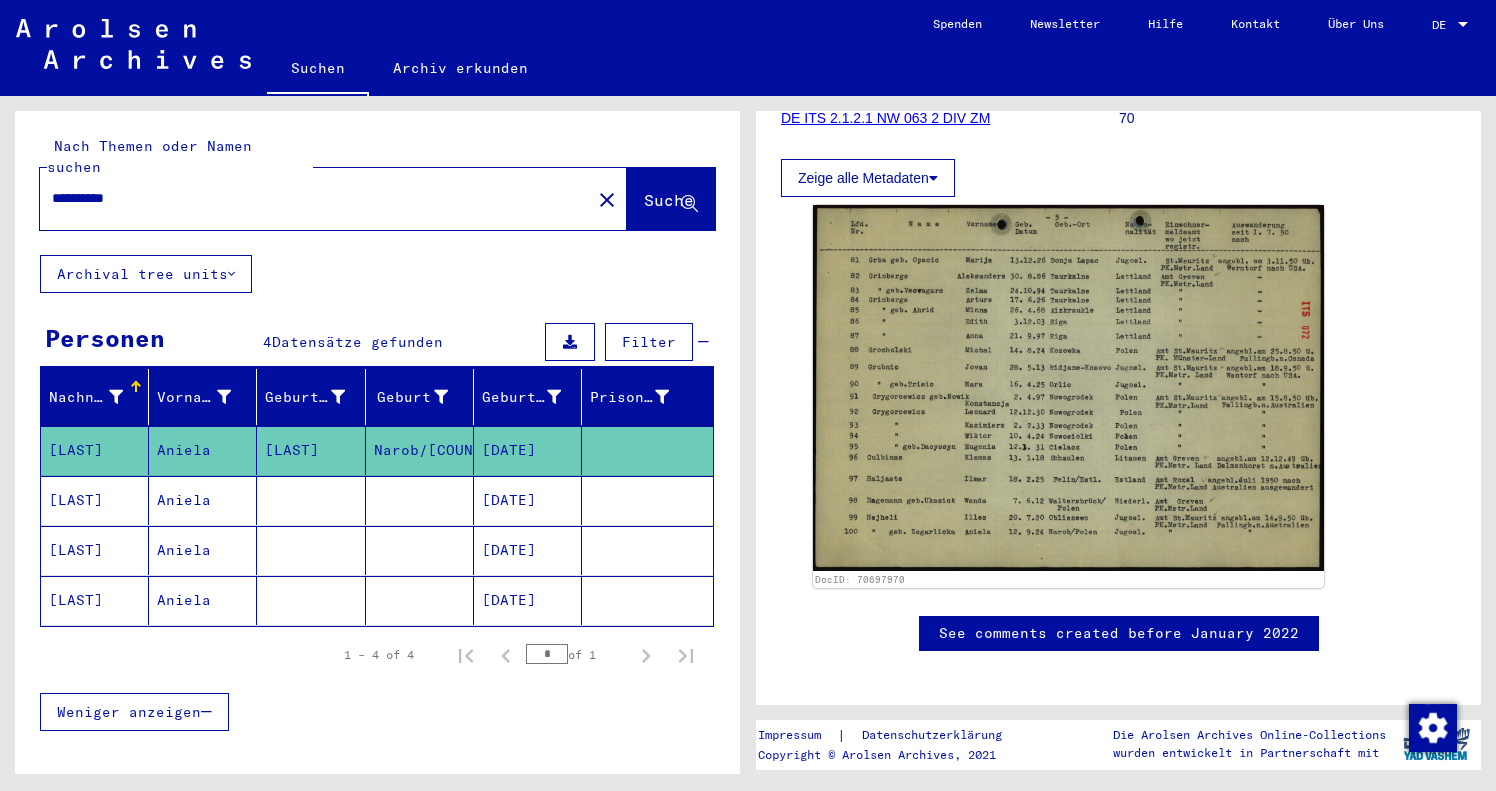 scroll, scrollTop: 135, scrollLeft: 0, axis: vertical 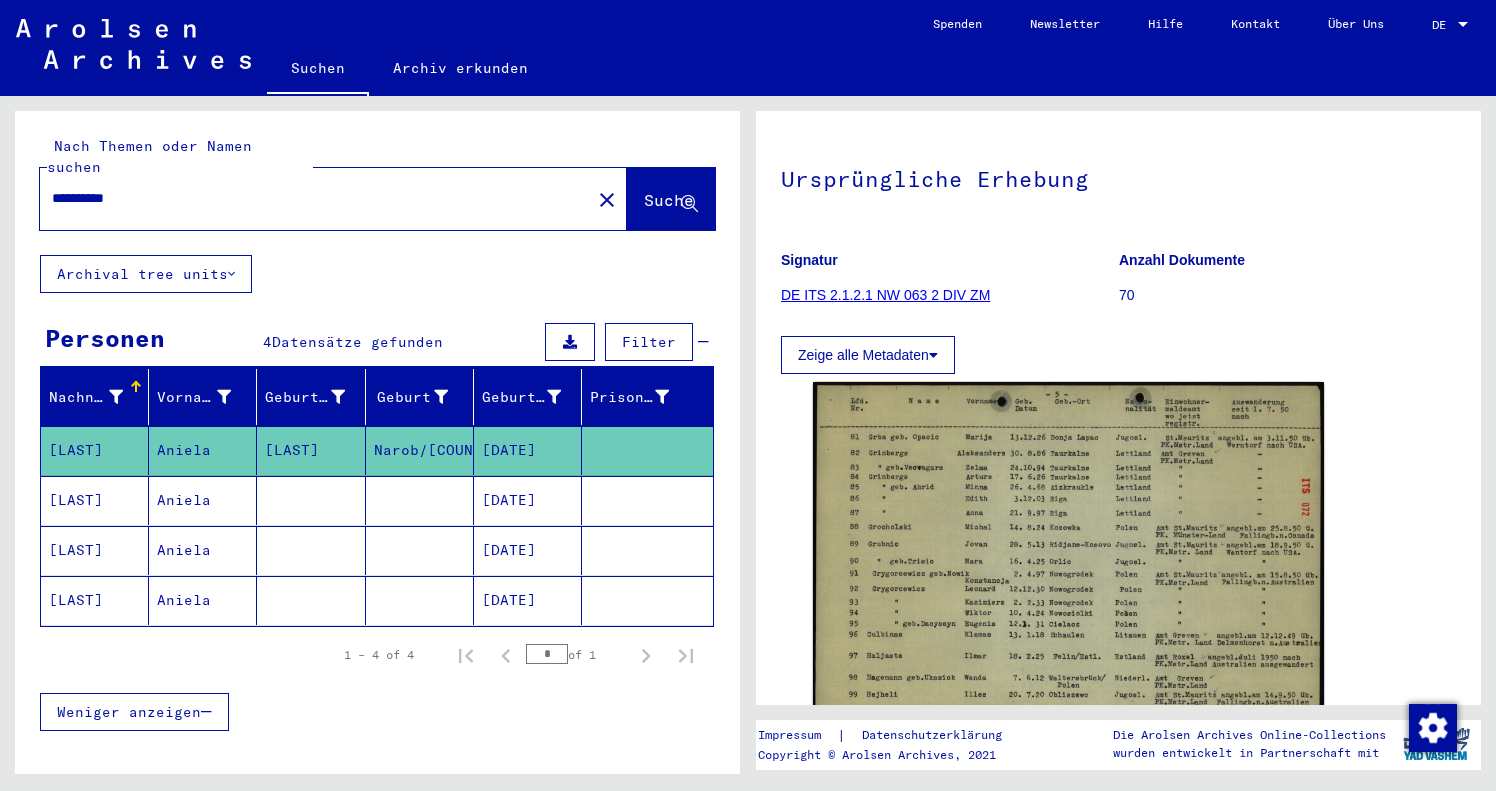 click on "Aniela" 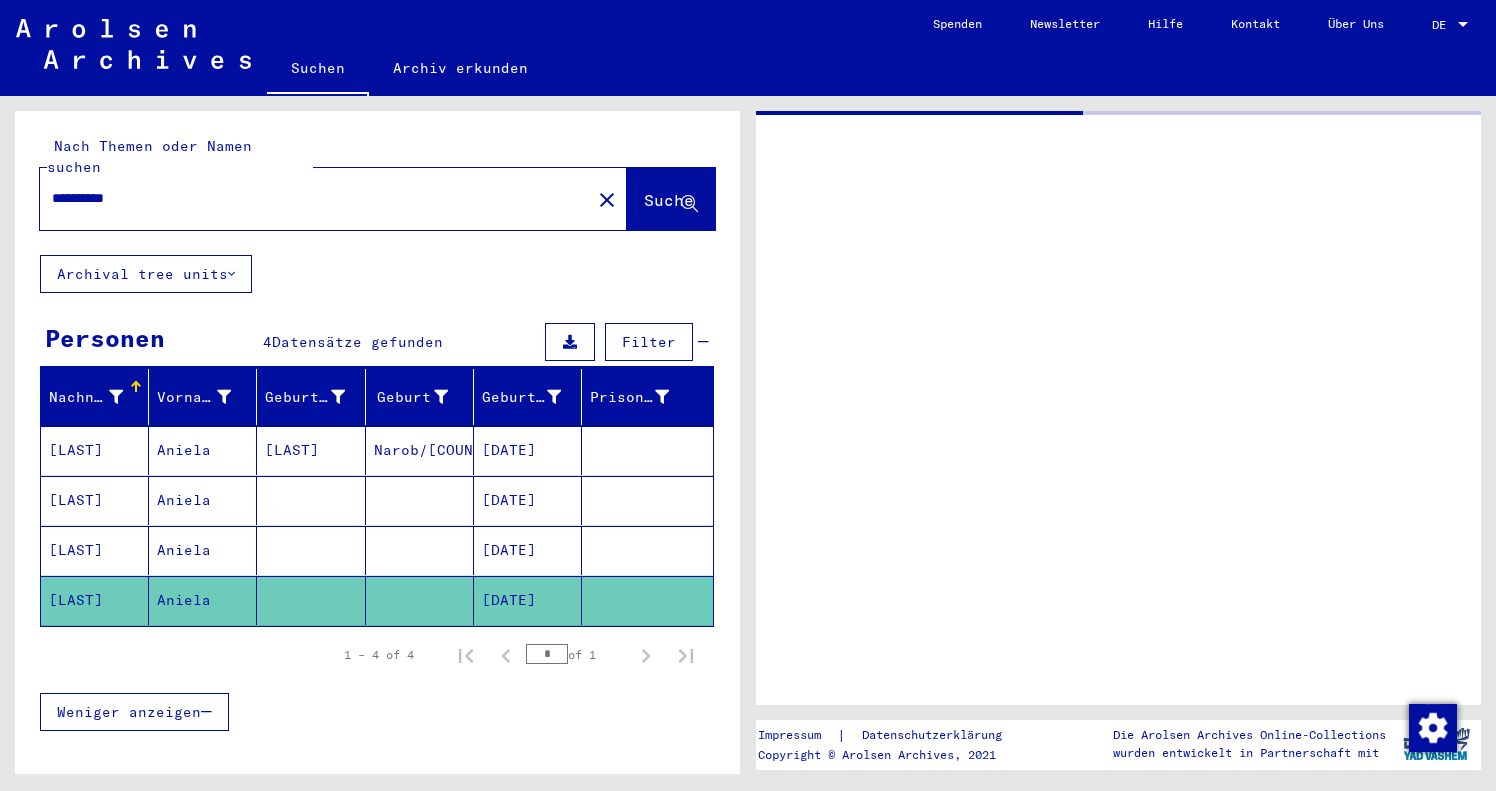 click on "Aniela" 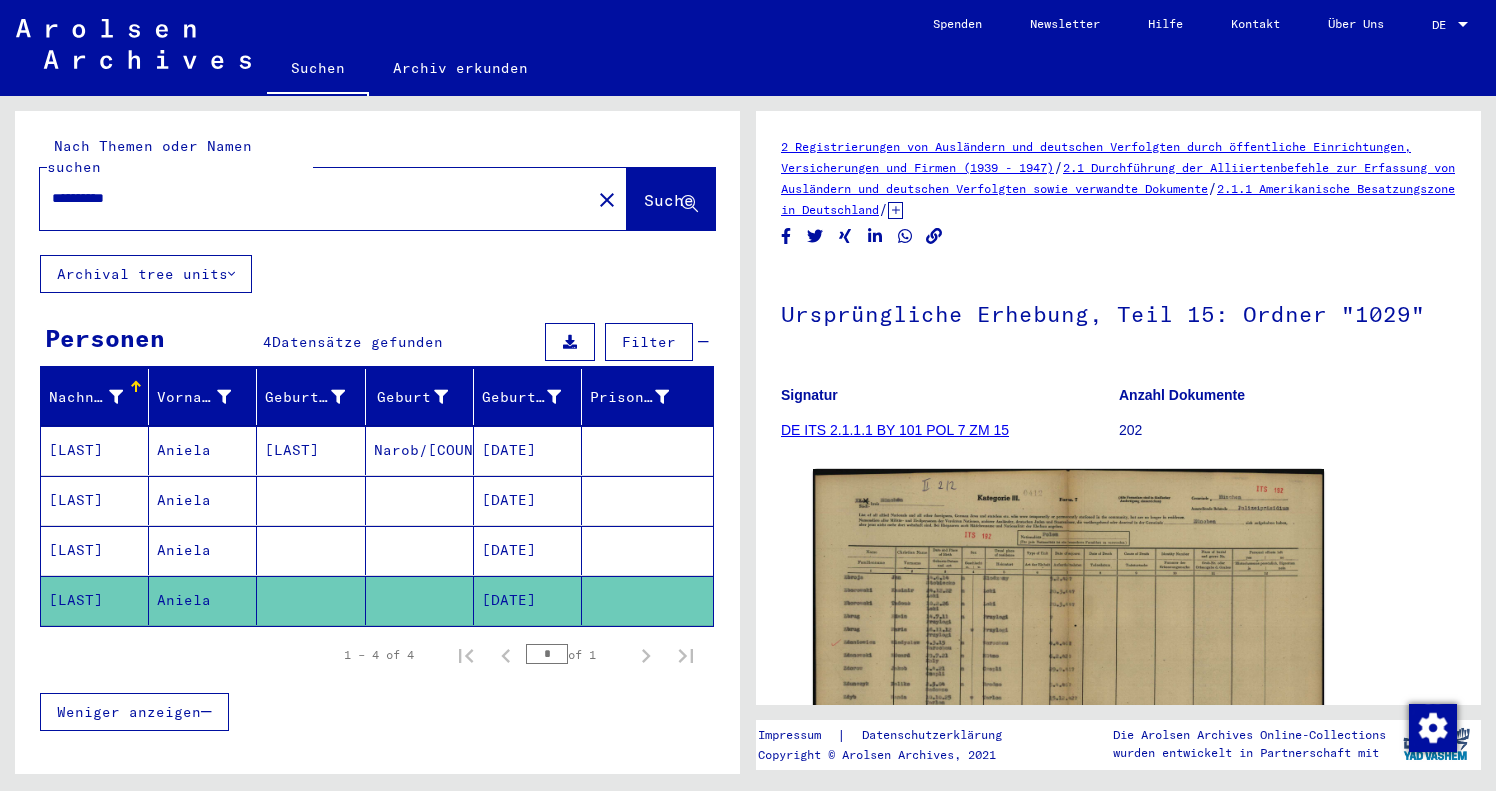 scroll, scrollTop: 0, scrollLeft: 0, axis: both 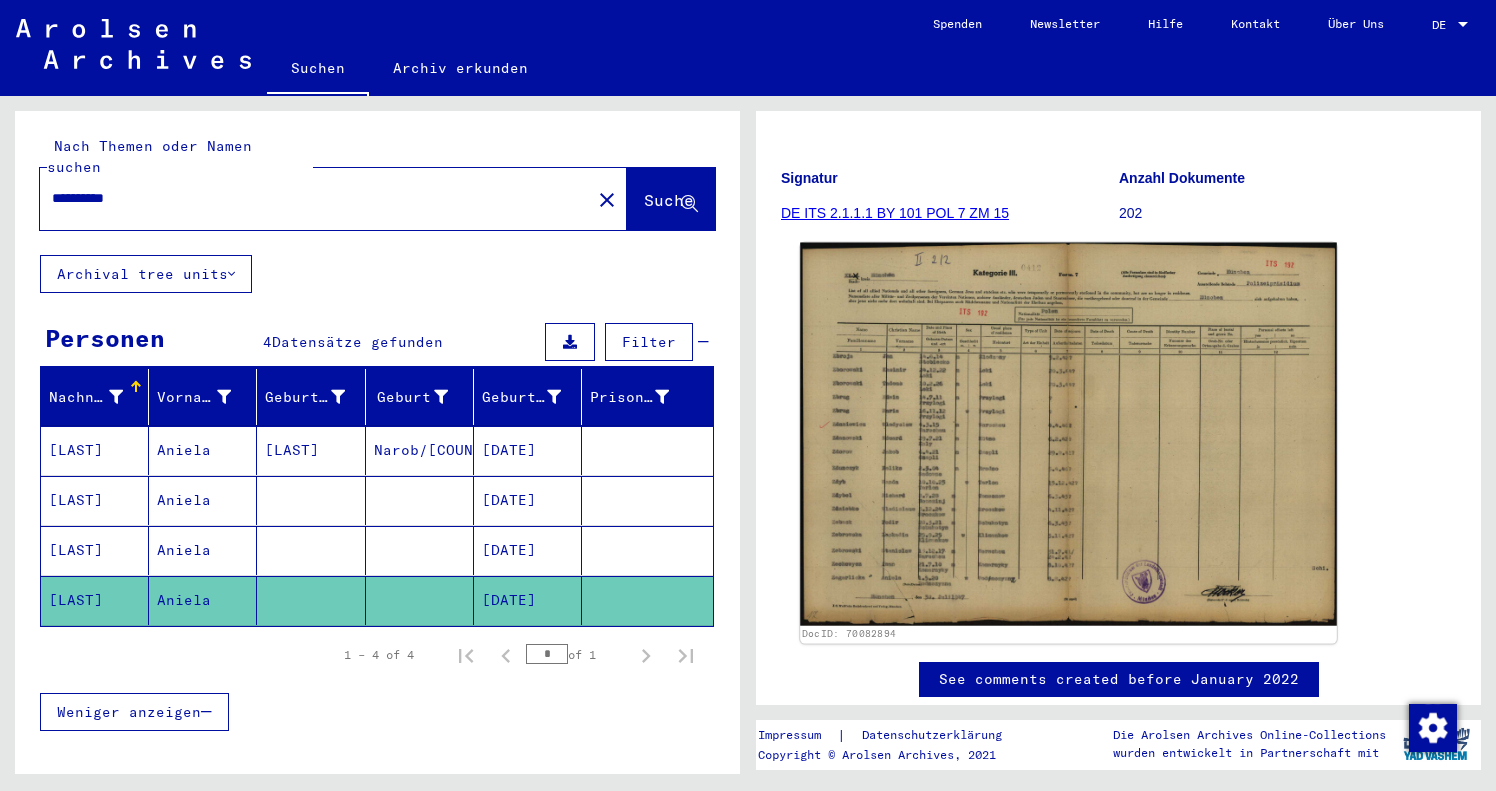 click 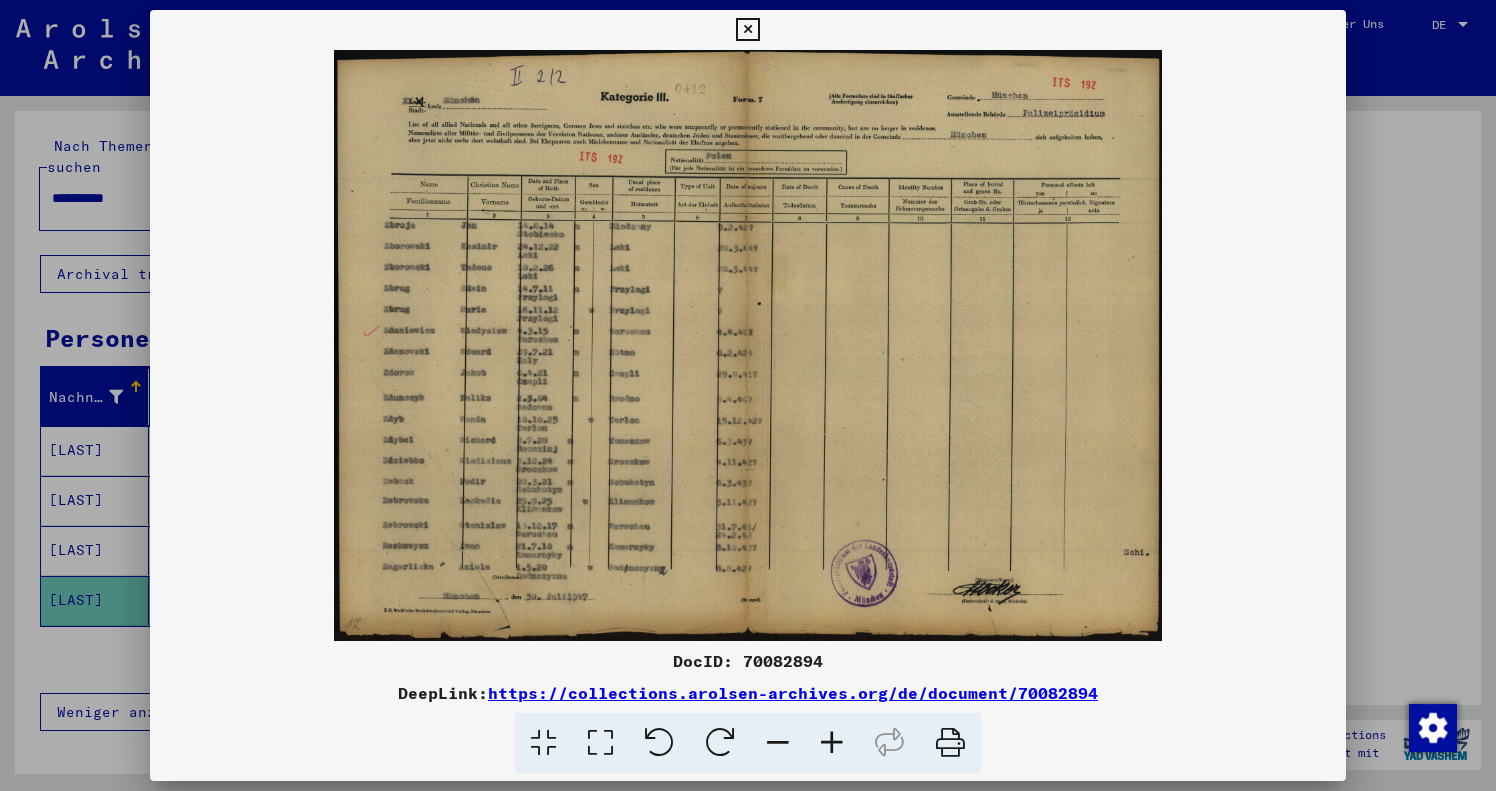 click at bounding box center [832, 743] 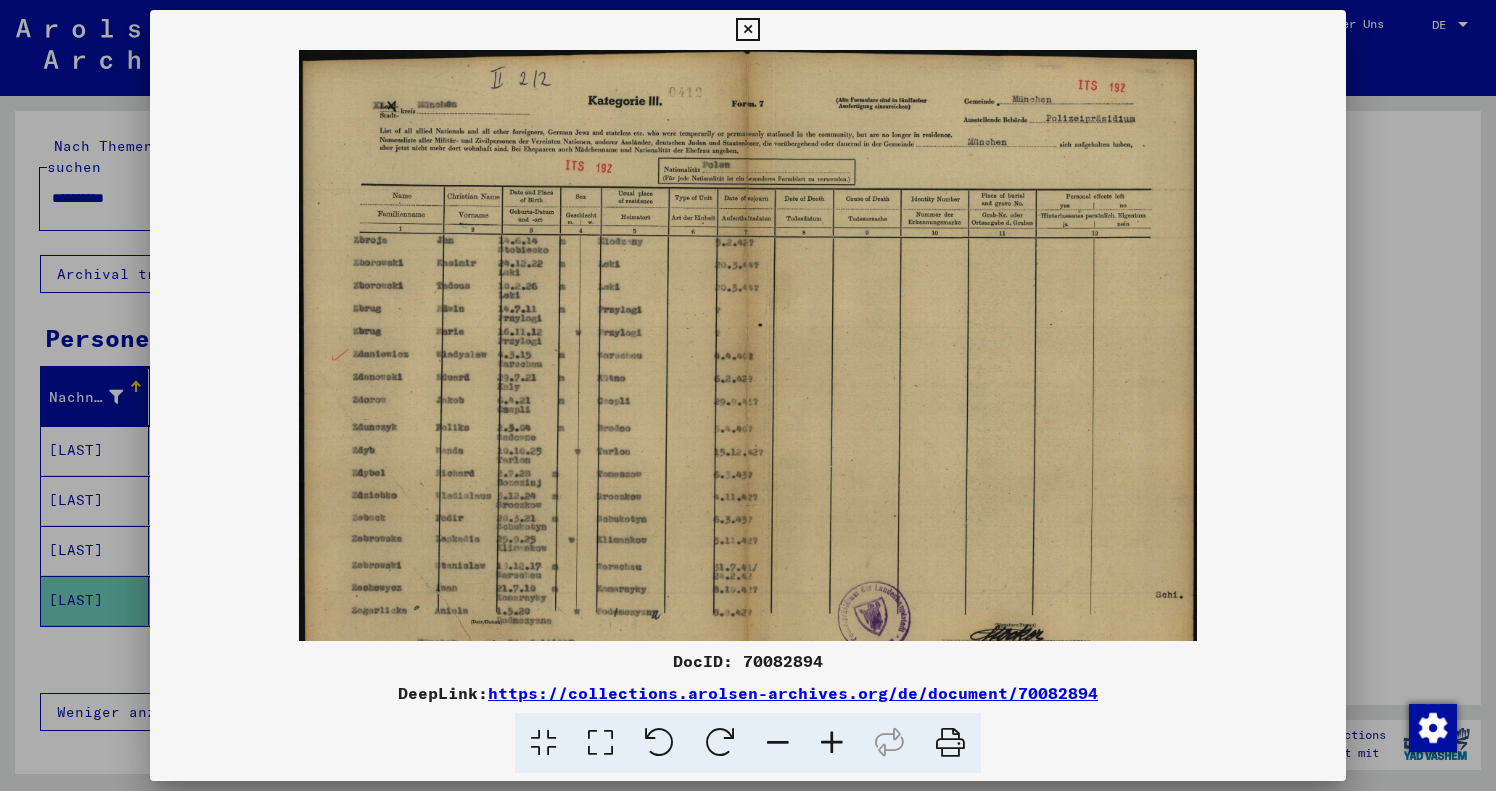 click at bounding box center [832, 743] 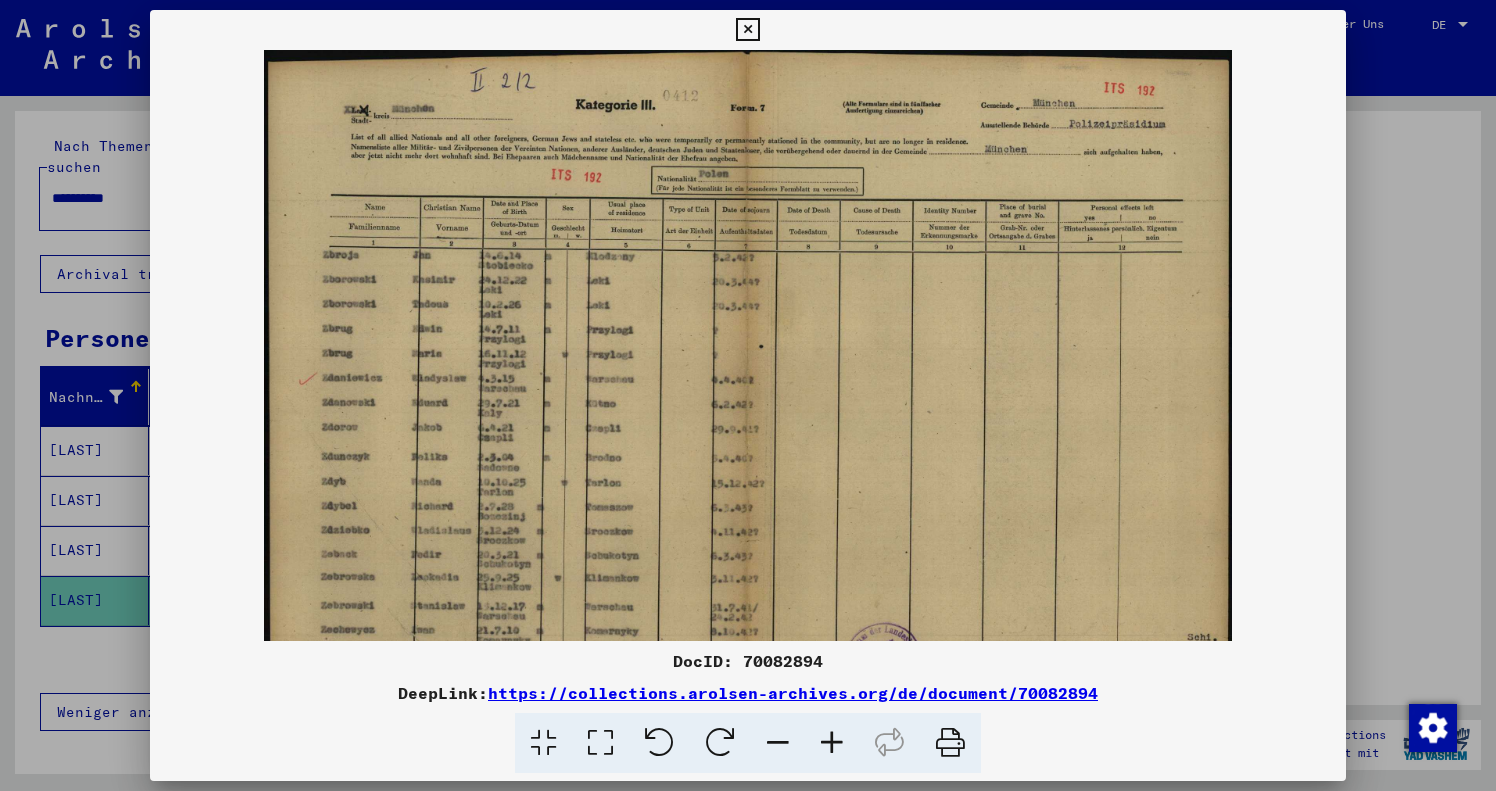 click at bounding box center [832, 743] 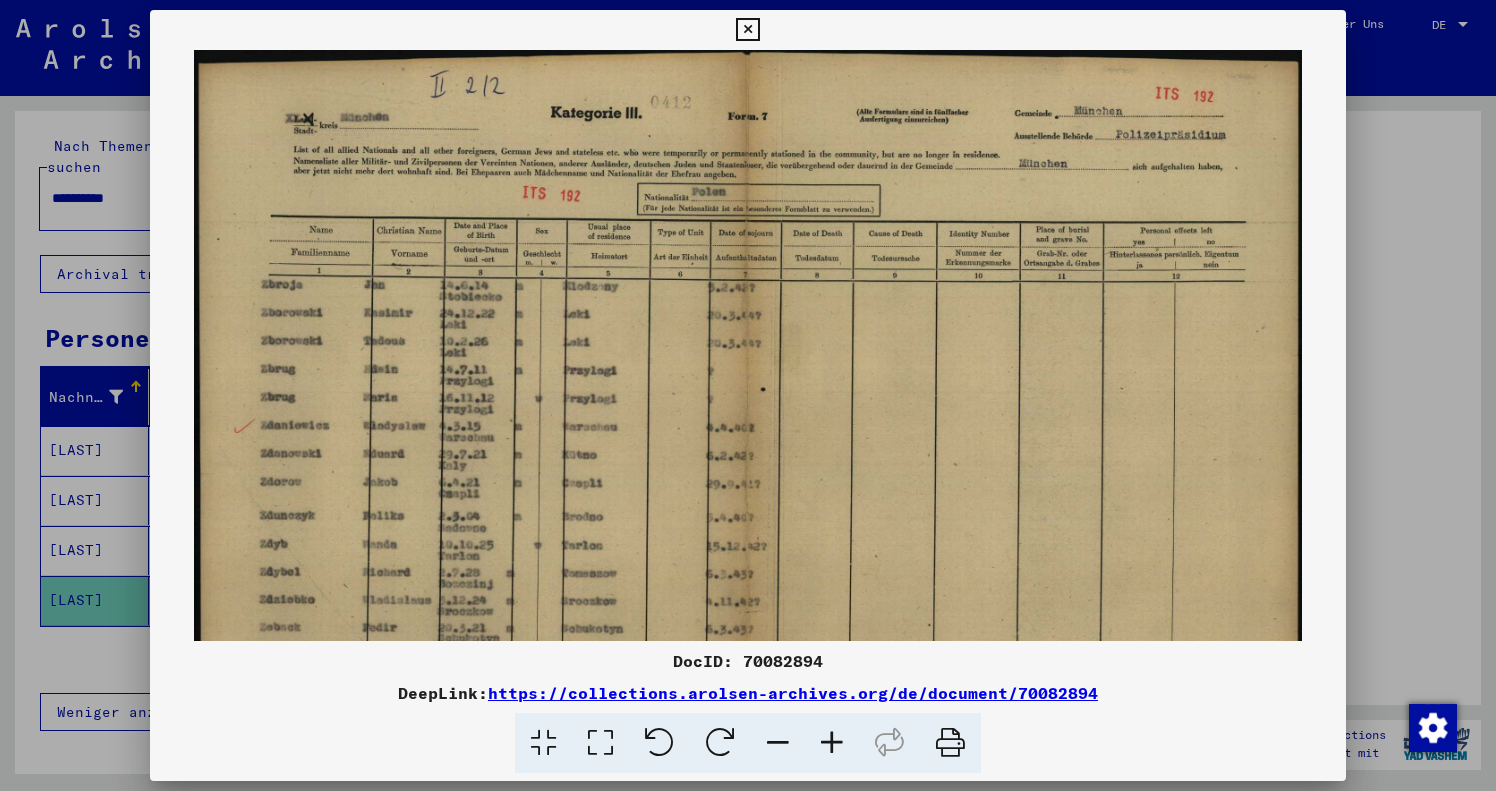 click at bounding box center [832, 743] 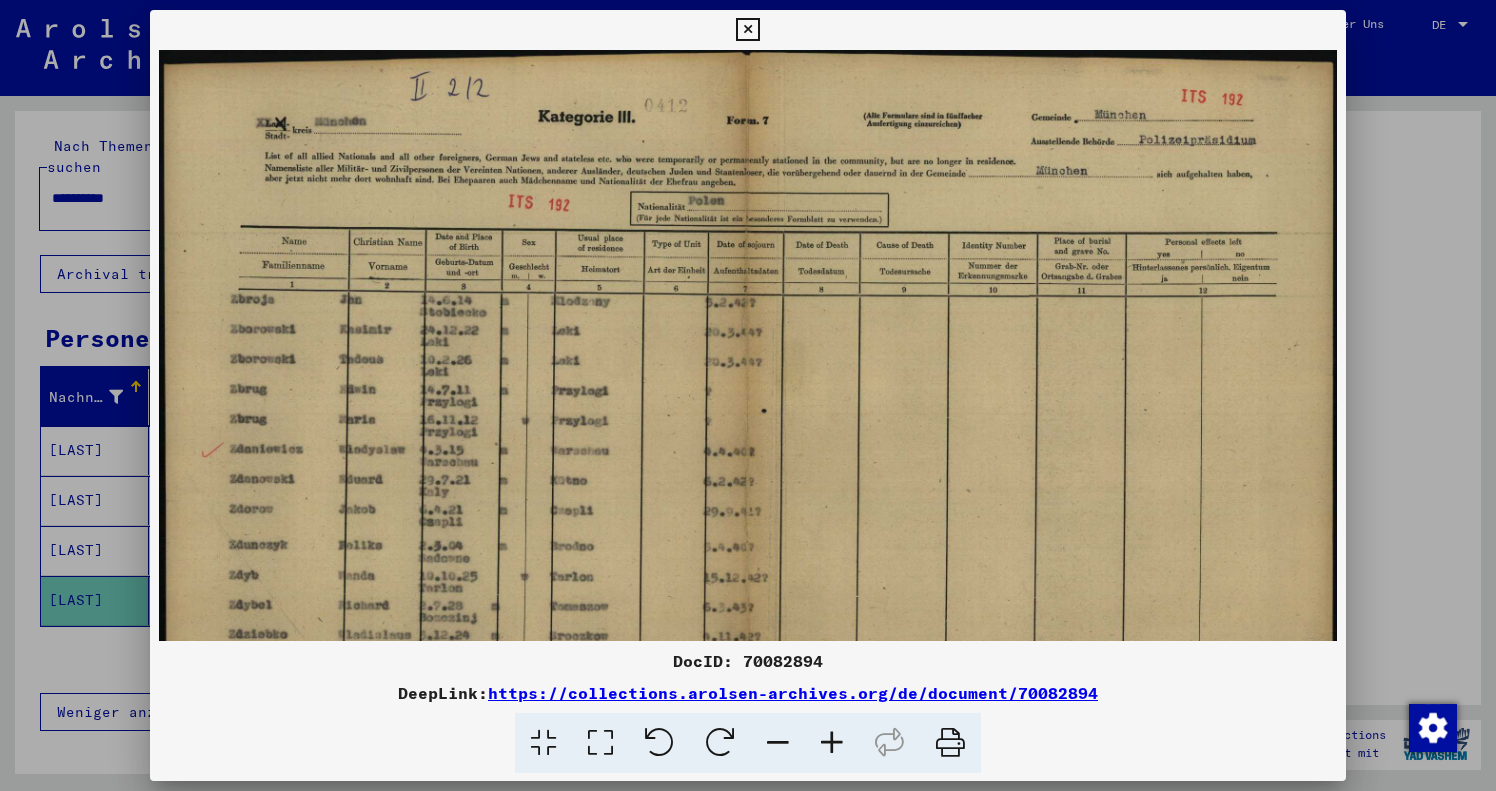 click at bounding box center (832, 743) 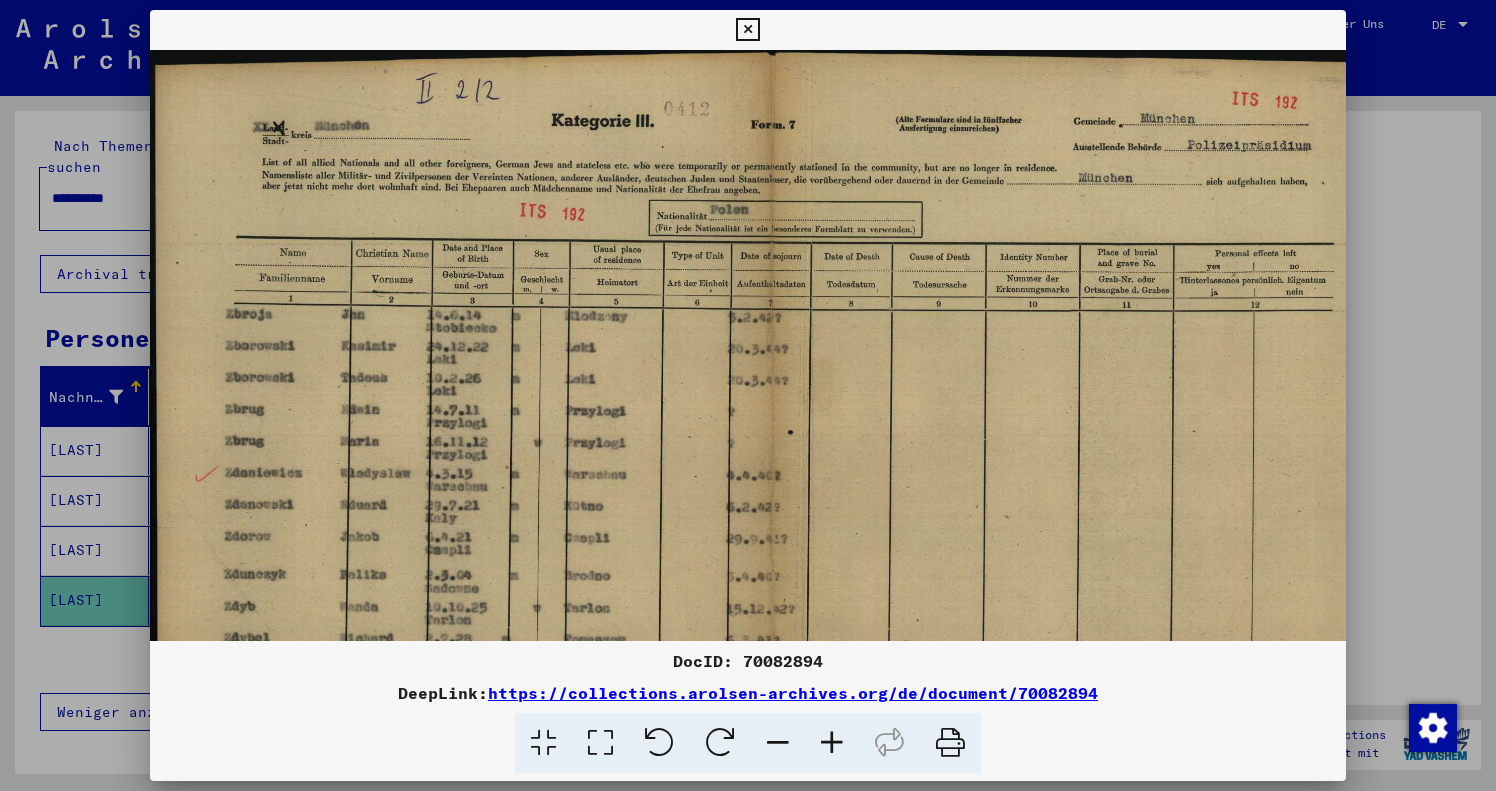 click at bounding box center (832, 743) 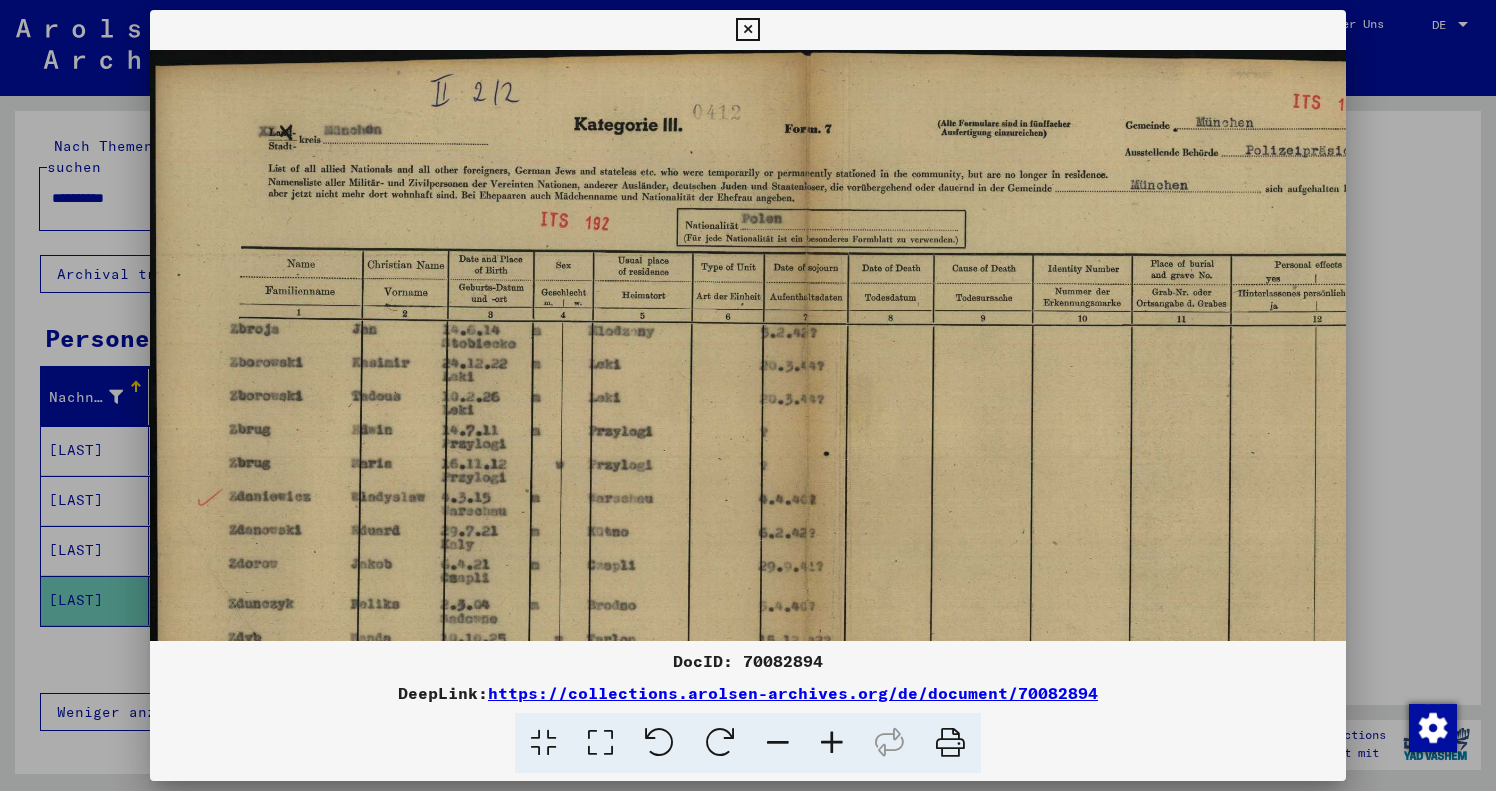 click at bounding box center (832, 743) 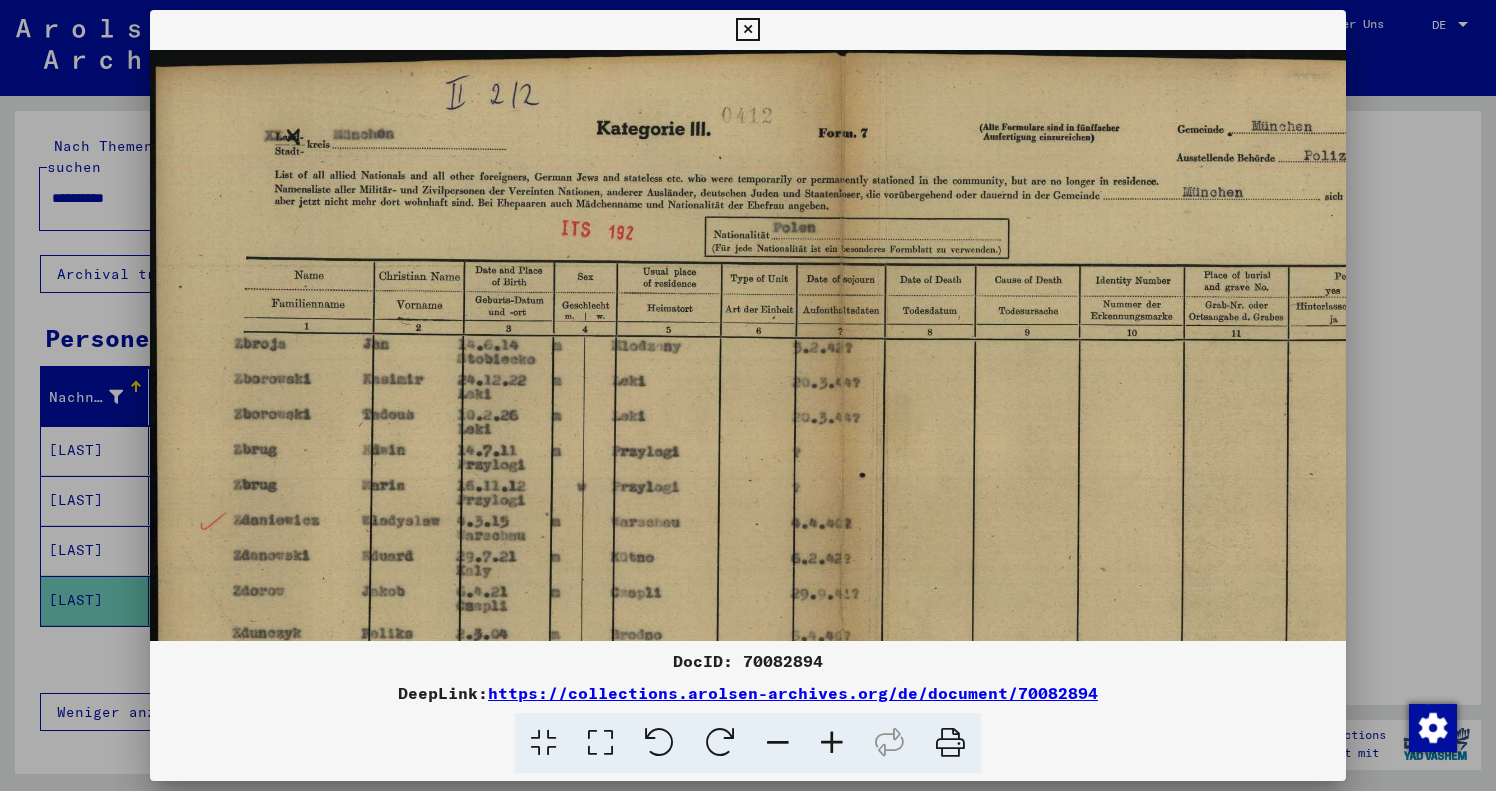 click at bounding box center [832, 743] 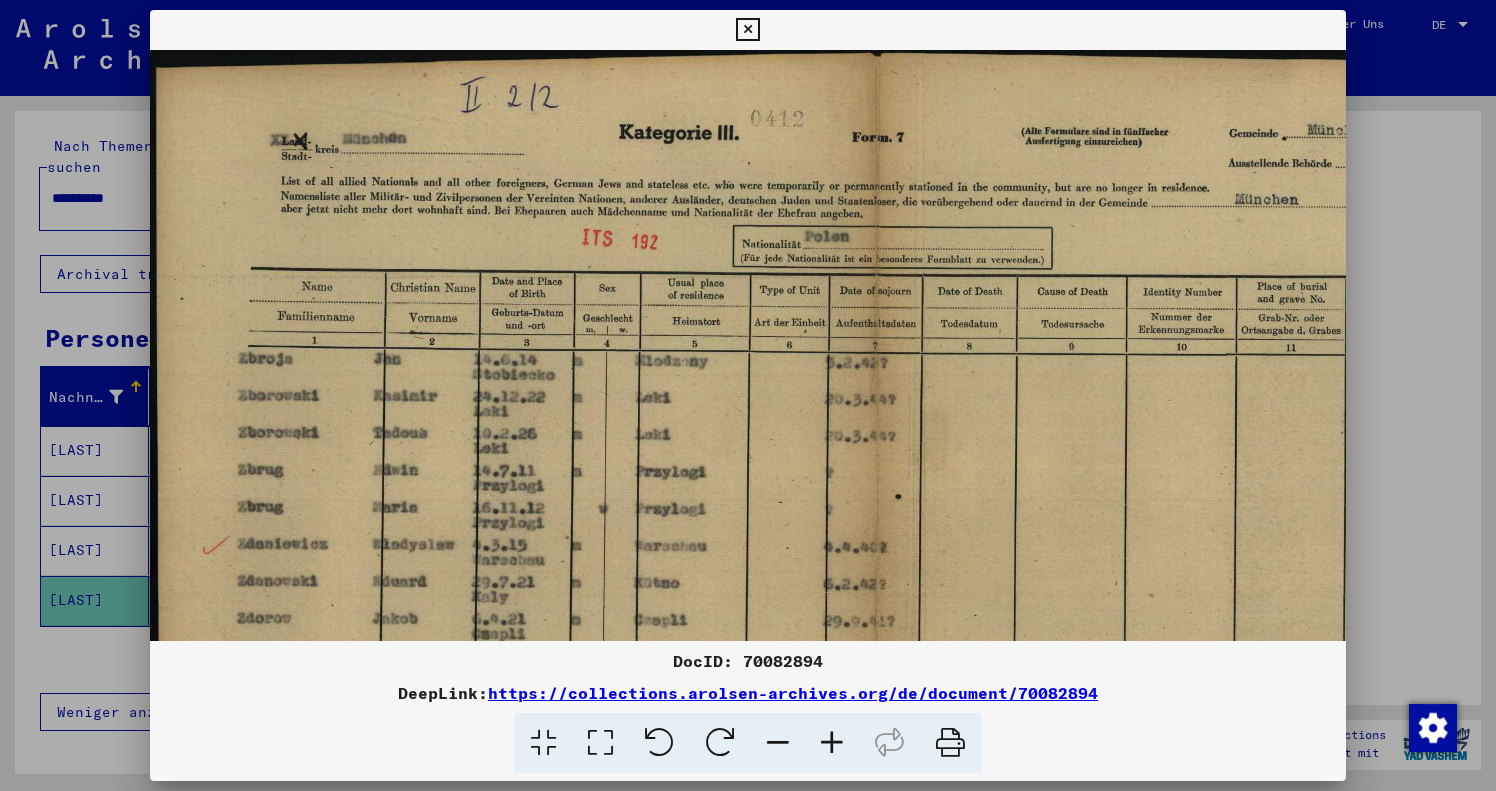 click at bounding box center [832, 743] 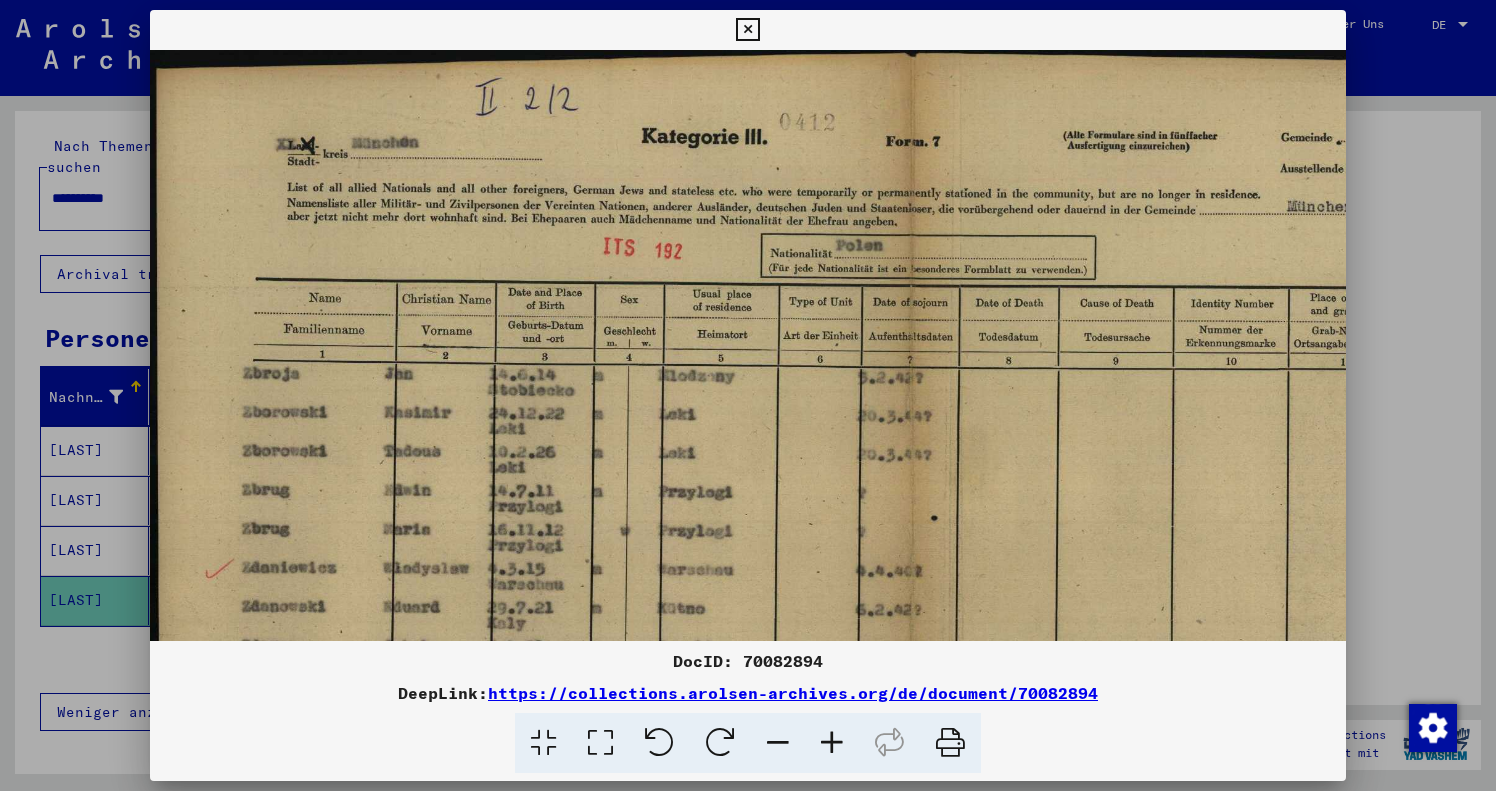 click at bounding box center (832, 743) 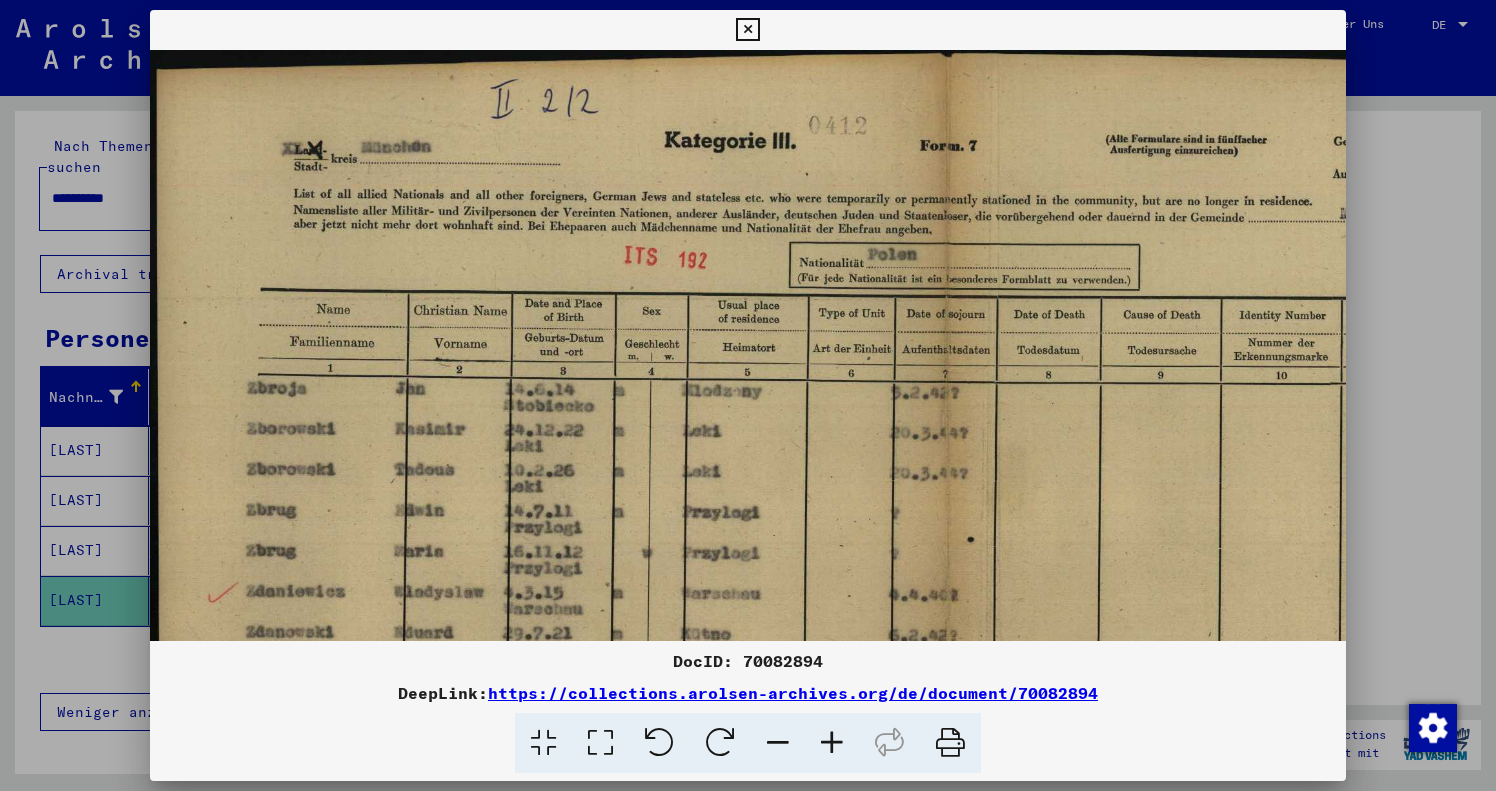 click at bounding box center (832, 743) 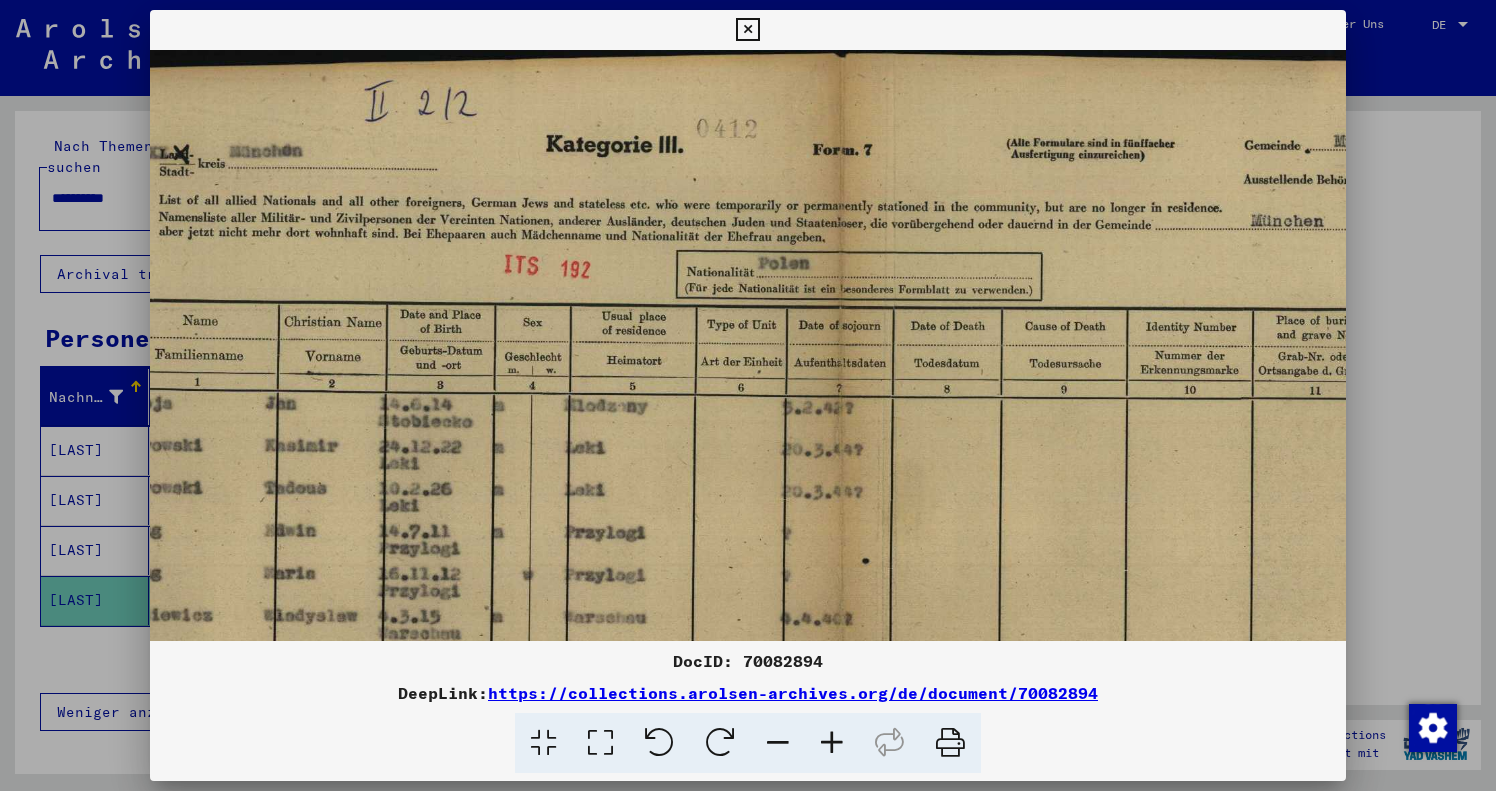 drag, startPoint x: 881, startPoint y: 372, endPoint x: 743, endPoint y: 434, distance: 151.28781 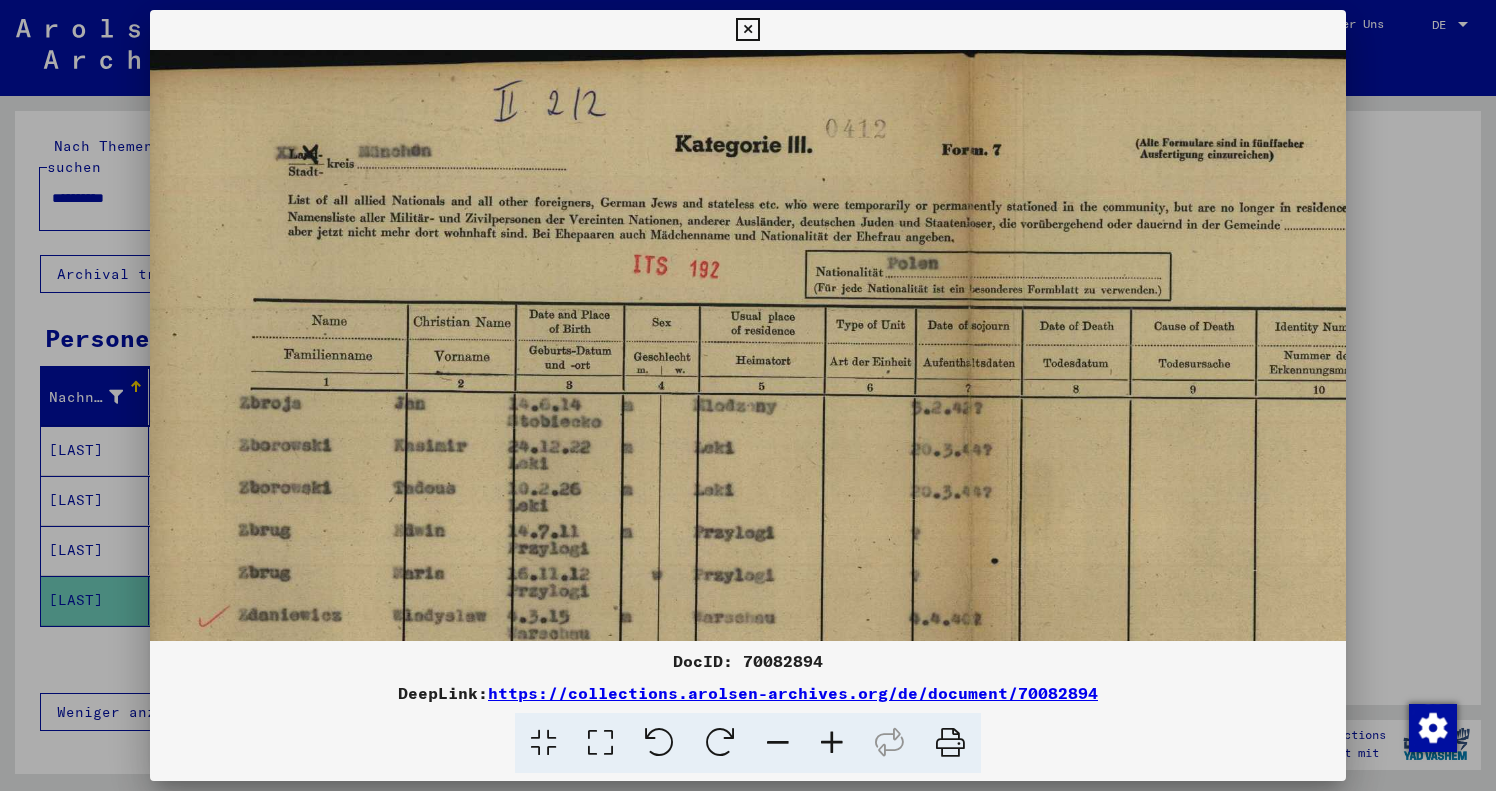 scroll, scrollTop: 0, scrollLeft: 0, axis: both 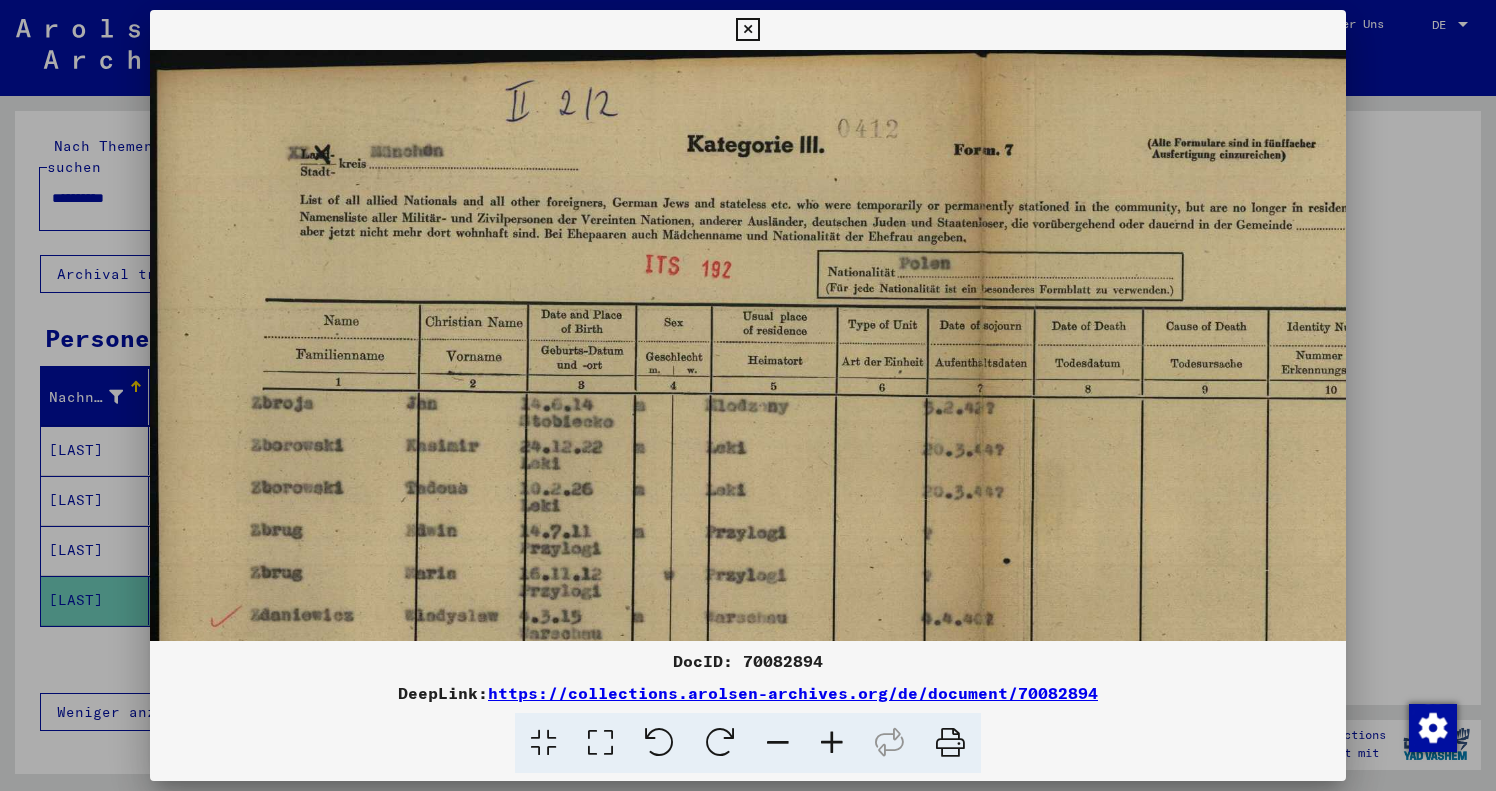 drag, startPoint x: 746, startPoint y: 435, endPoint x: 912, endPoint y: 441, distance: 166.1084 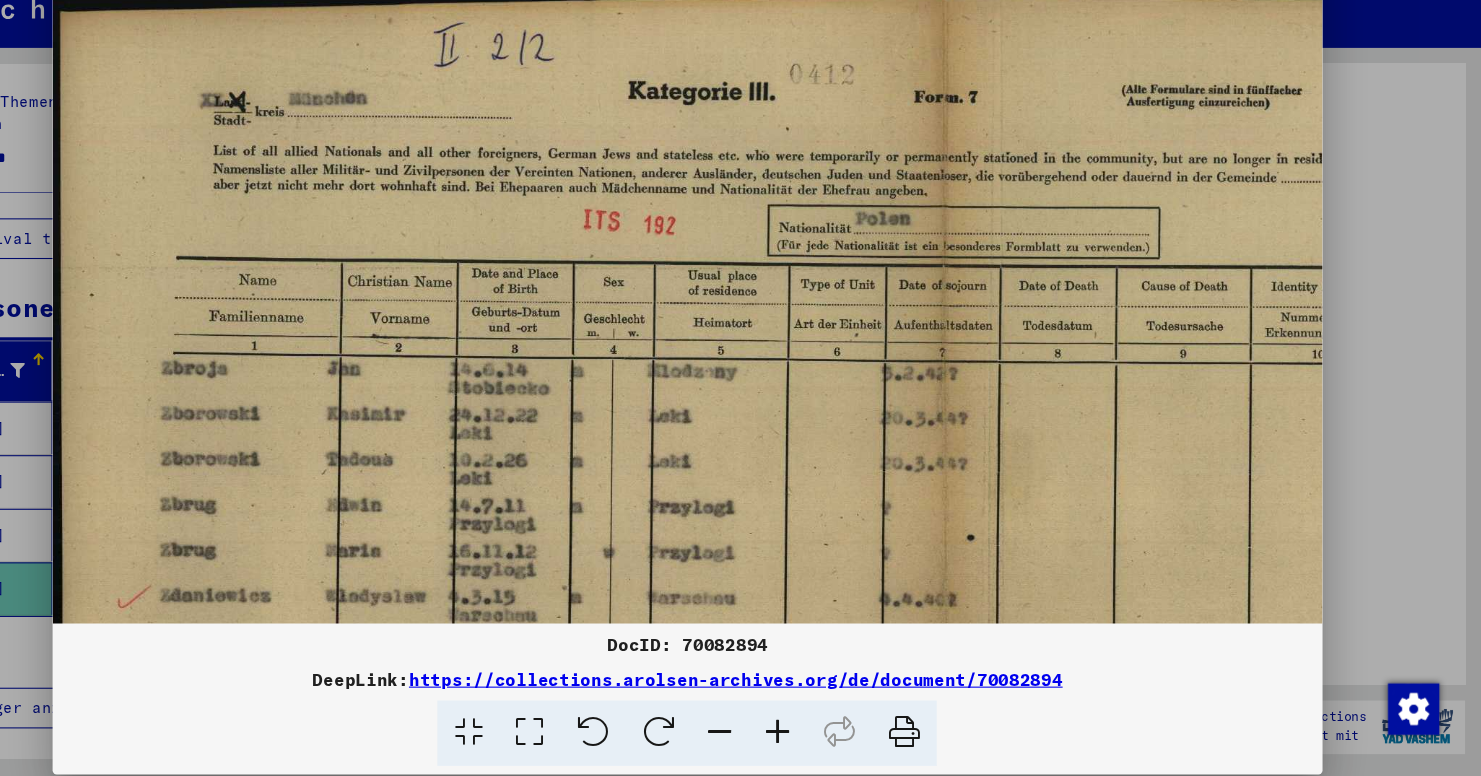 click at bounding box center (982, 637) 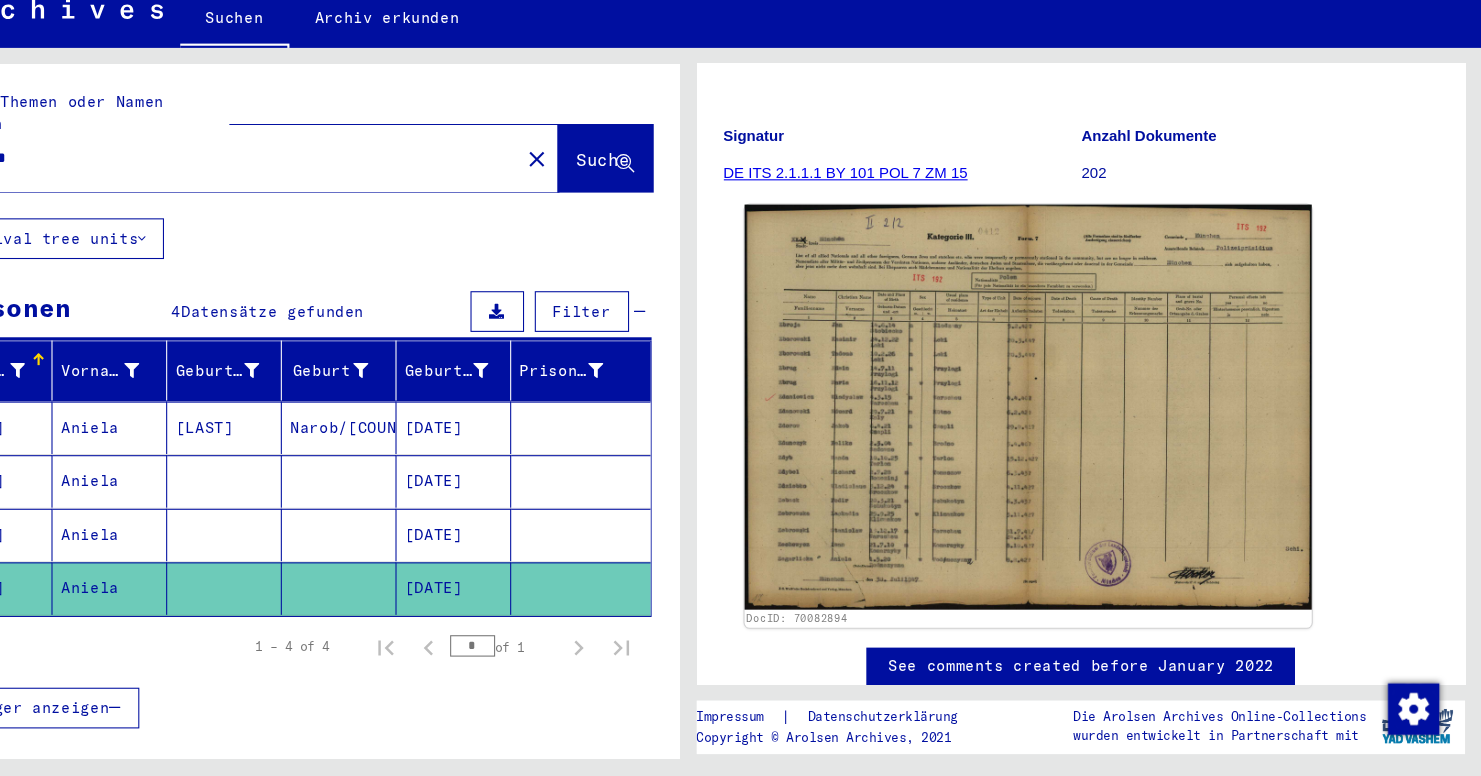 click 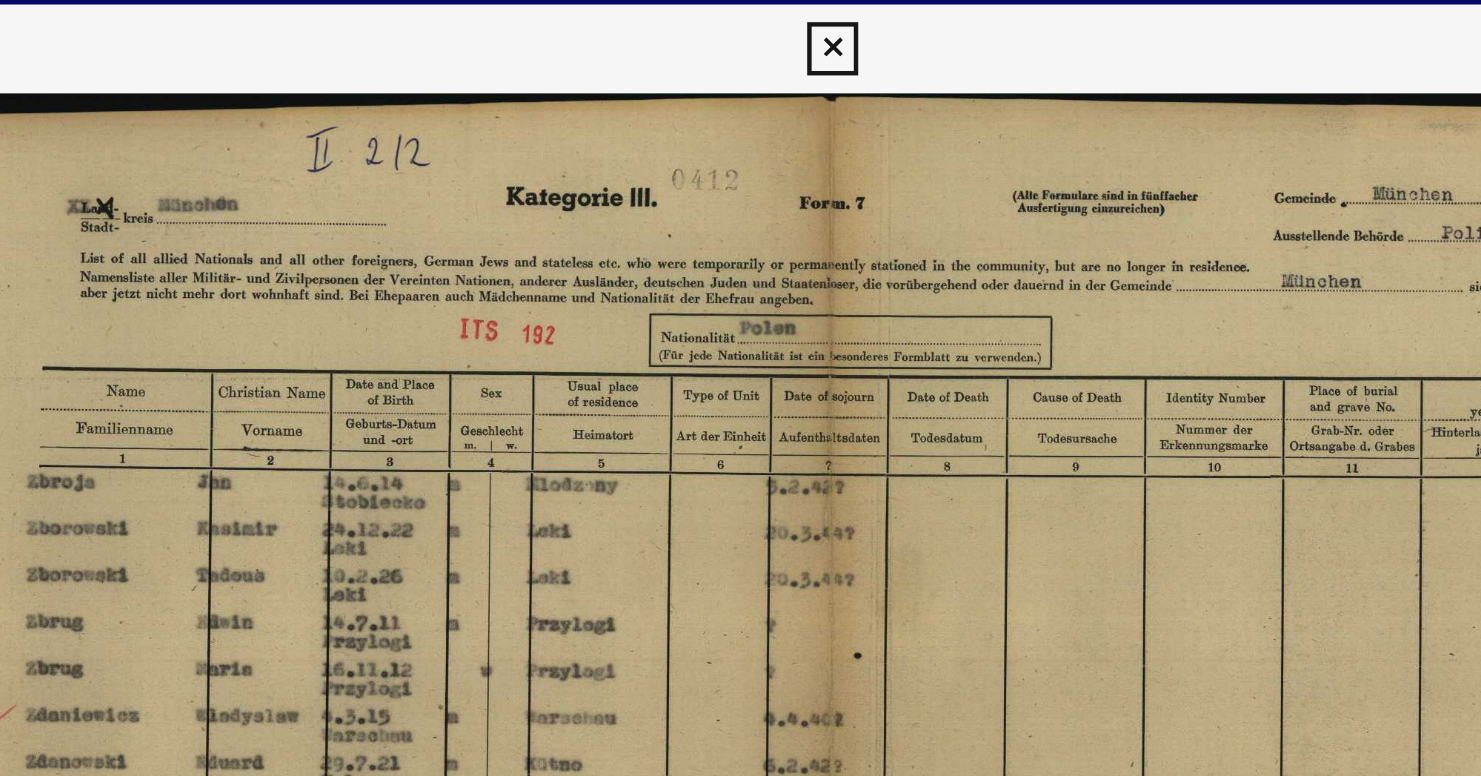 drag, startPoint x: 375, startPoint y: 249, endPoint x: 375, endPoint y: 166, distance: 83 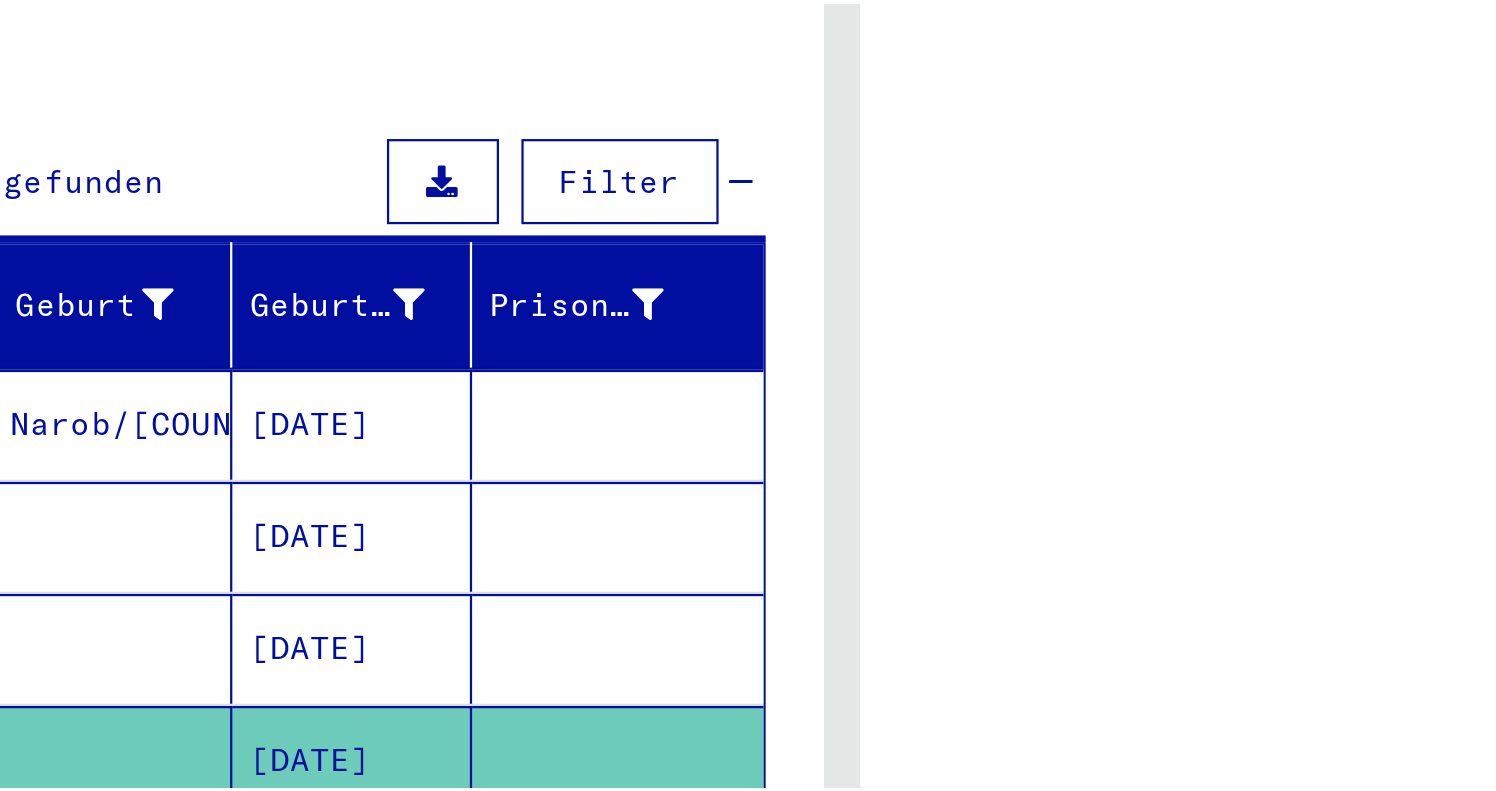 scroll, scrollTop: 0, scrollLeft: 0, axis: both 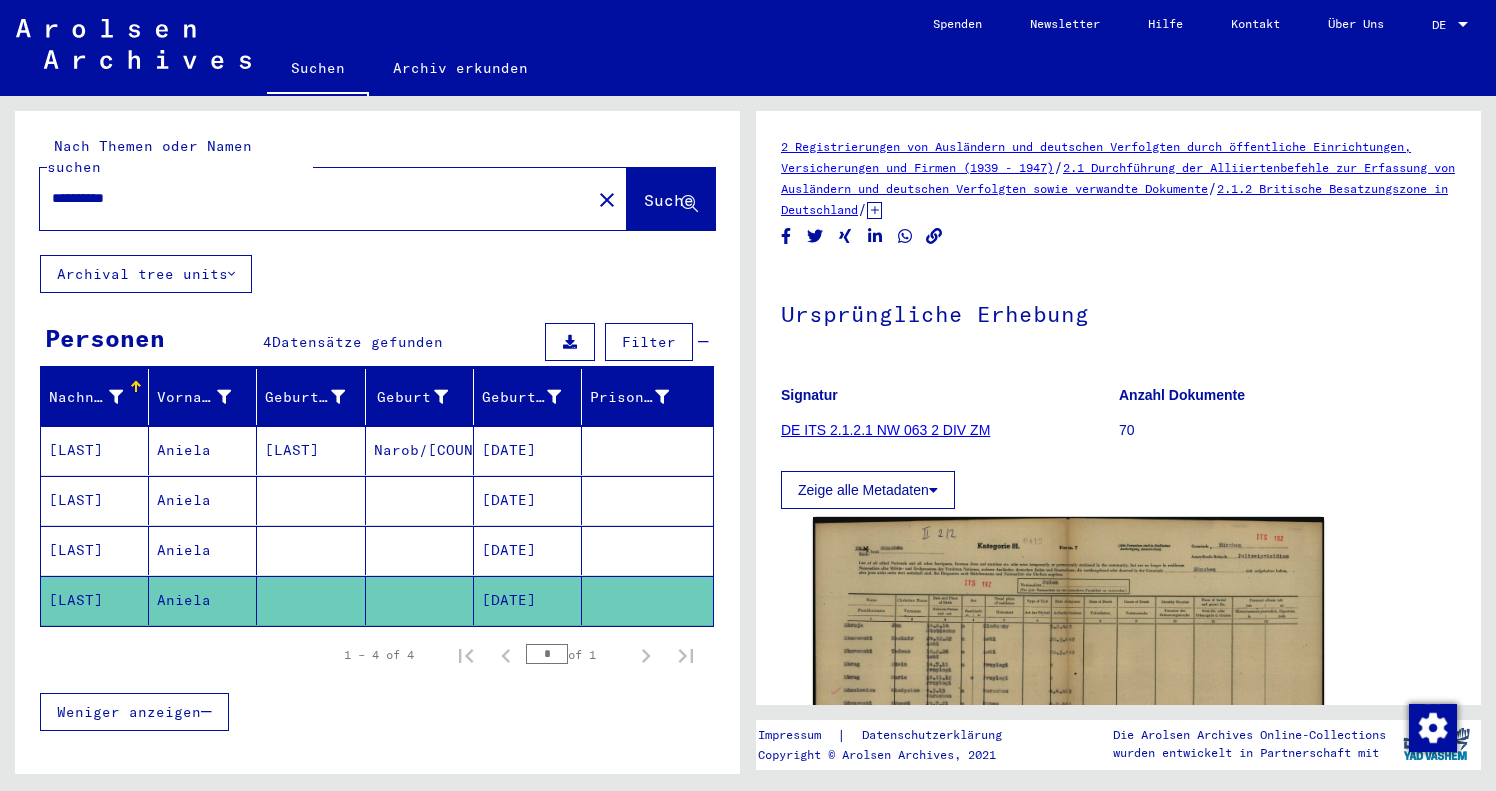 click at bounding box center (311, 600) 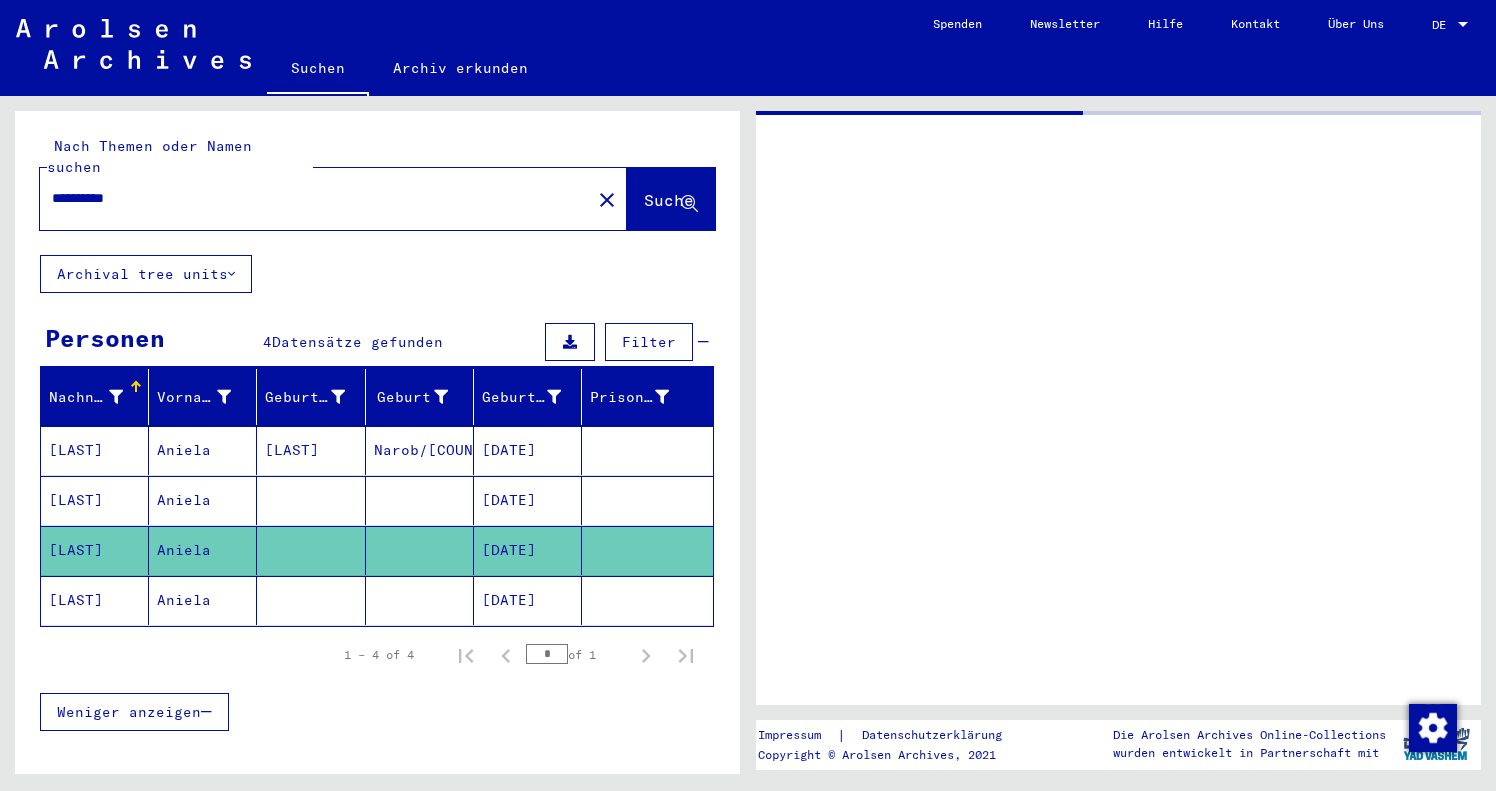 click 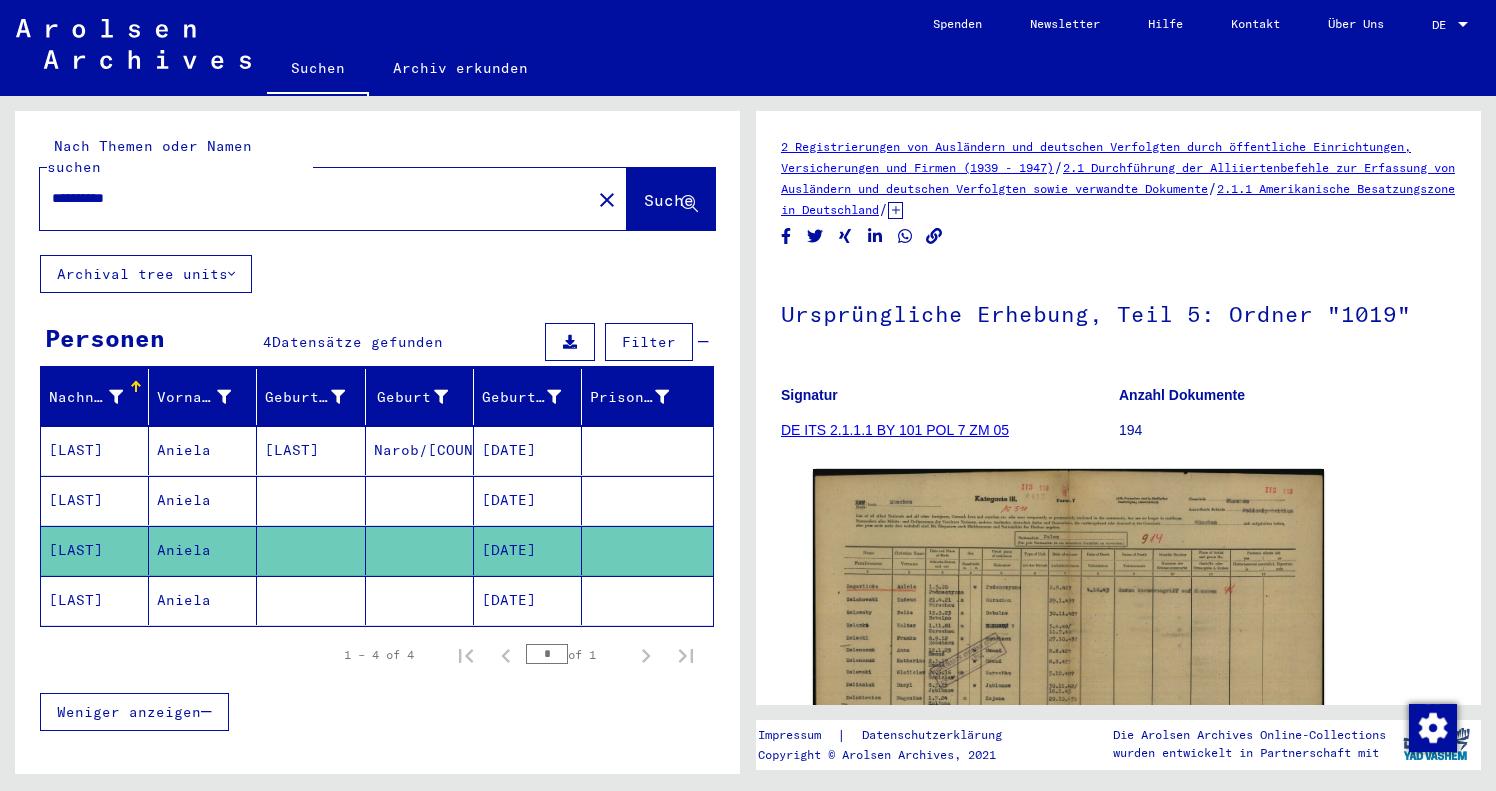 scroll, scrollTop: 0, scrollLeft: 0, axis: both 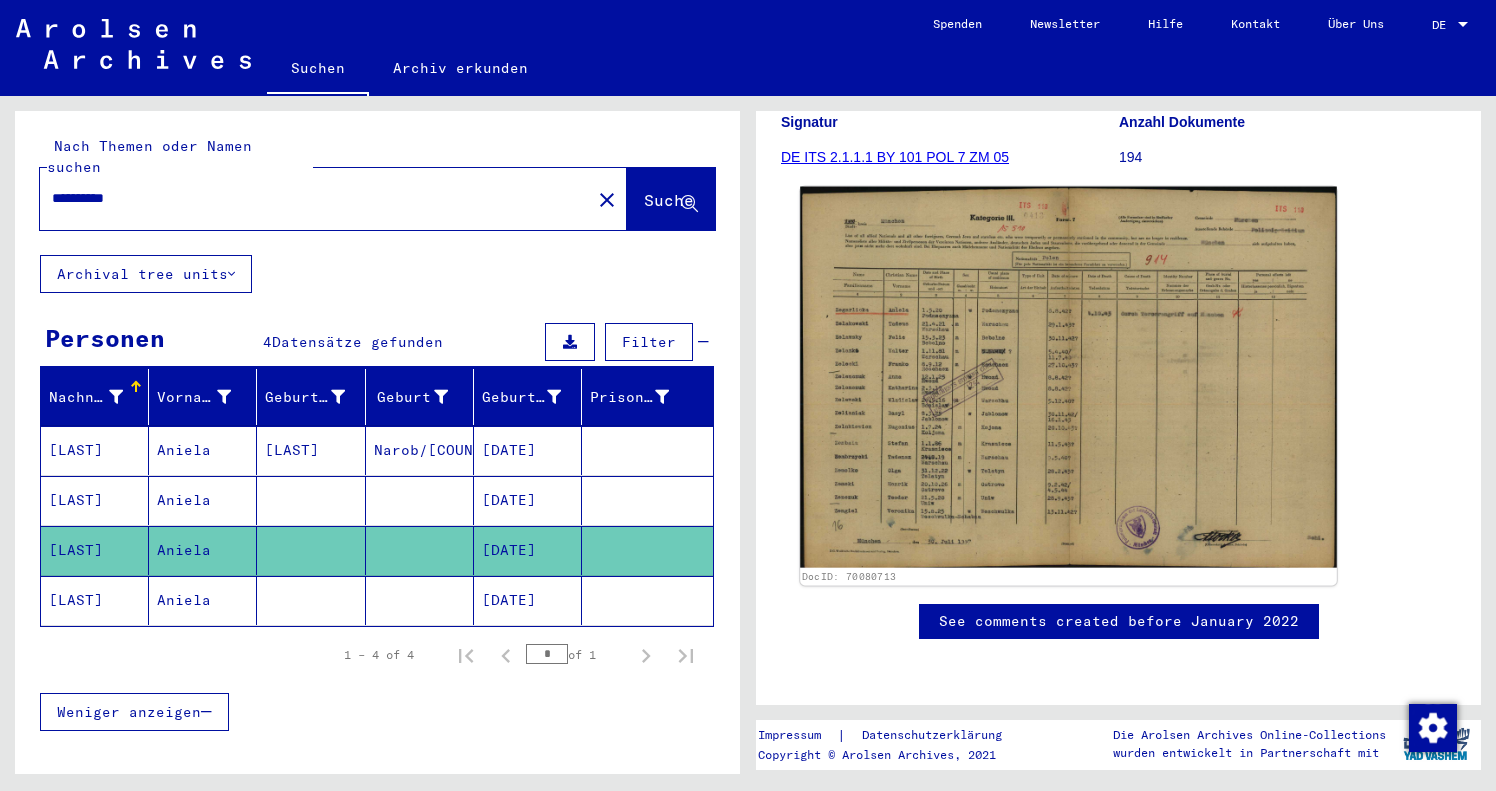 click 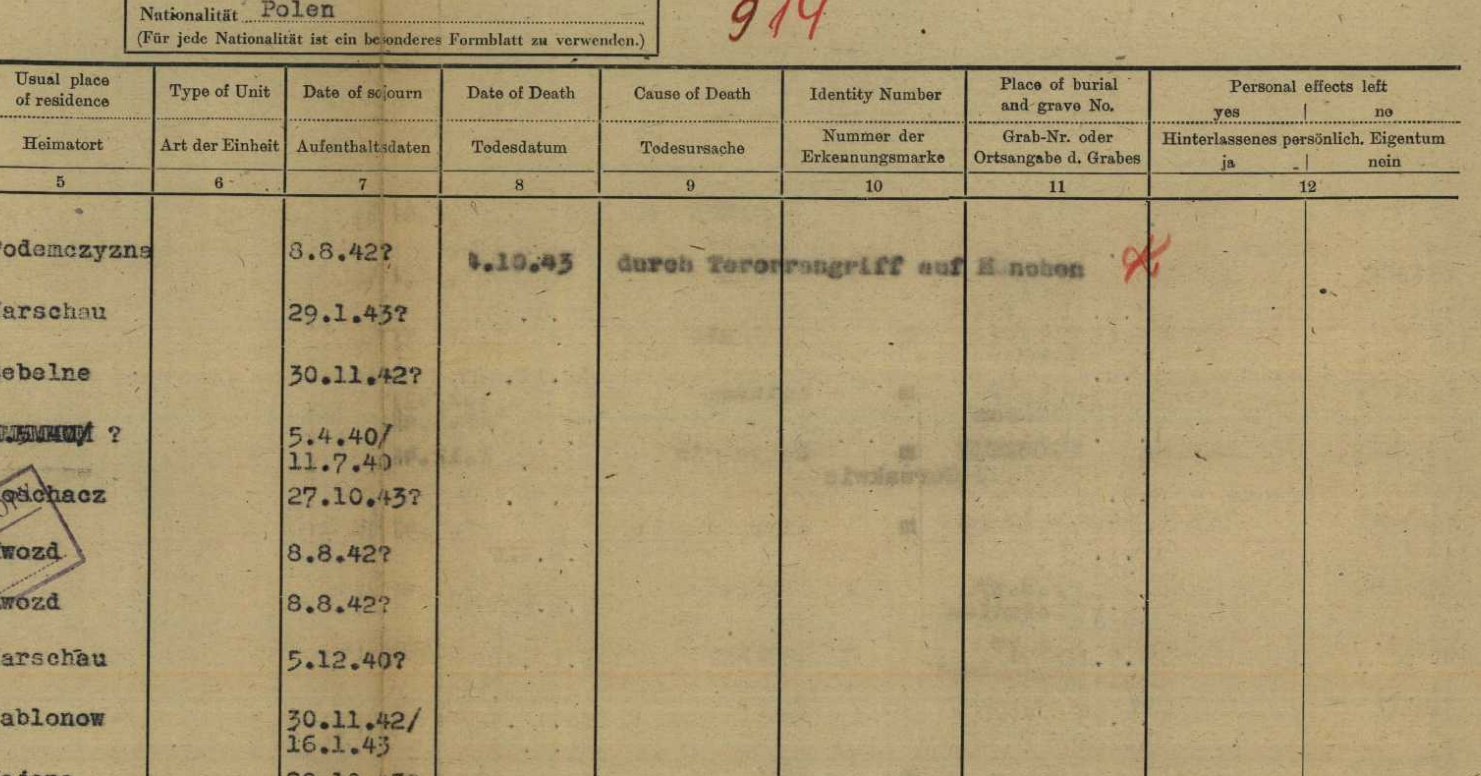 drag, startPoint x: 39, startPoint y: 168, endPoint x: 116, endPoint y: 148, distance: 79.555016 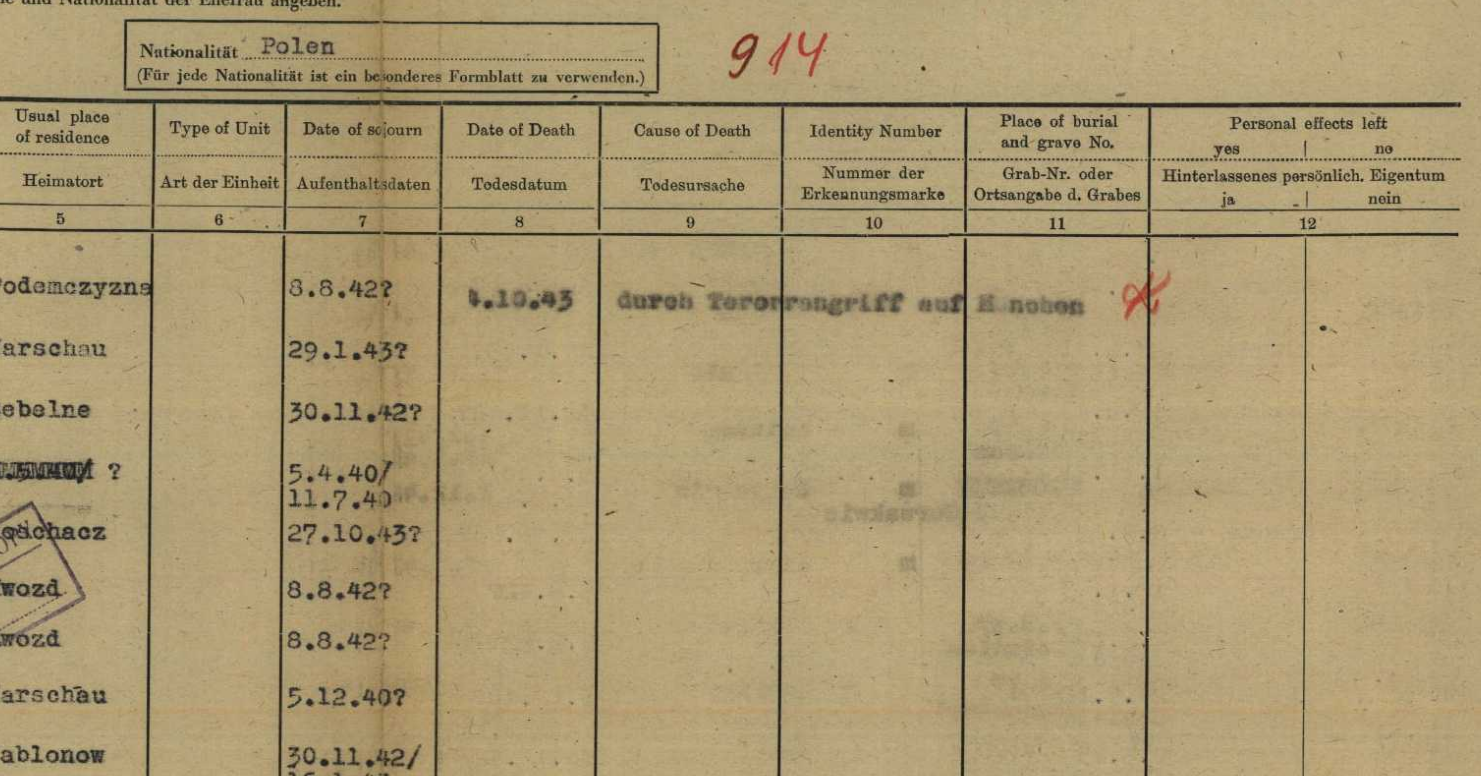 drag, startPoint x: 75, startPoint y: 213, endPoint x: 17, endPoint y: 188, distance: 63.15853 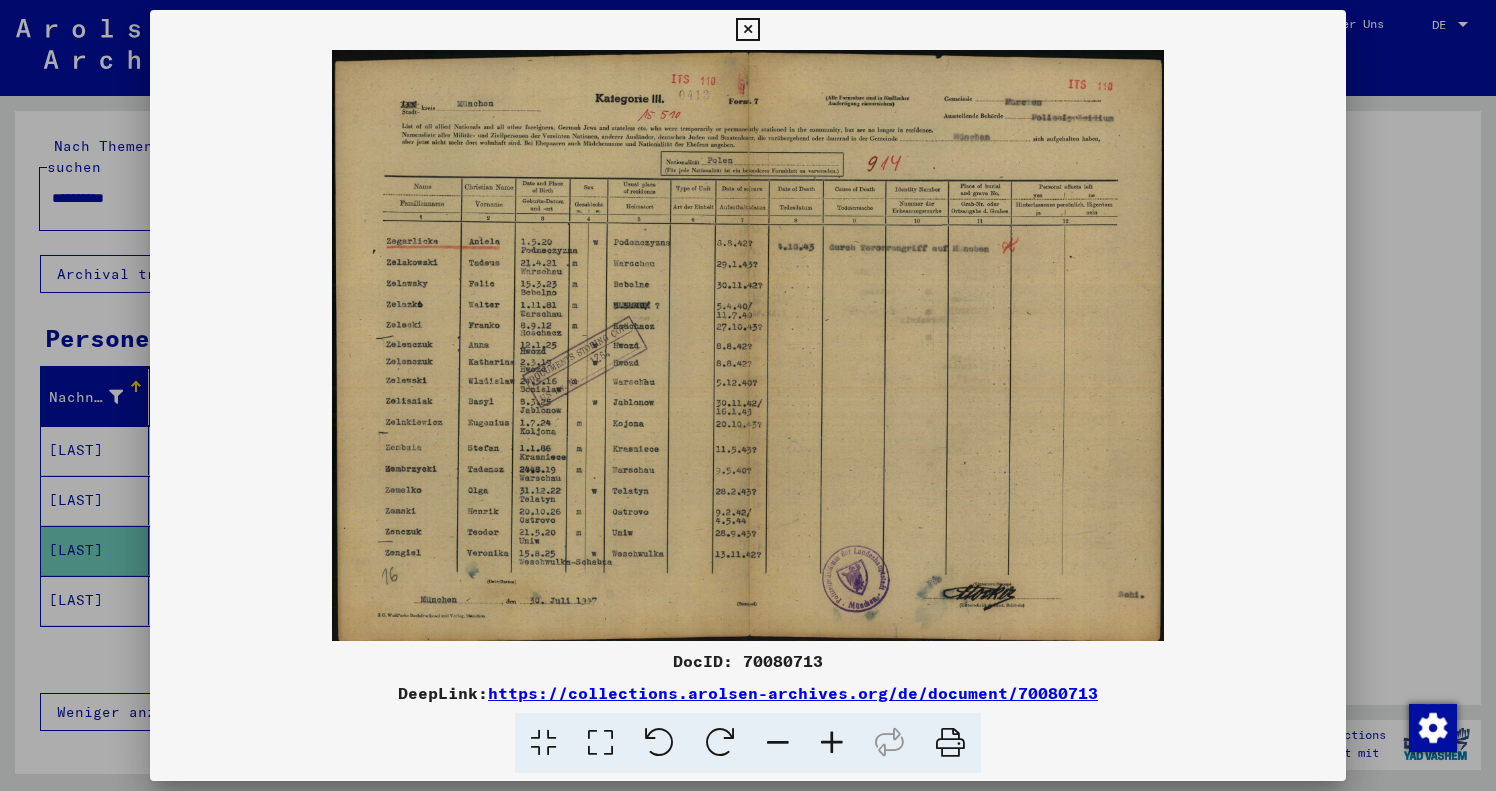 click at bounding box center (747, 30) 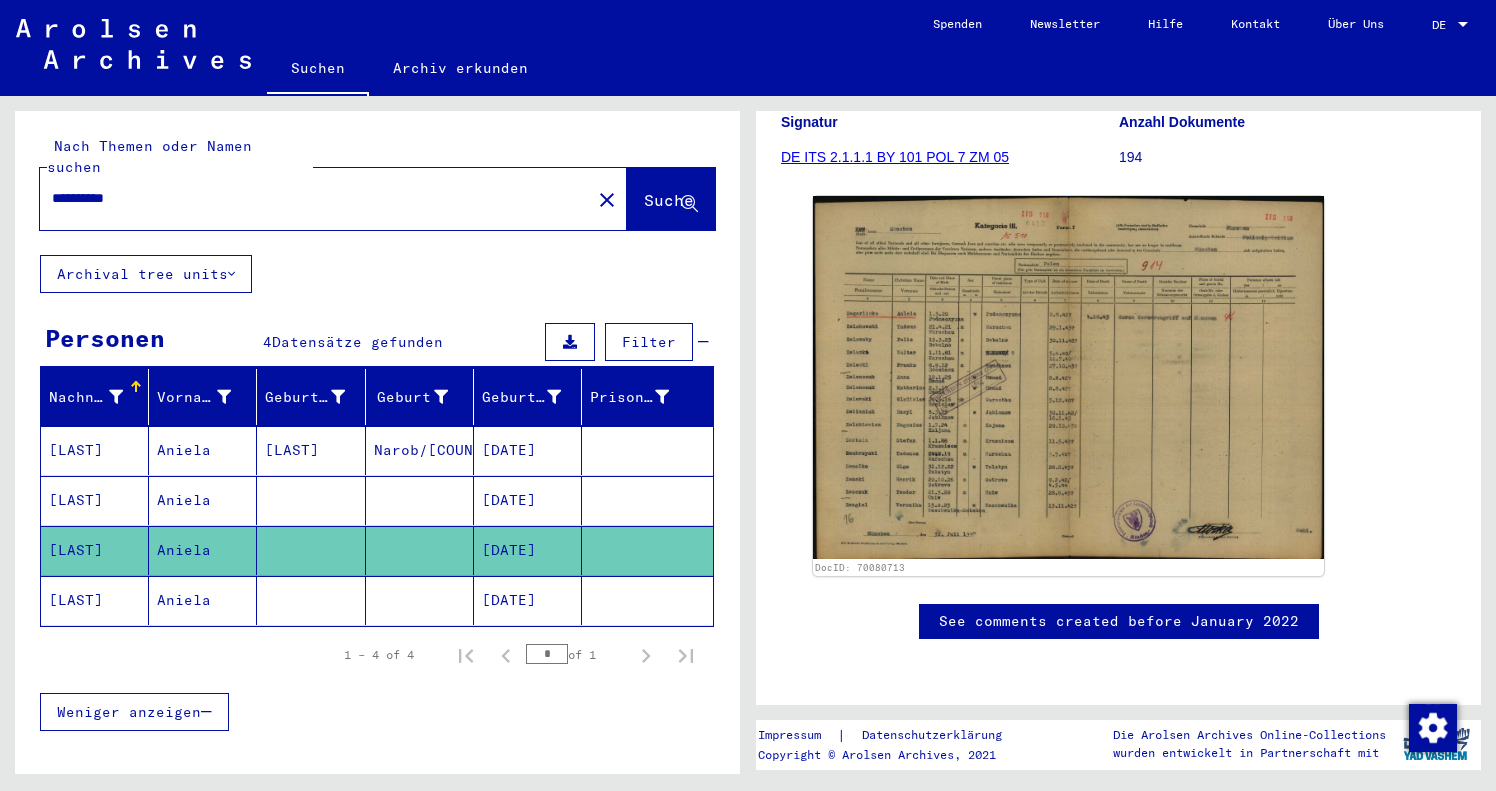 click on "Aniela" at bounding box center (203, 500) 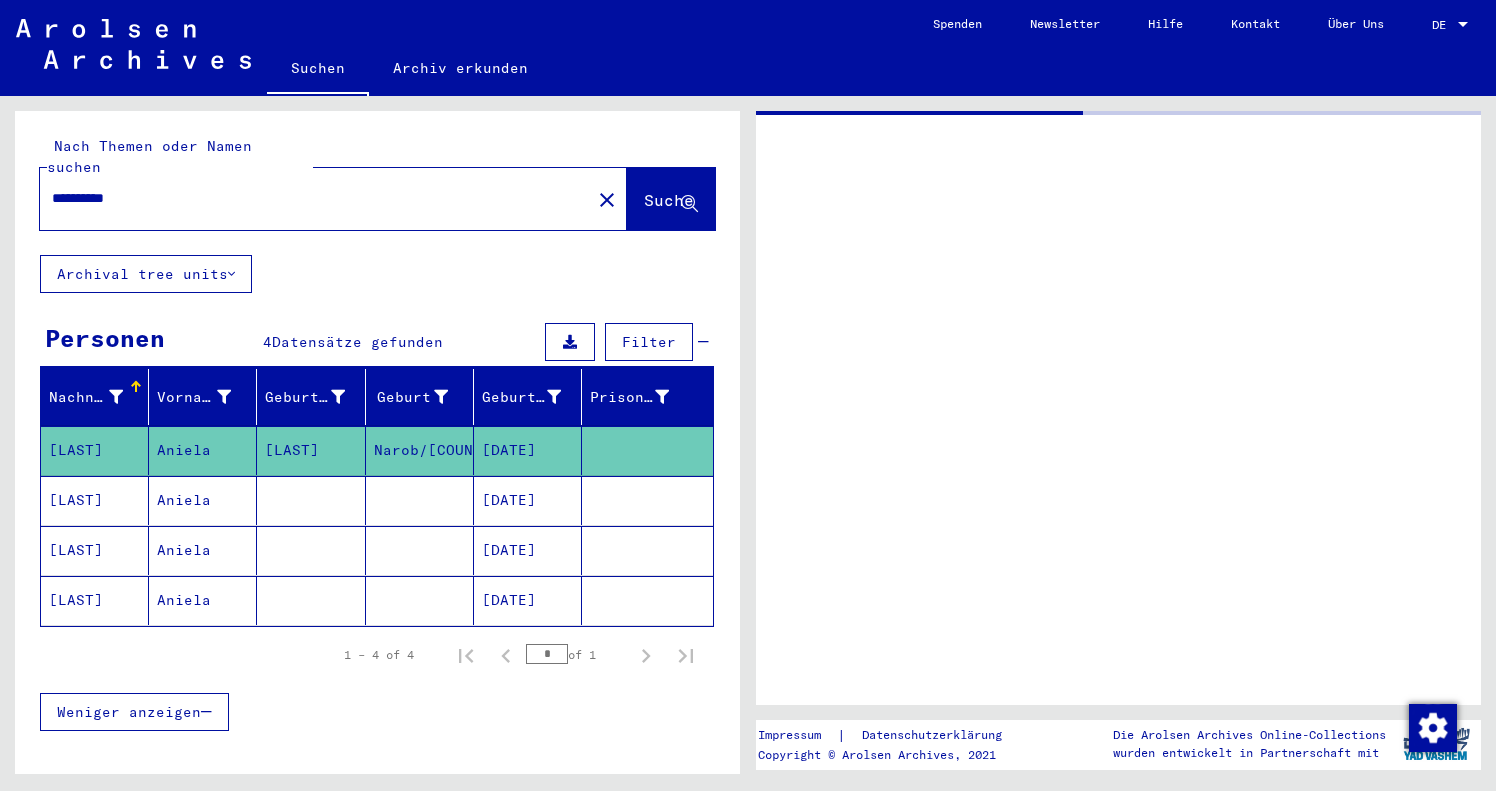 click on "Aniela" 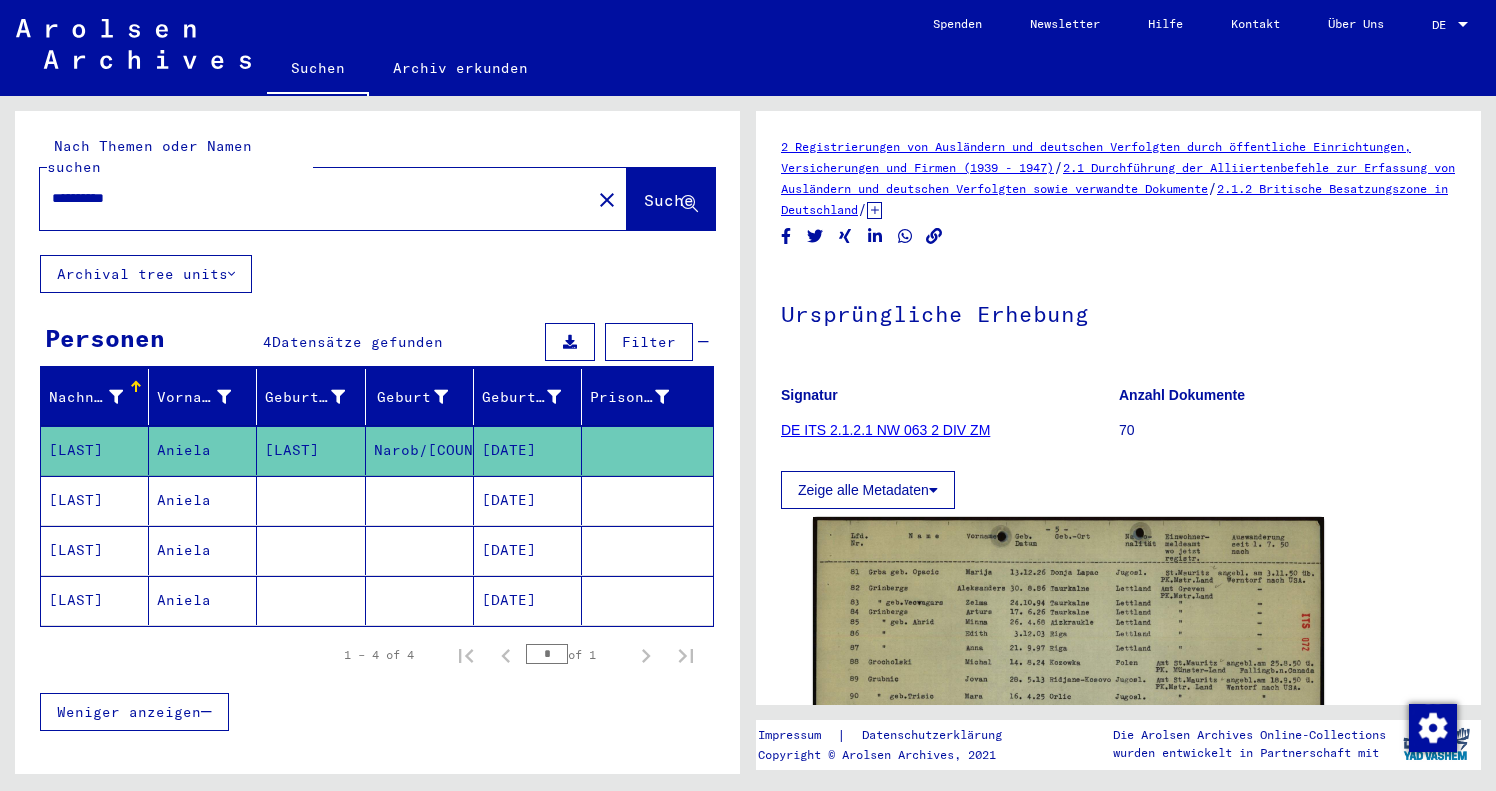 scroll, scrollTop: 0, scrollLeft: 0, axis: both 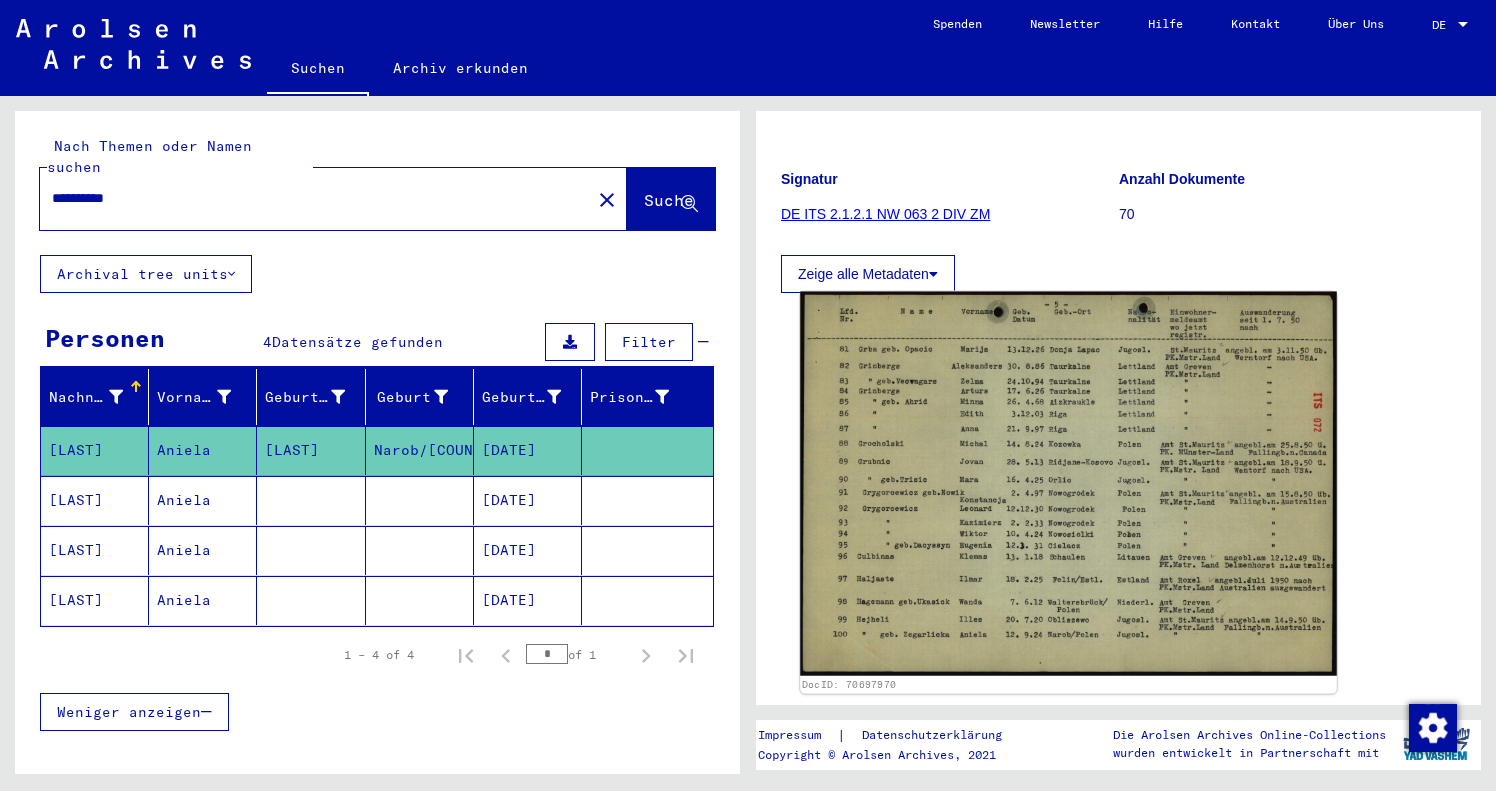 click 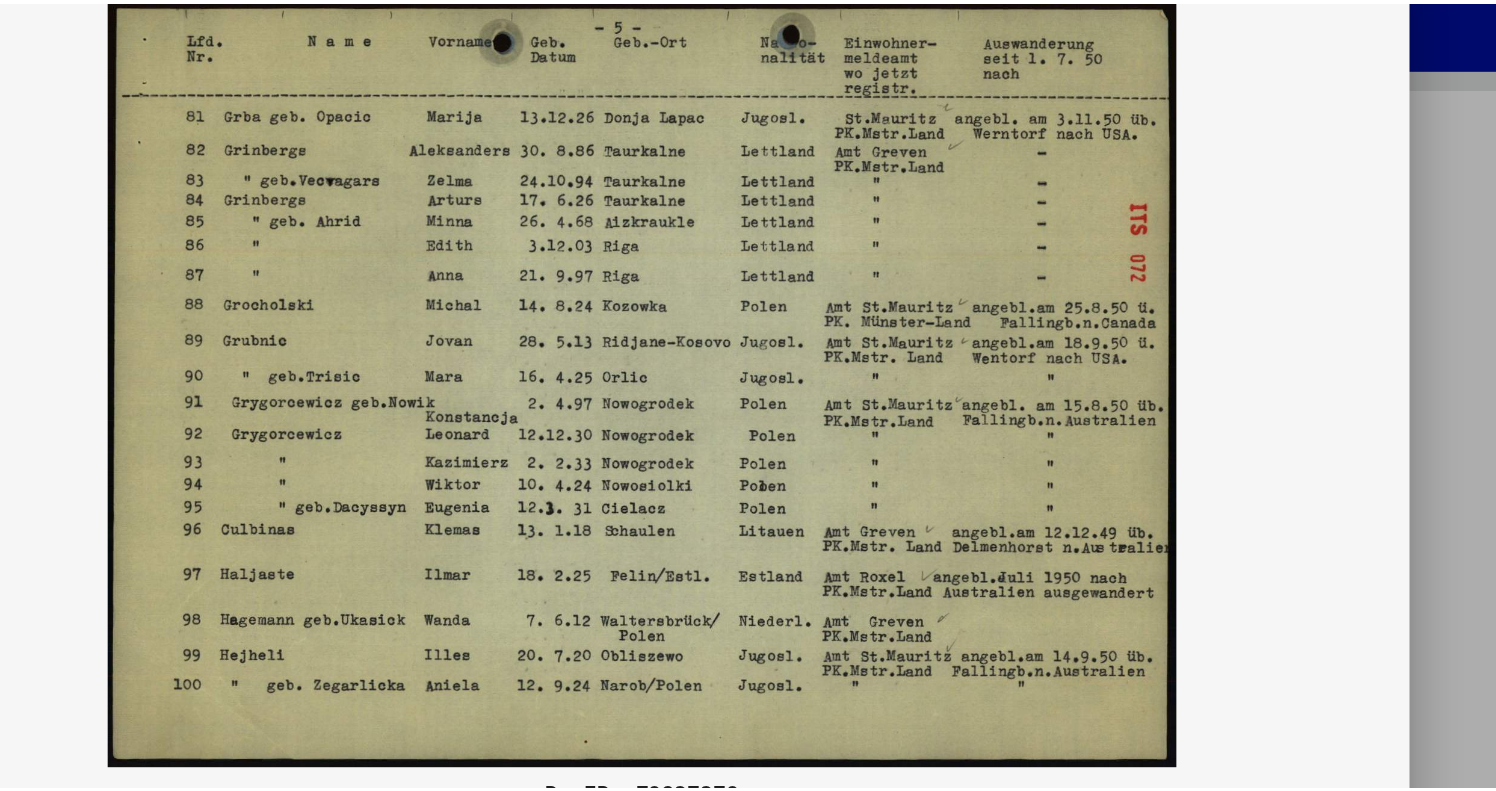 scroll, scrollTop: 0, scrollLeft: 0, axis: both 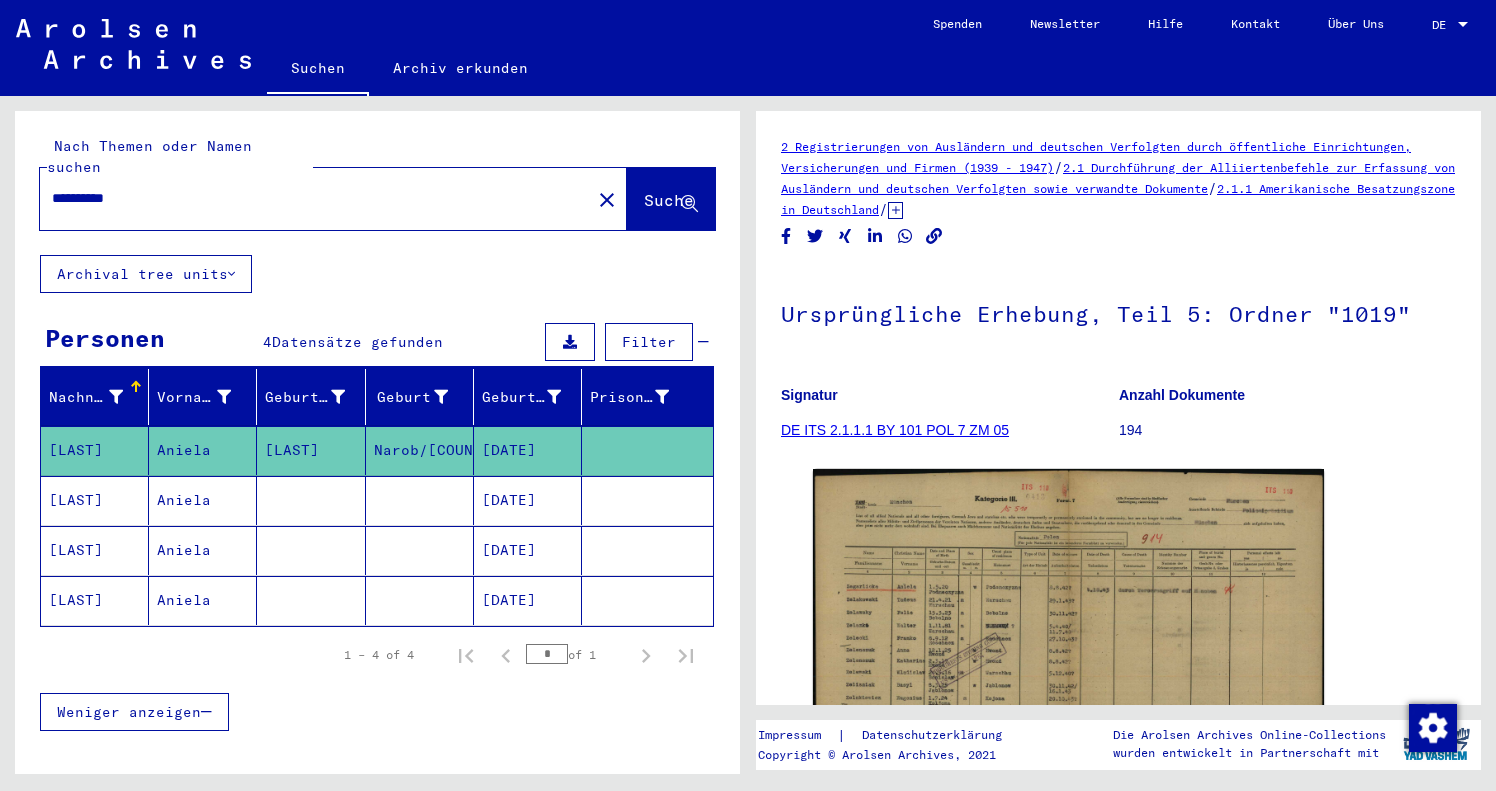 click on "**********" at bounding box center [315, 198] 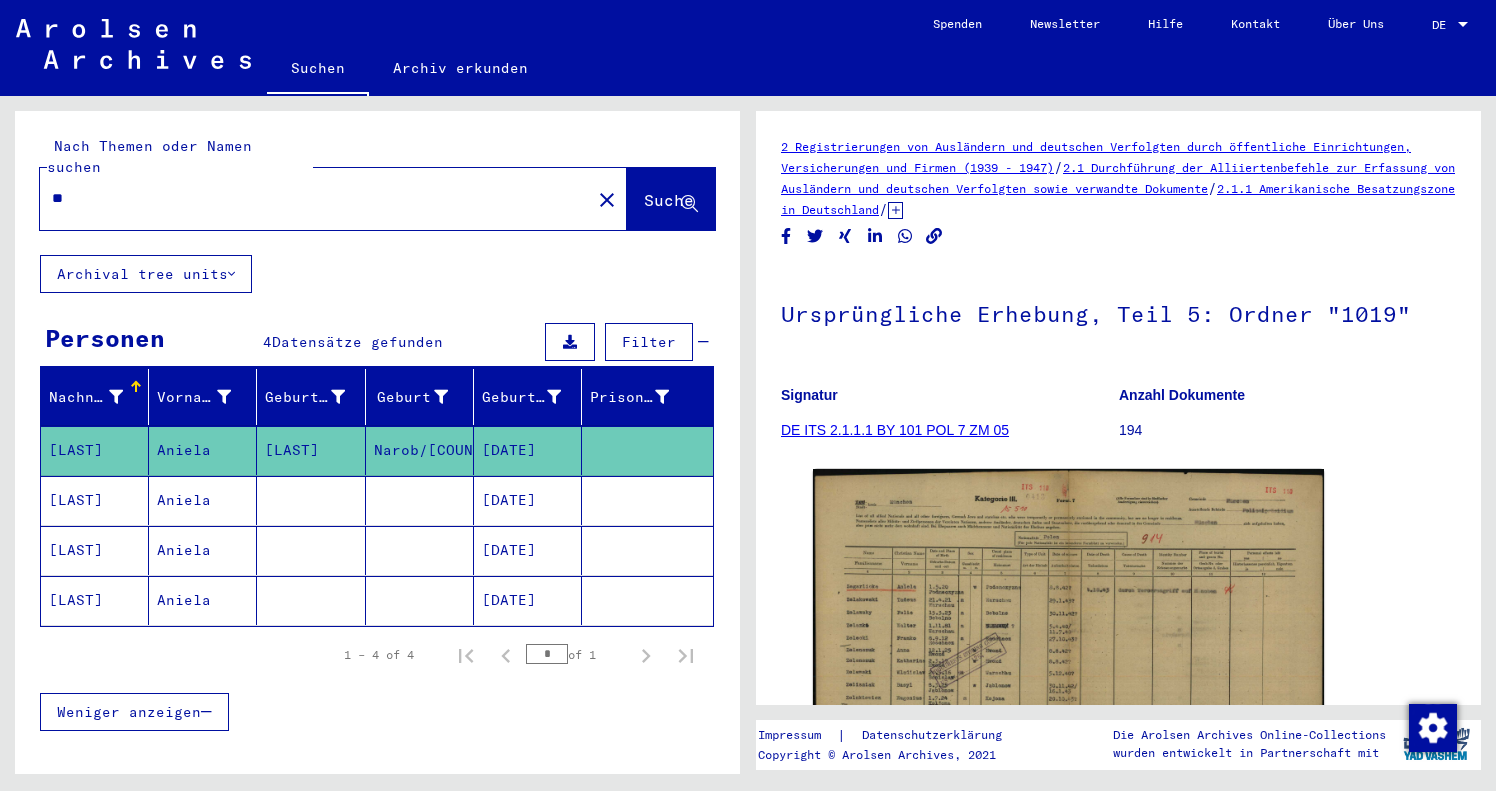 type on "*" 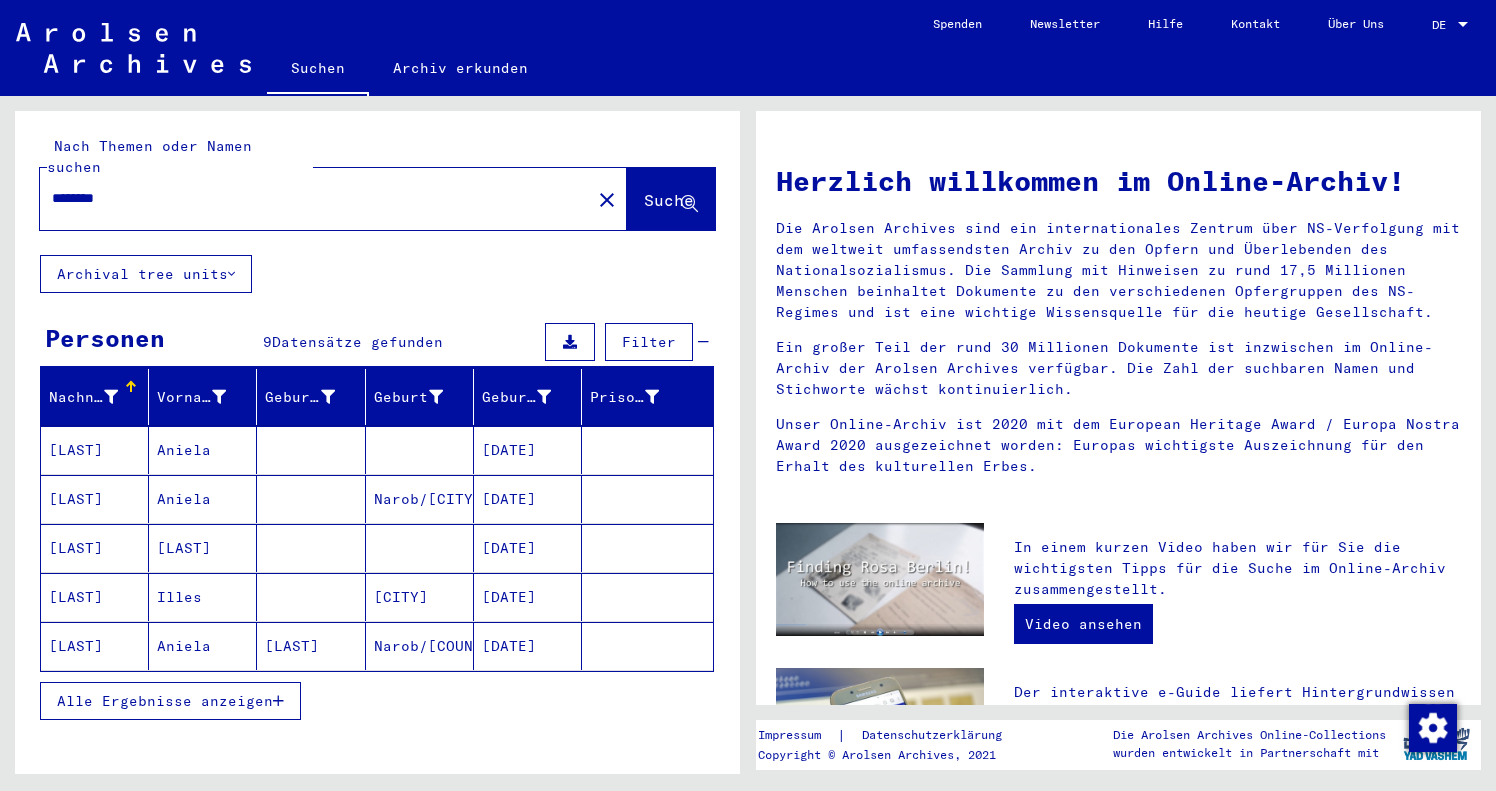 click on "[LAST]" 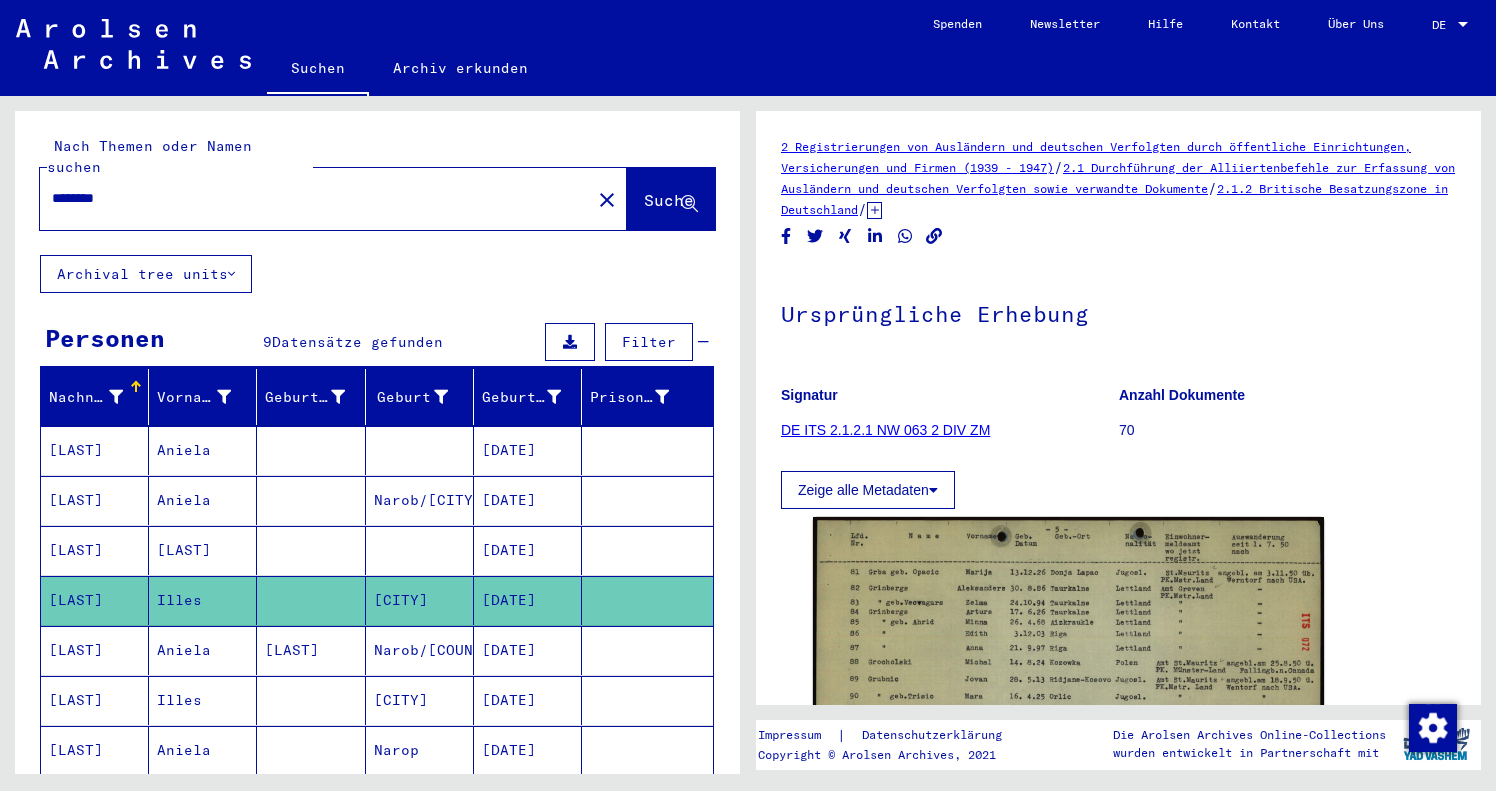 scroll, scrollTop: 0, scrollLeft: 0, axis: both 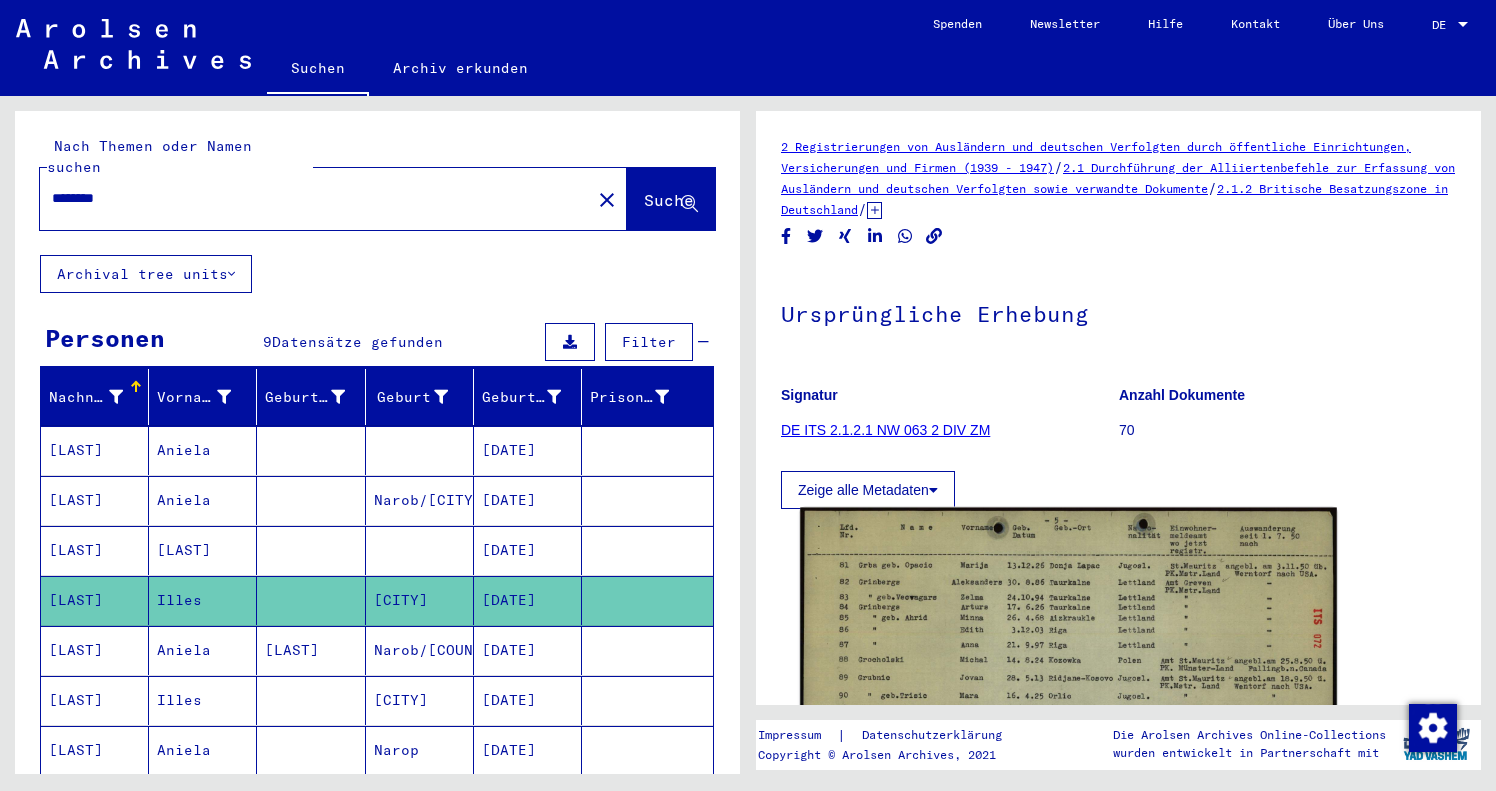 type on "********" 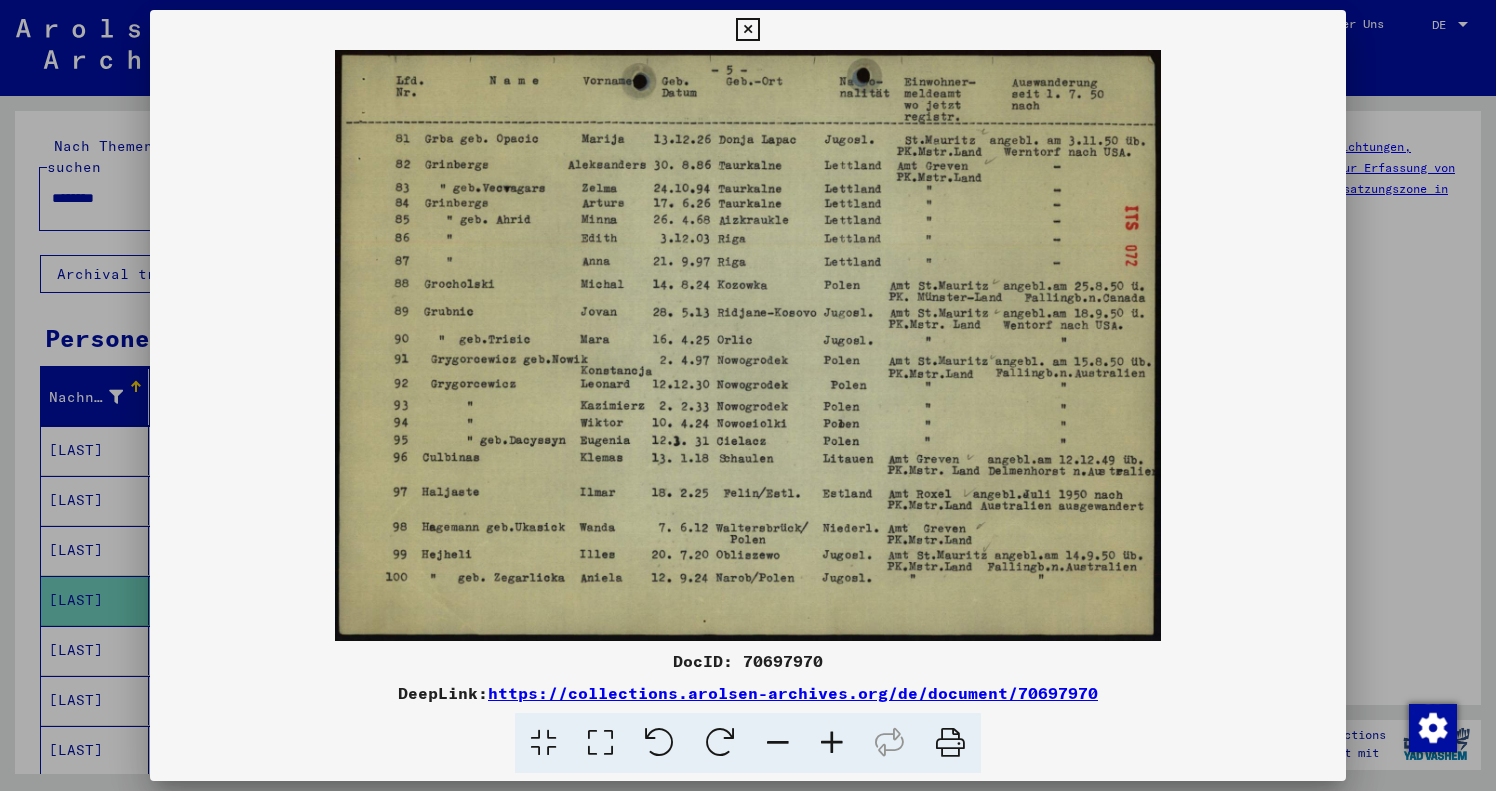 click at bounding box center [747, 30] 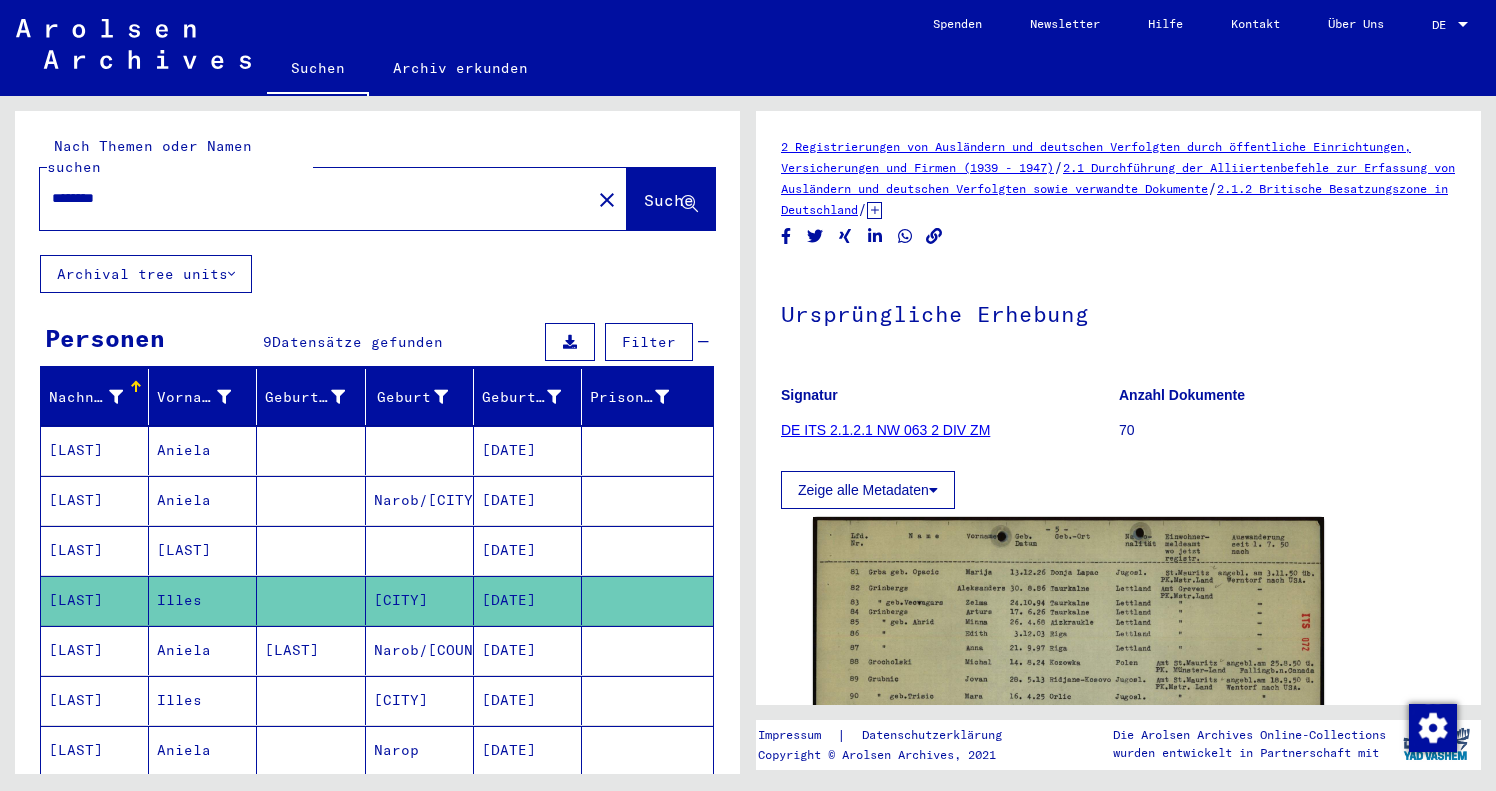 click on "Aniela" at bounding box center [203, 700] 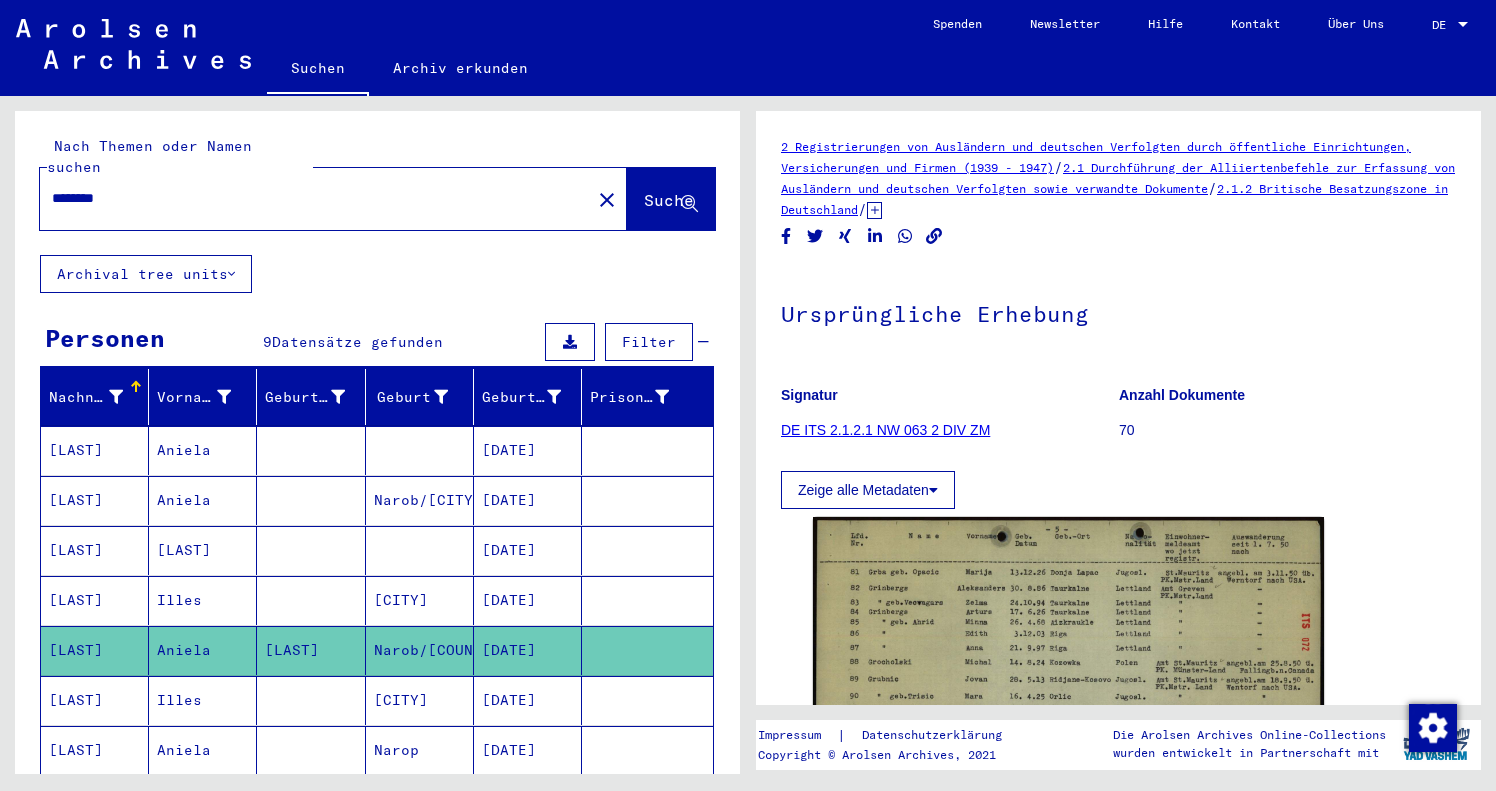 click on "Aniela" 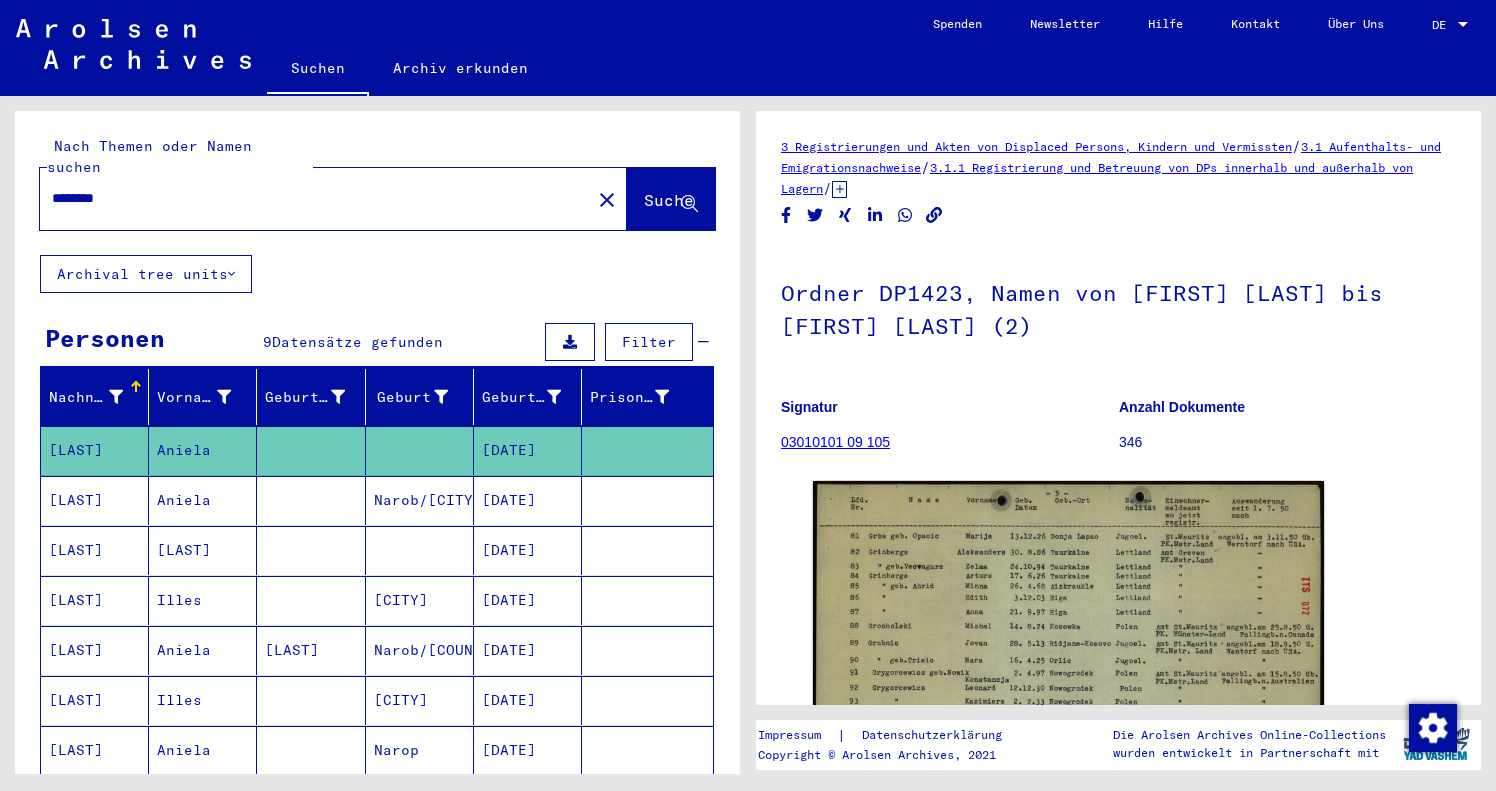 click on "Aniela" 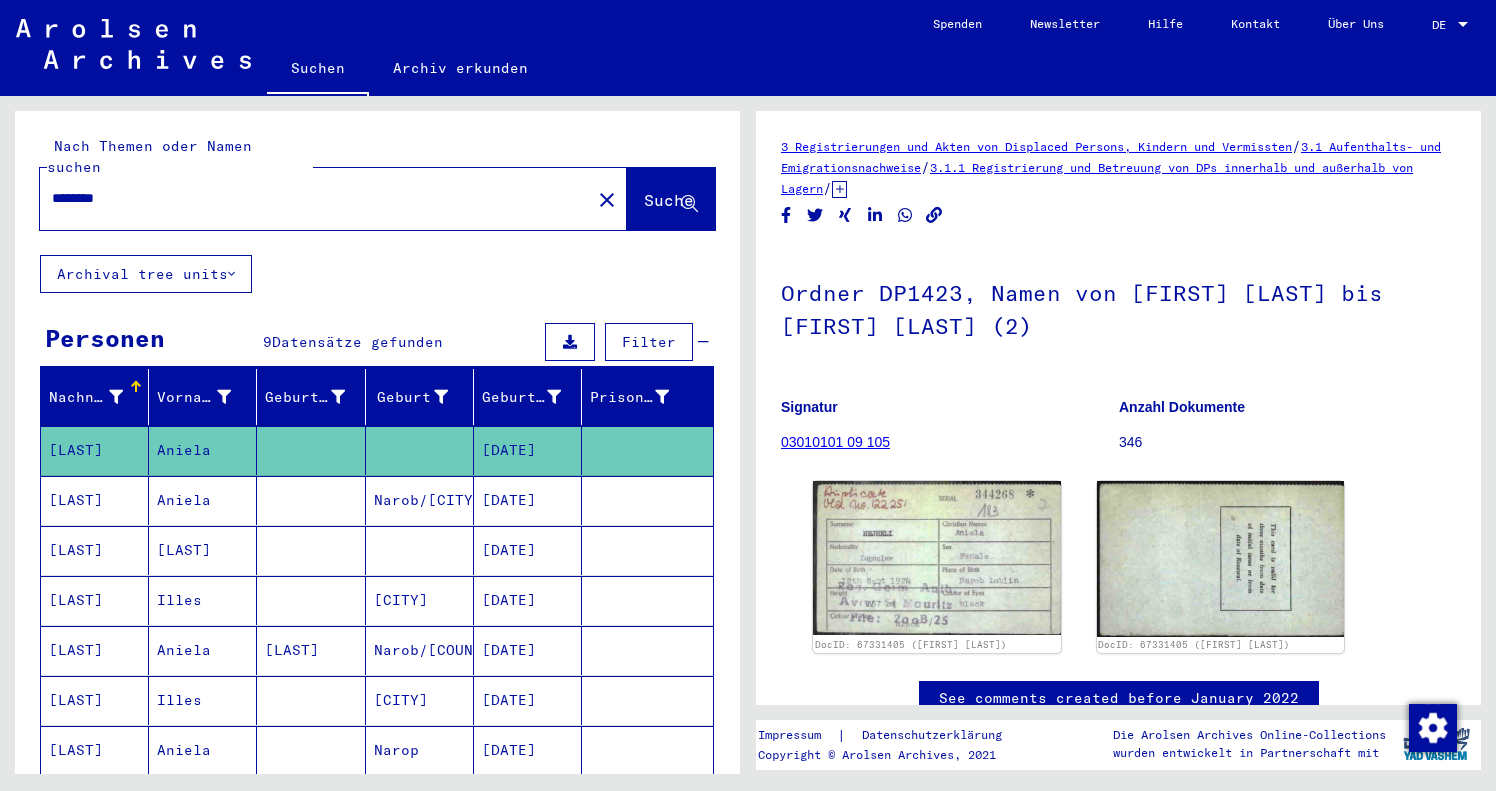 scroll, scrollTop: 0, scrollLeft: 0, axis: both 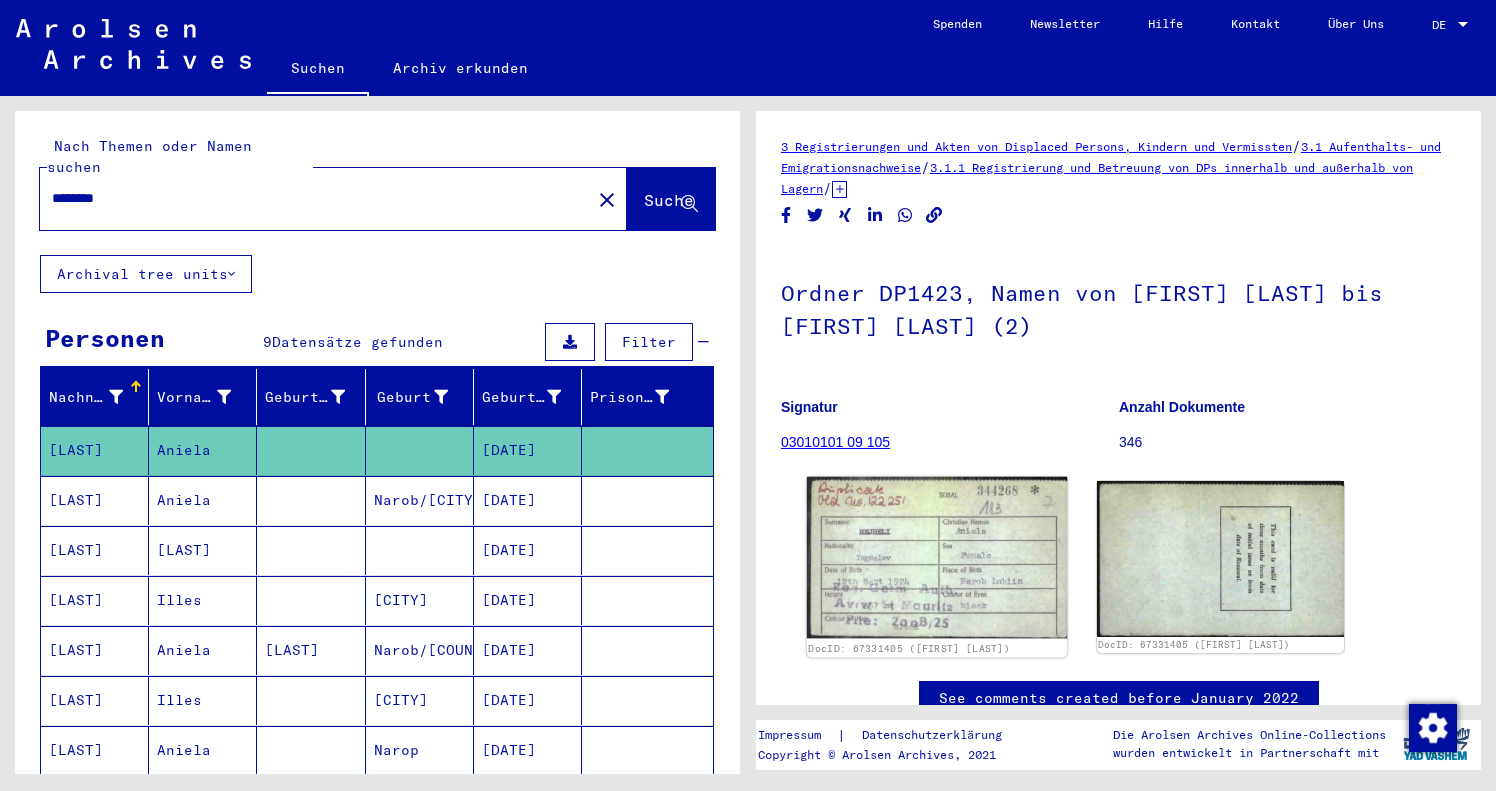 click 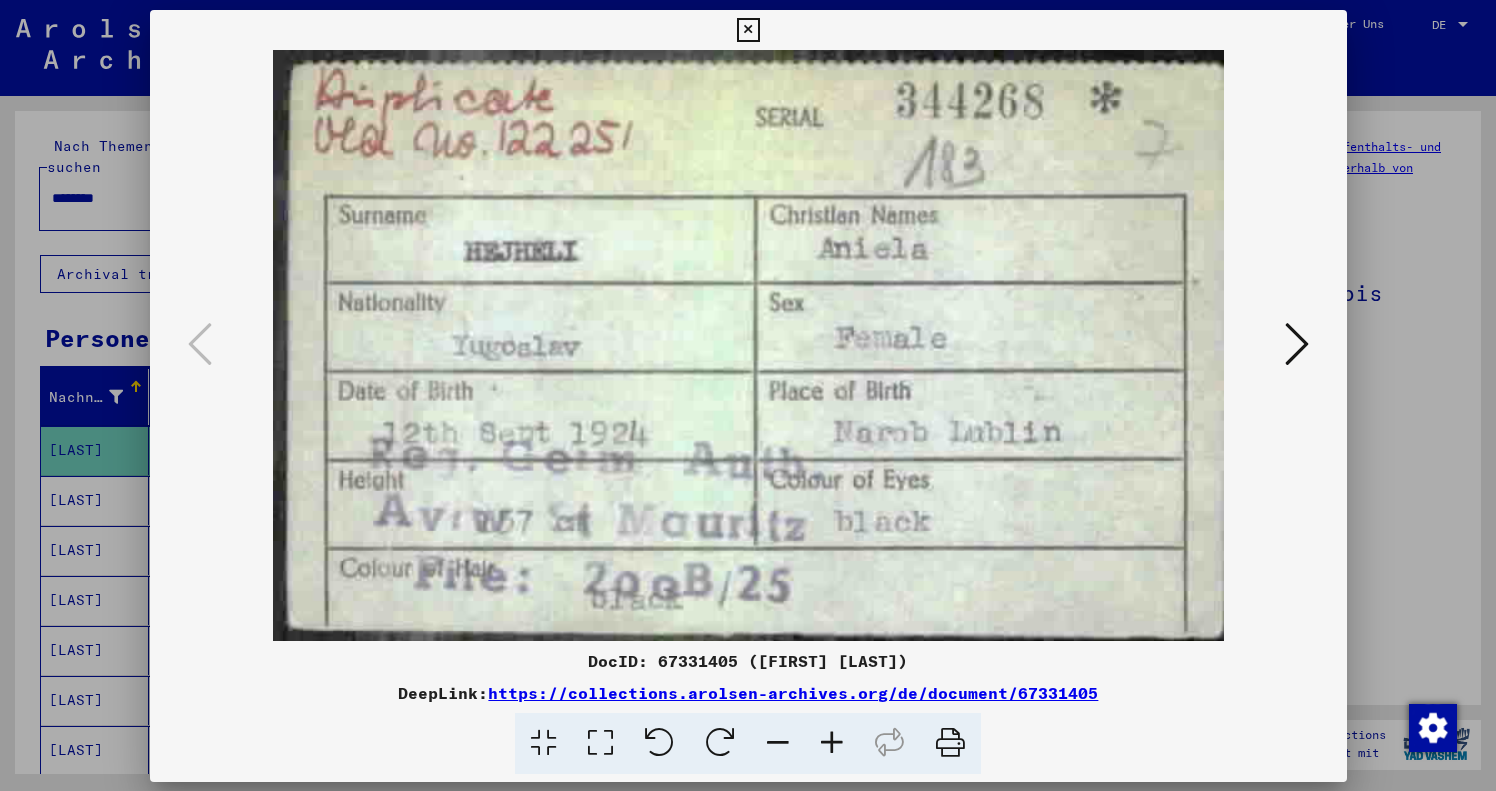 click at bounding box center (748, 345) 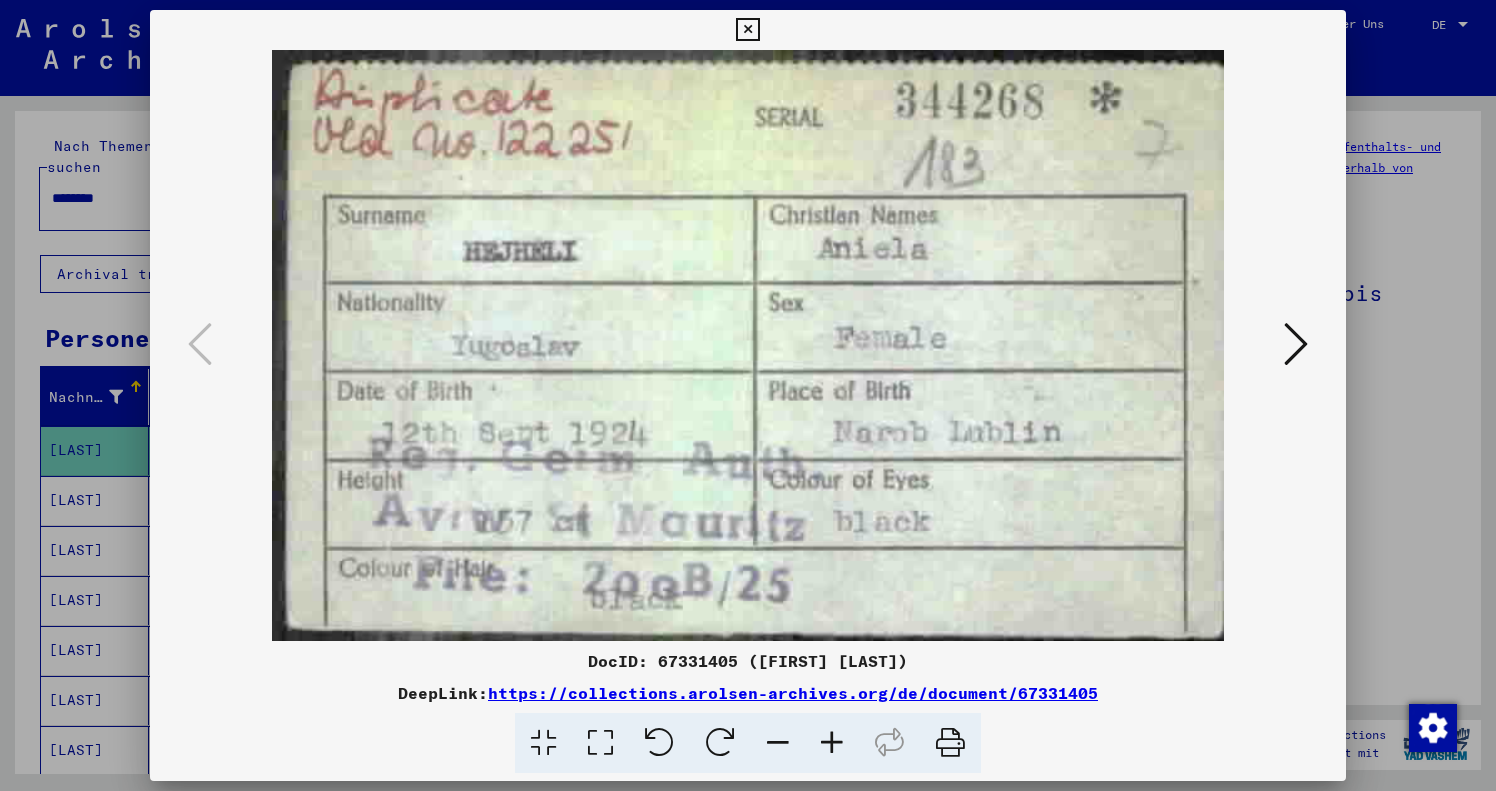 click at bounding box center [1296, 344] 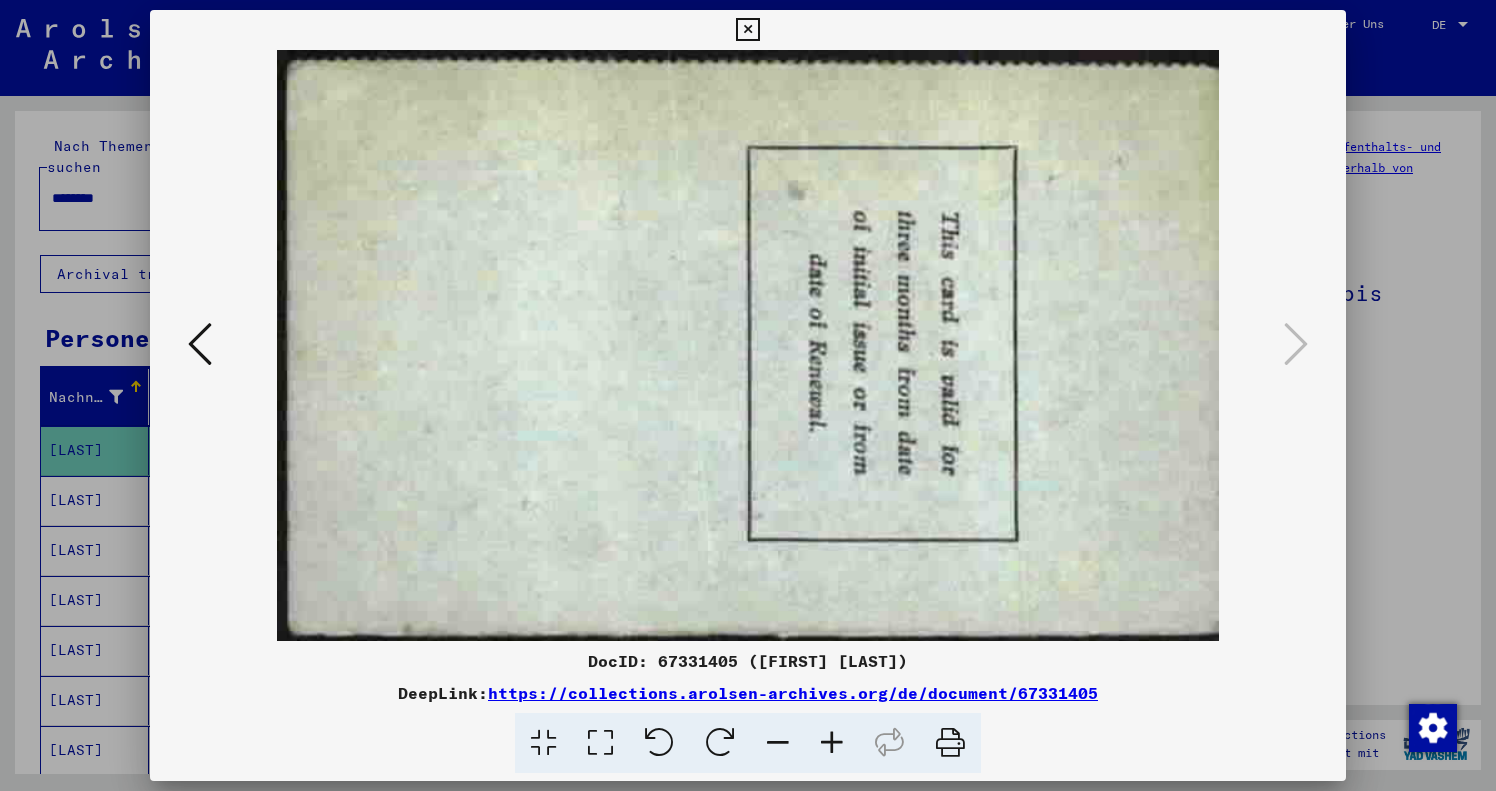 click at bounding box center [200, 344] 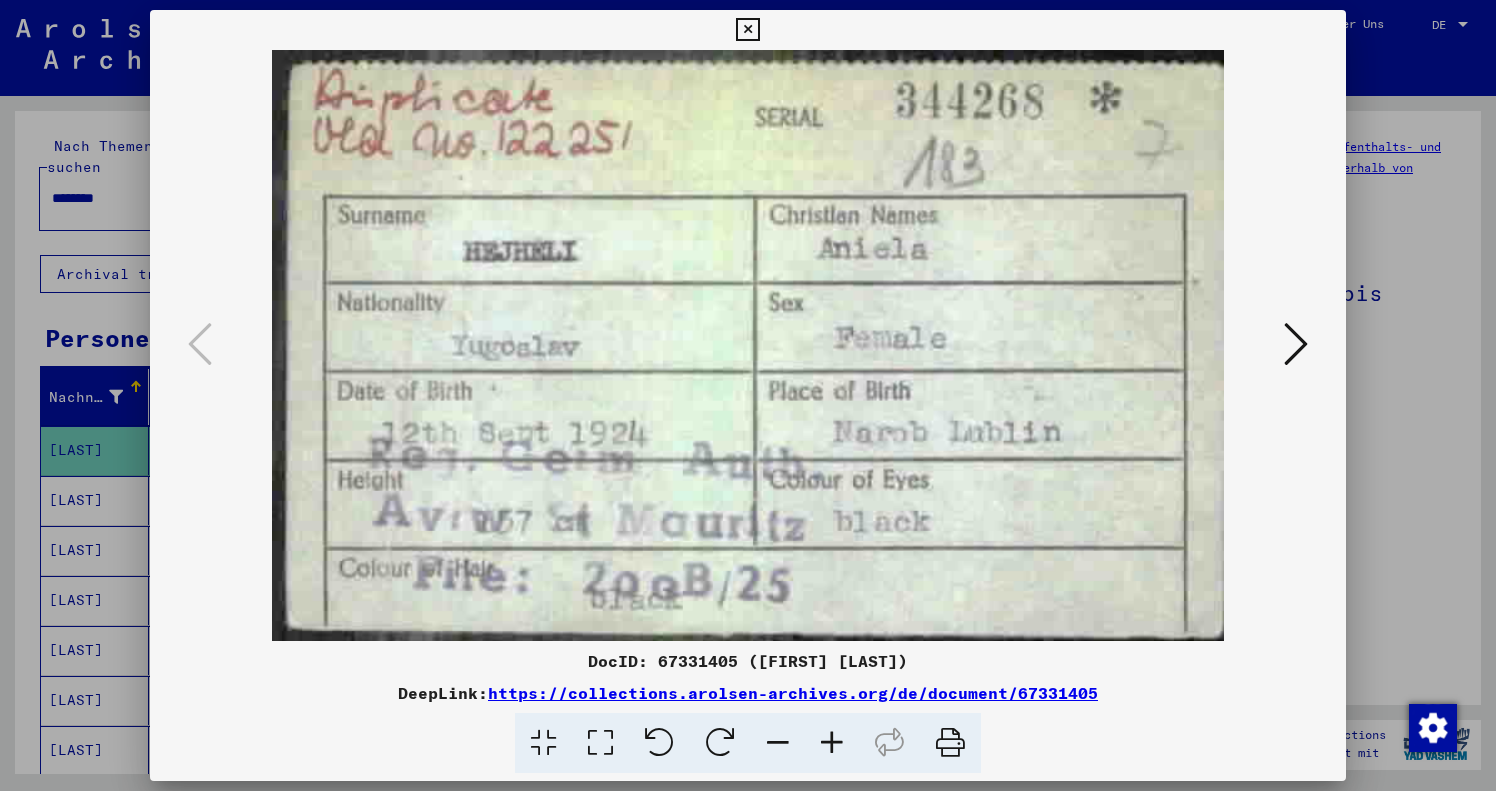click at bounding box center (747, 30) 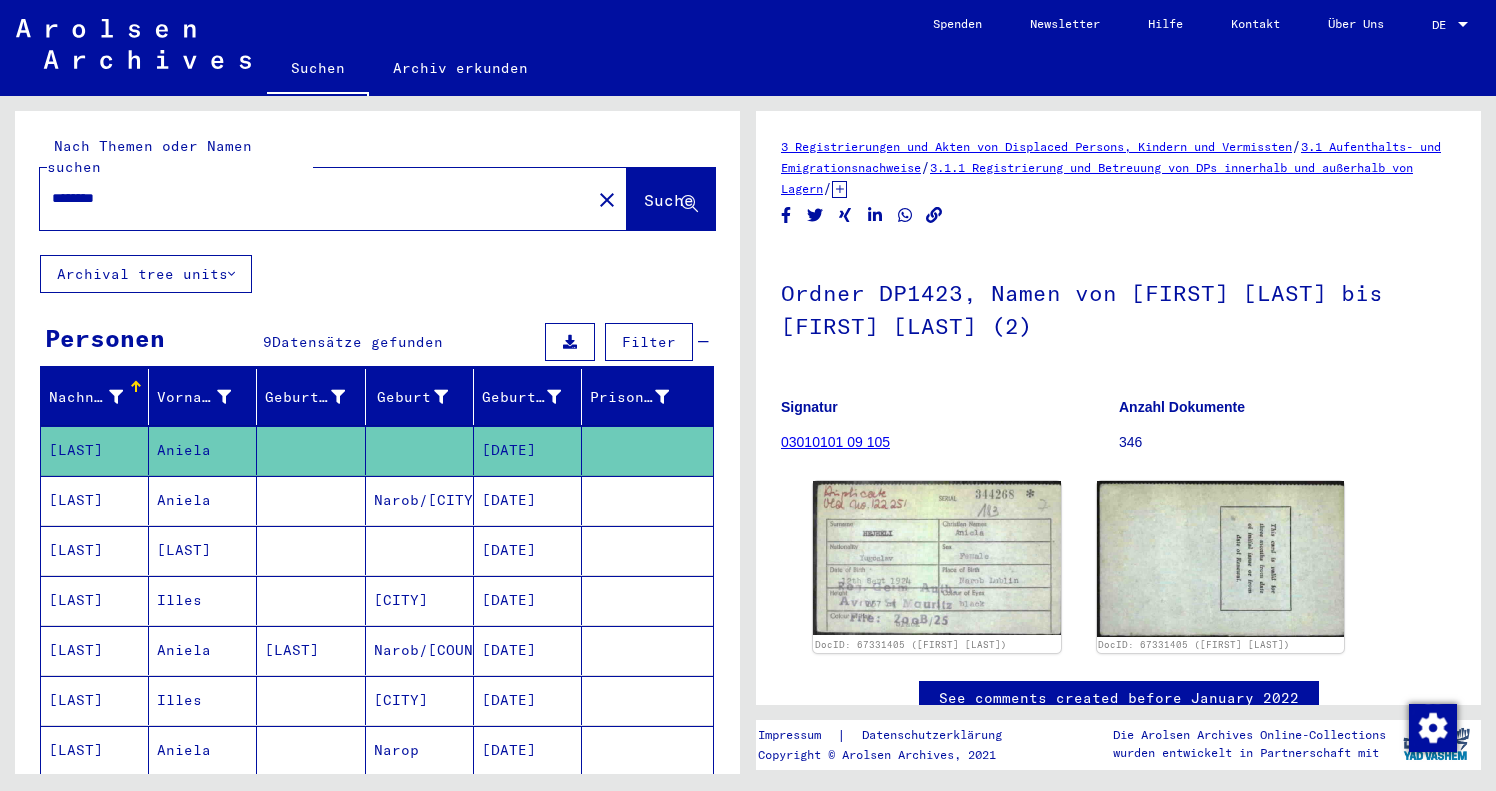 click on "Aniela" at bounding box center (203, 550) 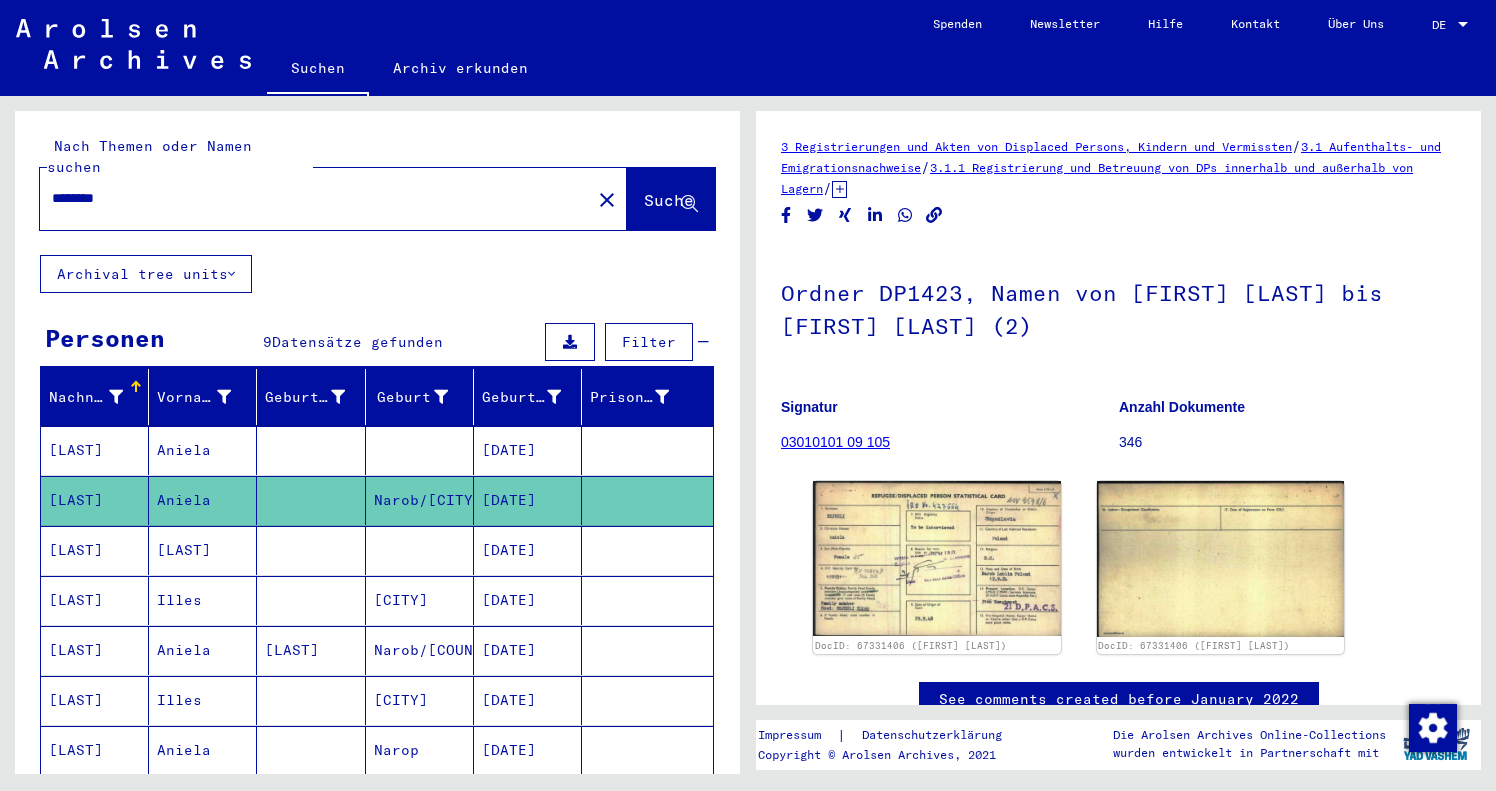 scroll, scrollTop: 0, scrollLeft: 0, axis: both 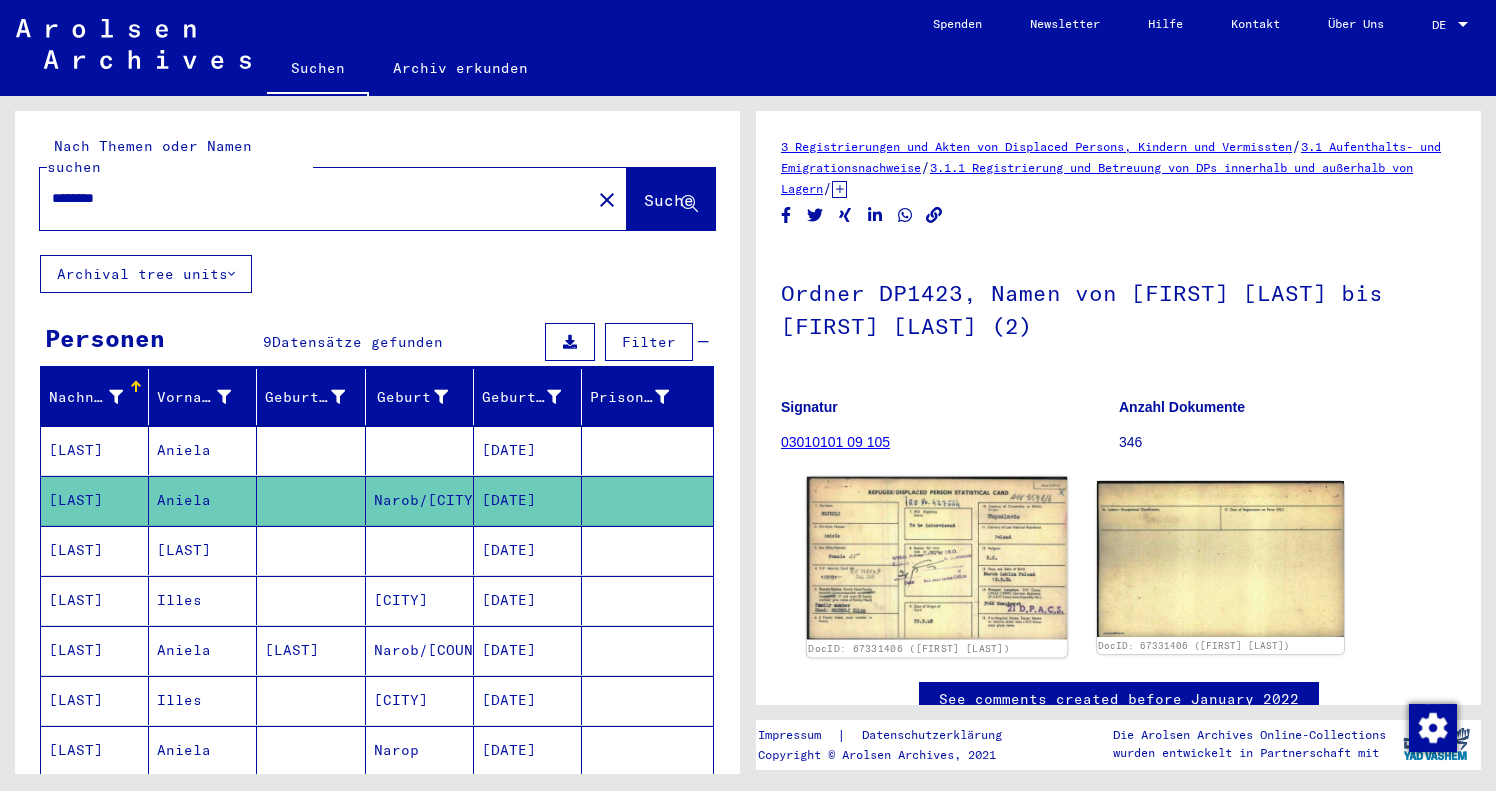 click 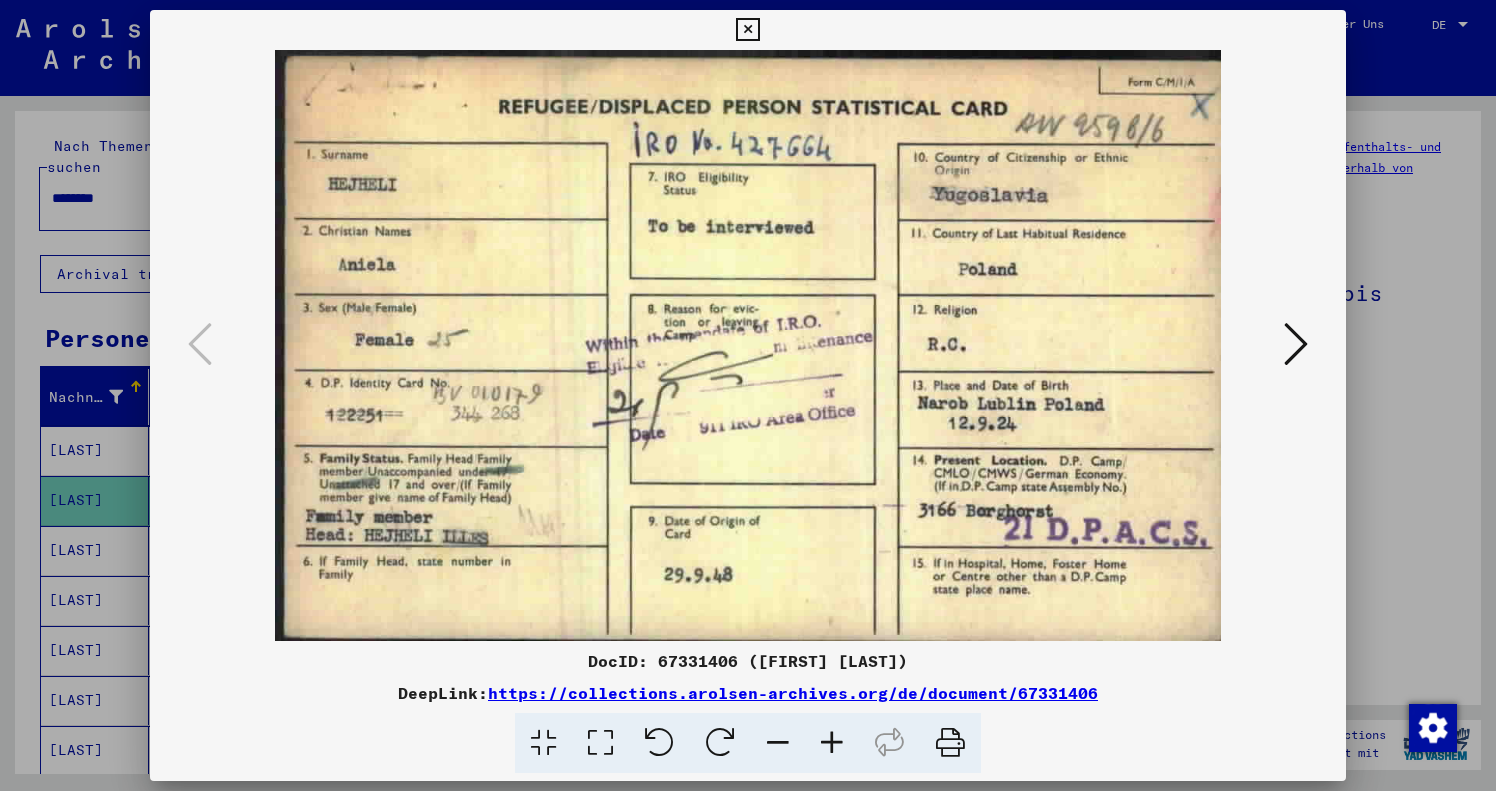 click at bounding box center [747, 30] 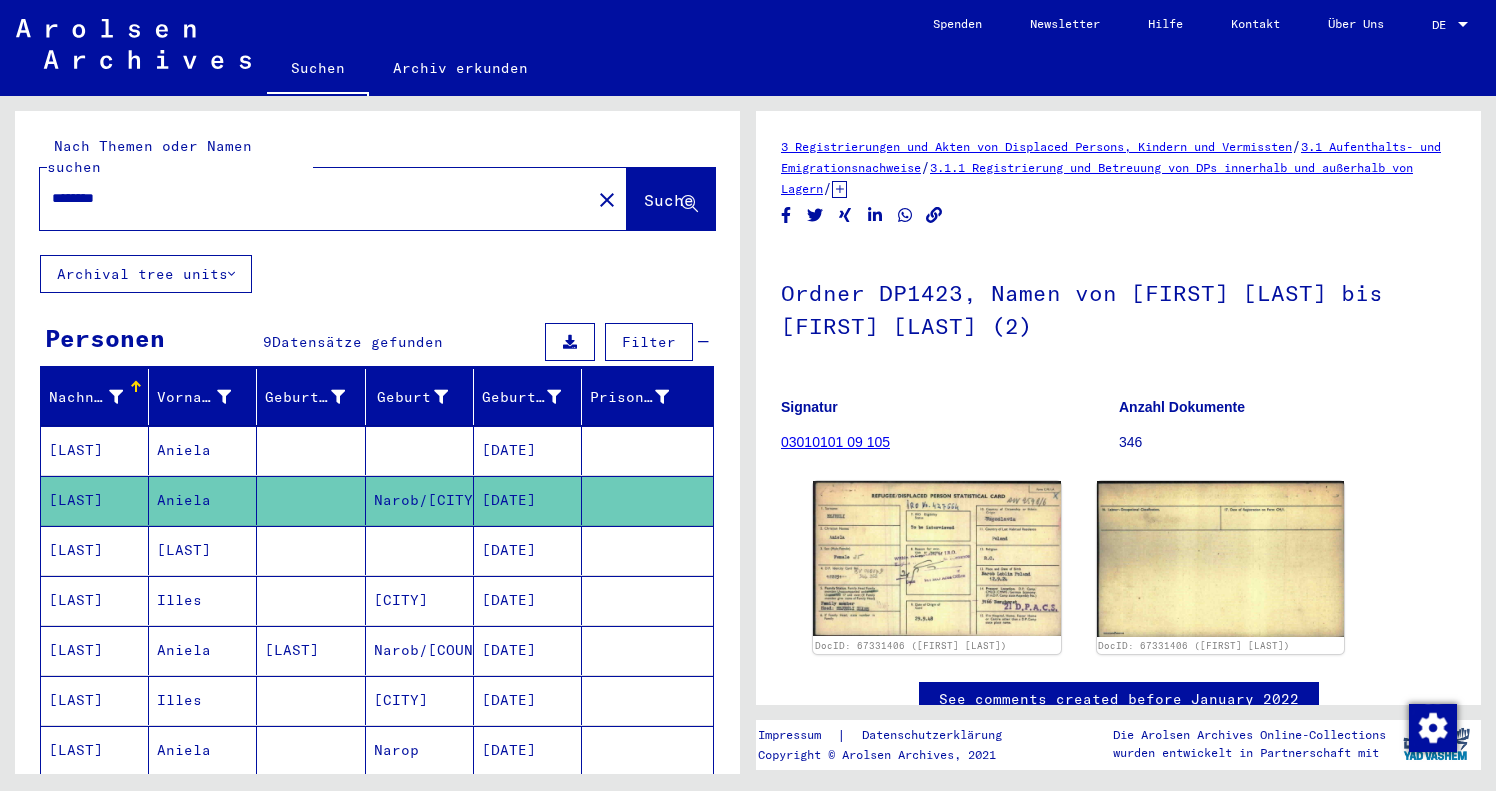 click on "Aniela" at bounding box center (203, 700) 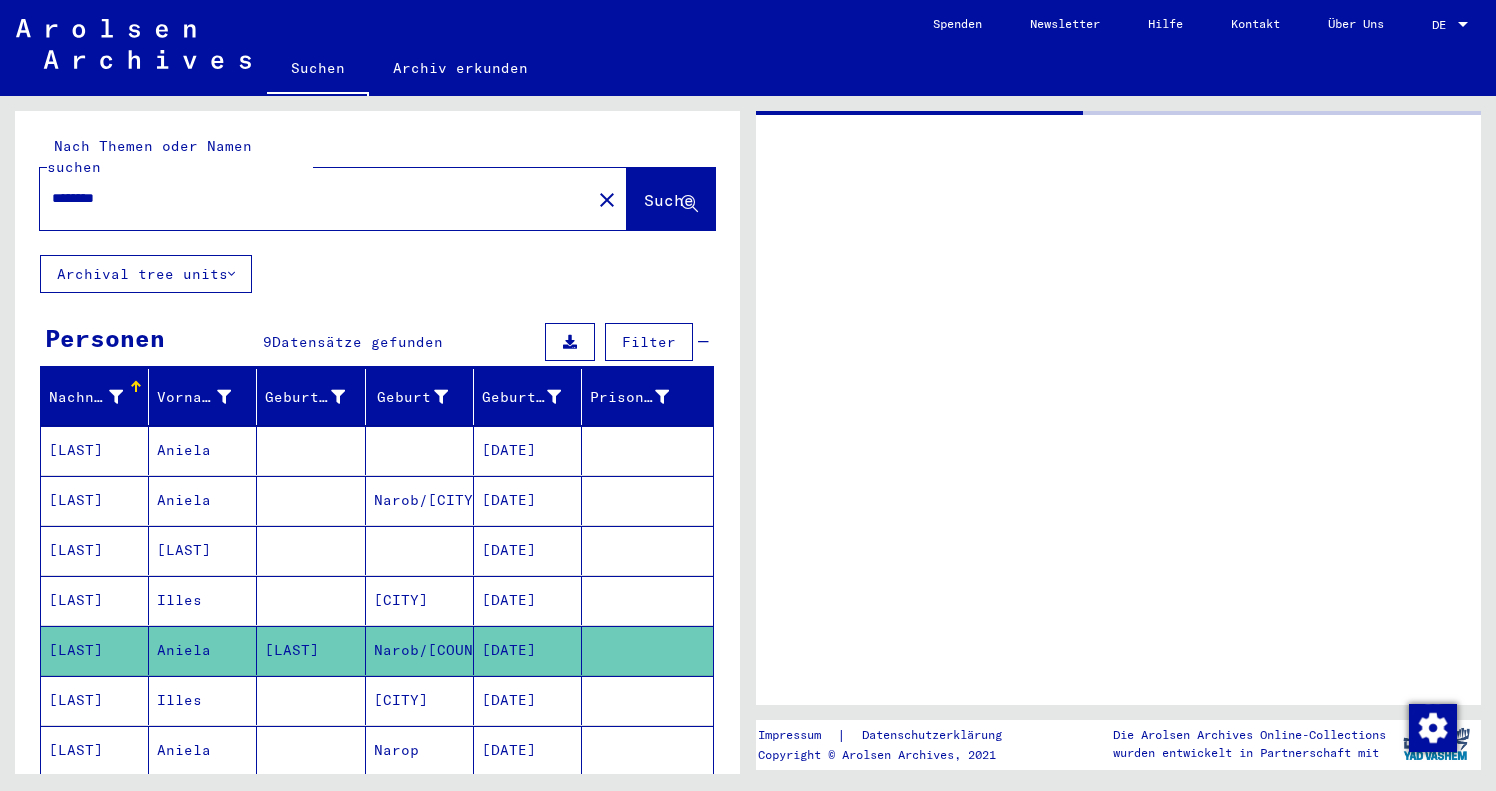 click on "Aniela" 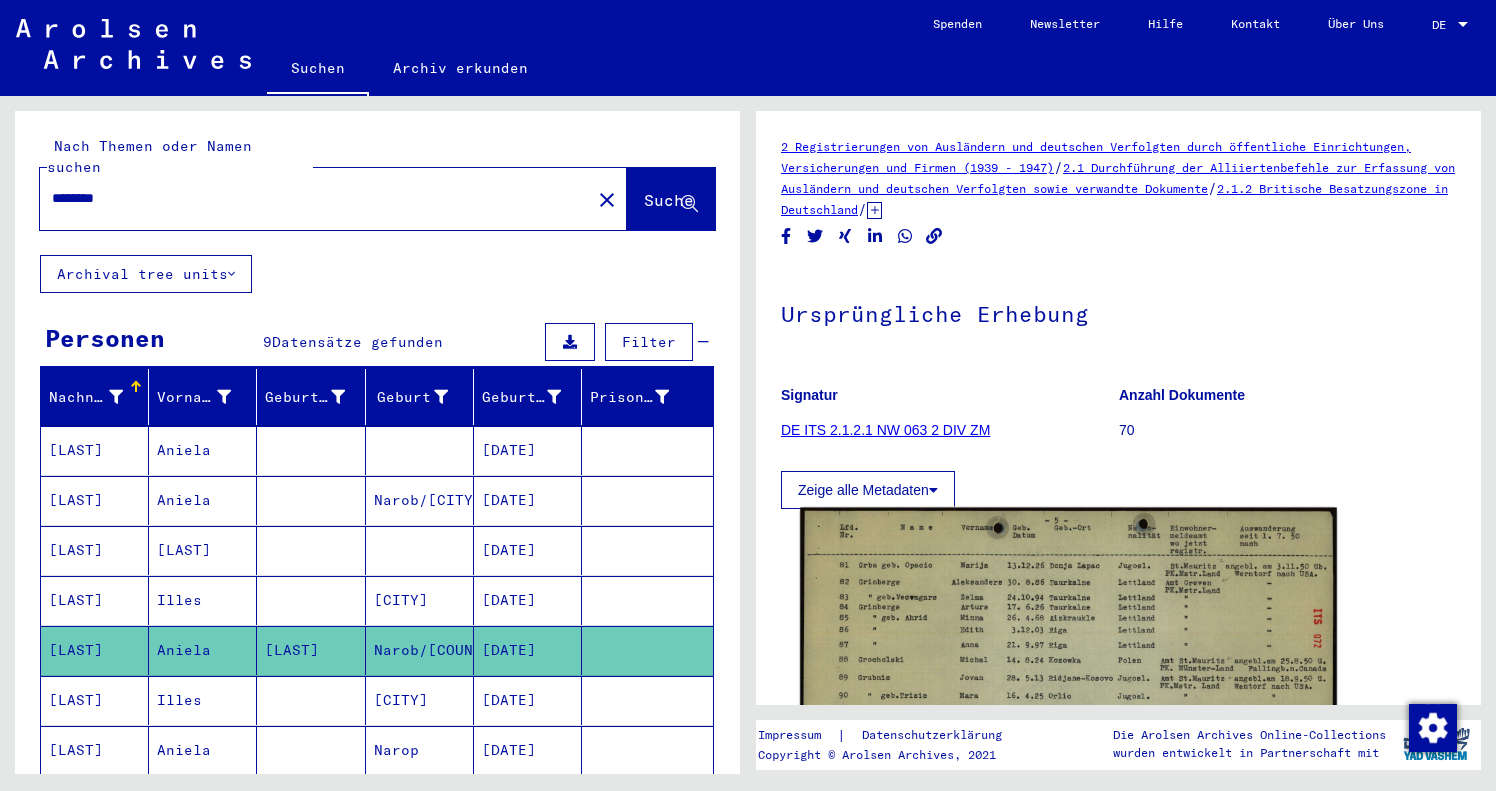 scroll, scrollTop: 0, scrollLeft: 0, axis: both 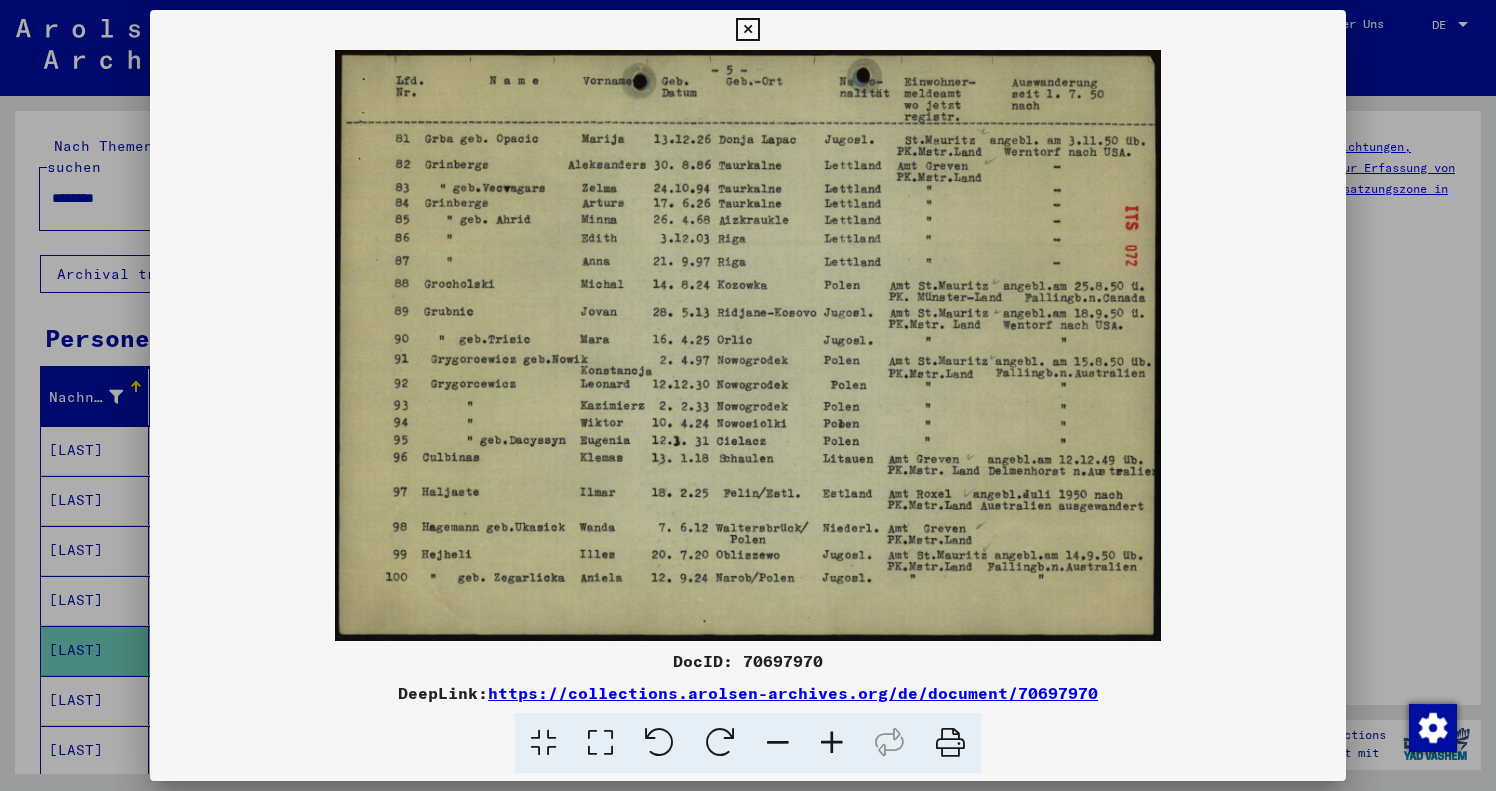 click at bounding box center [747, 30] 